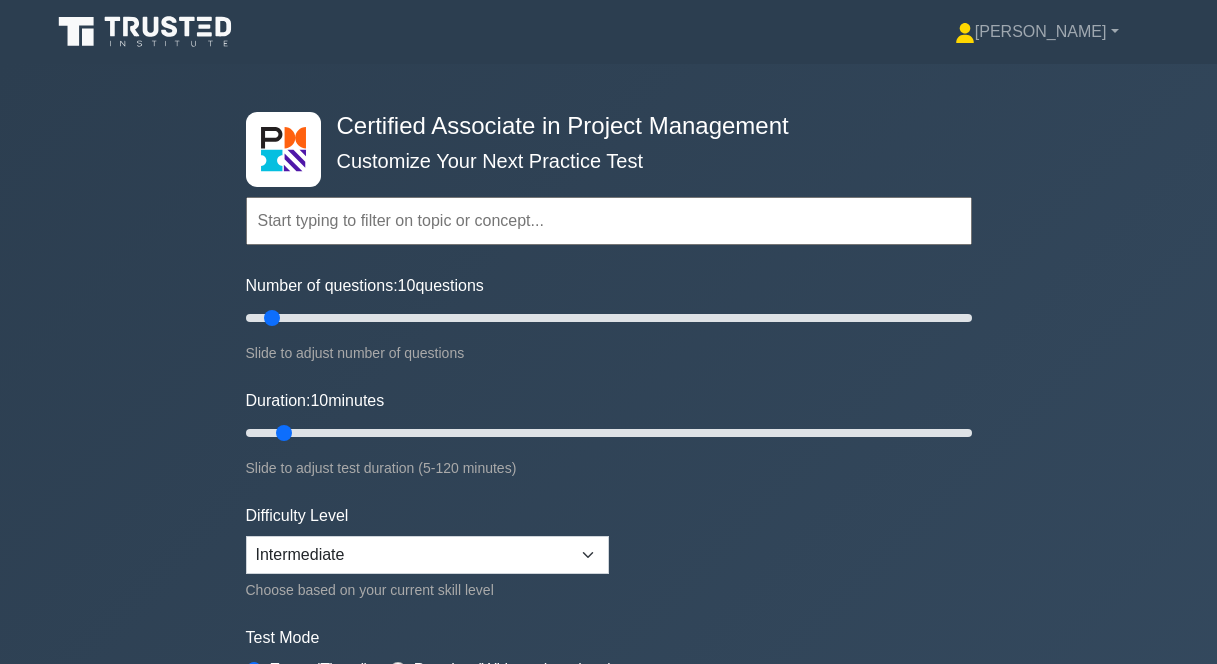 scroll, scrollTop: 504, scrollLeft: 0, axis: vertical 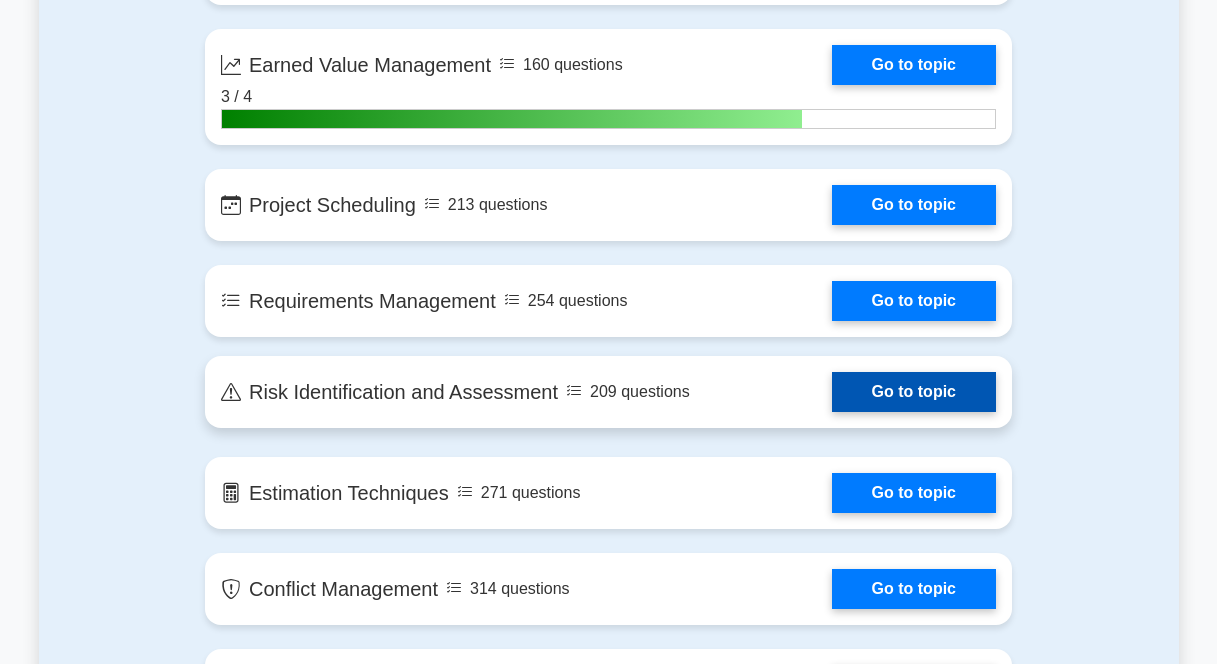 click on "Go to topic" at bounding box center [914, 392] 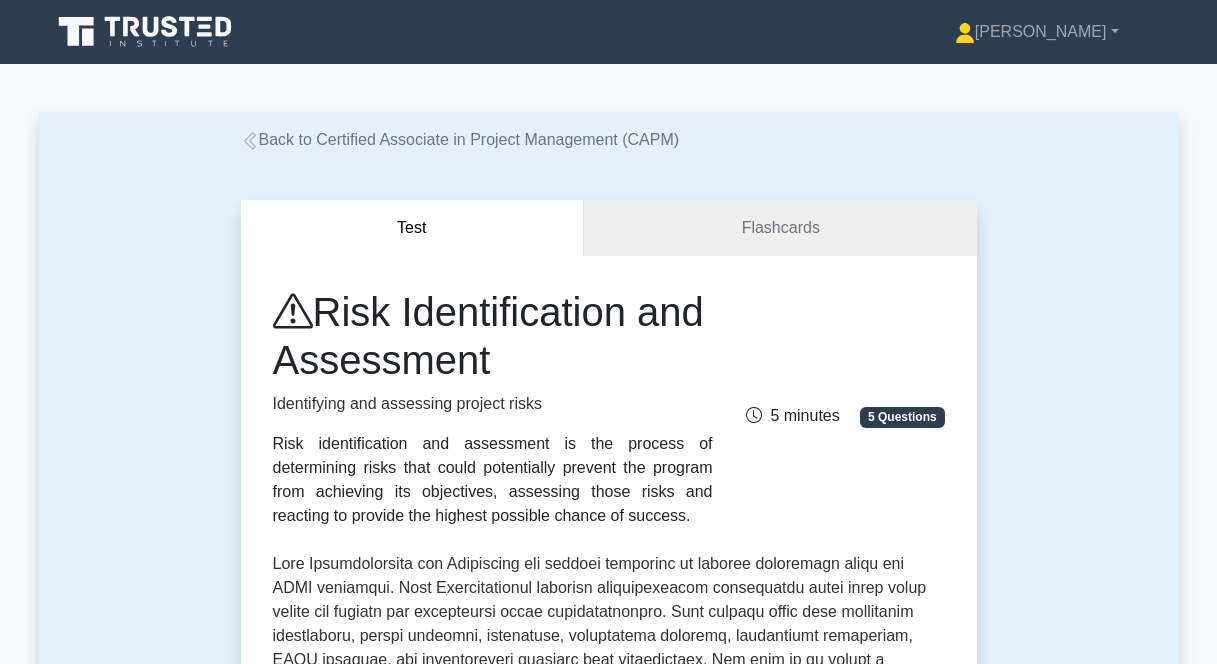 scroll, scrollTop: 0, scrollLeft: 0, axis: both 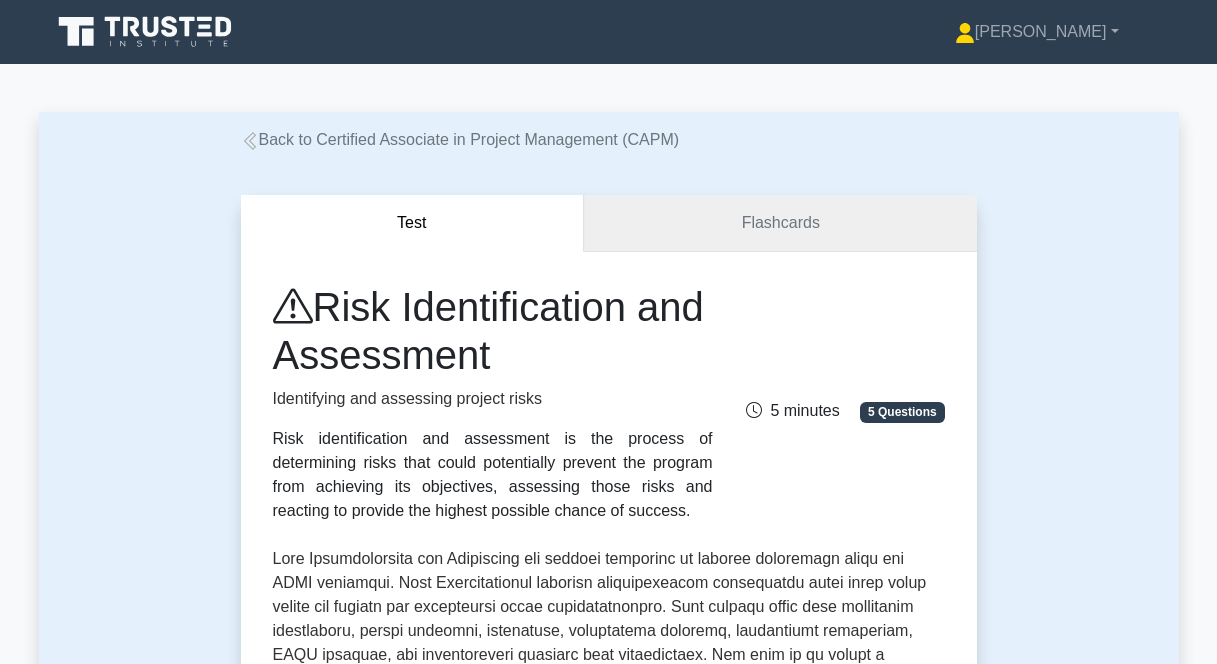 click on "Flashcards" at bounding box center [780, 223] 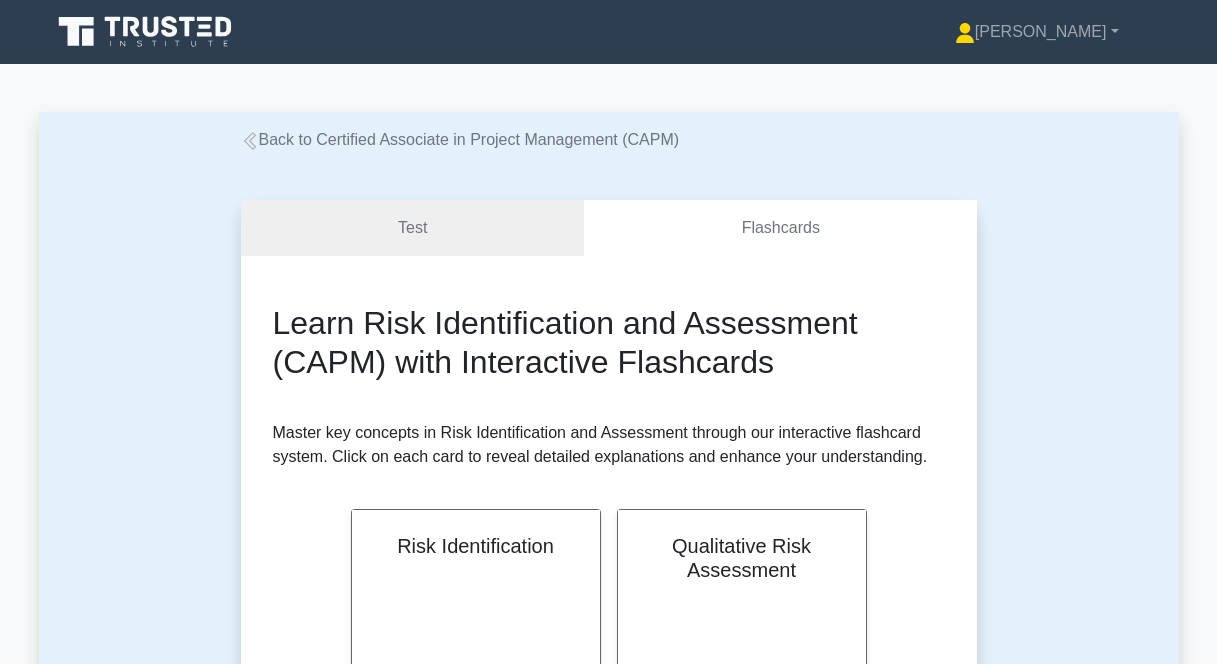 scroll, scrollTop: 0, scrollLeft: 0, axis: both 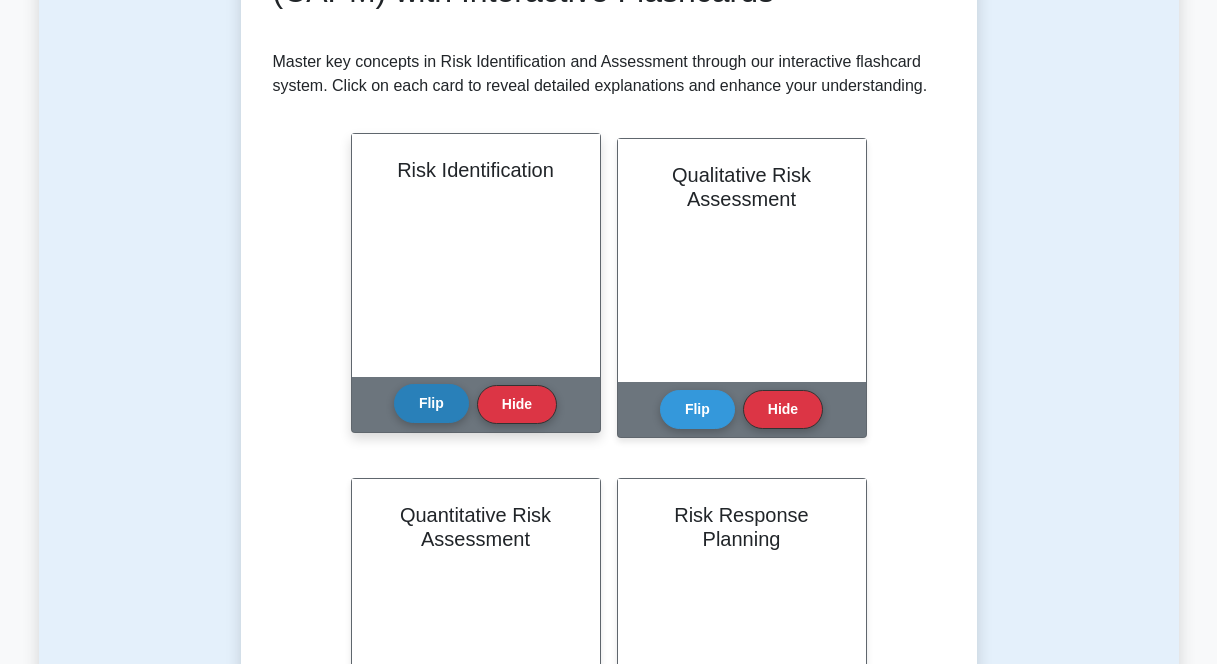 click on "Flip" at bounding box center (431, 403) 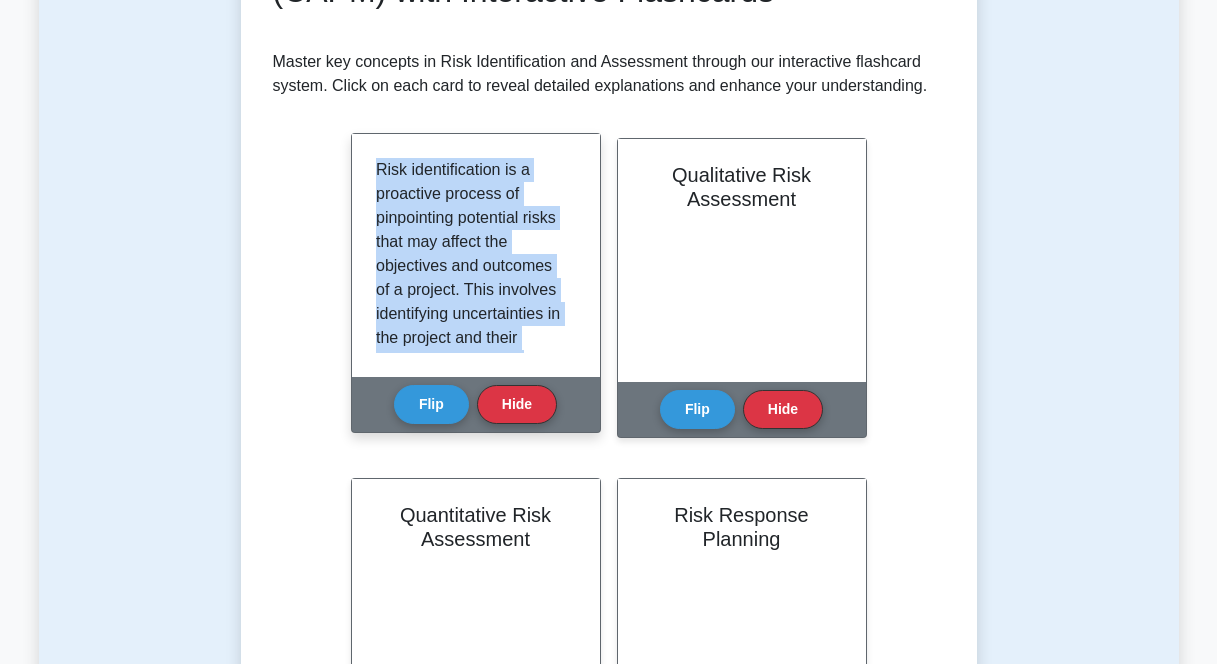 drag, startPoint x: 375, startPoint y: 166, endPoint x: 524, endPoint y: 348, distance: 235.21268 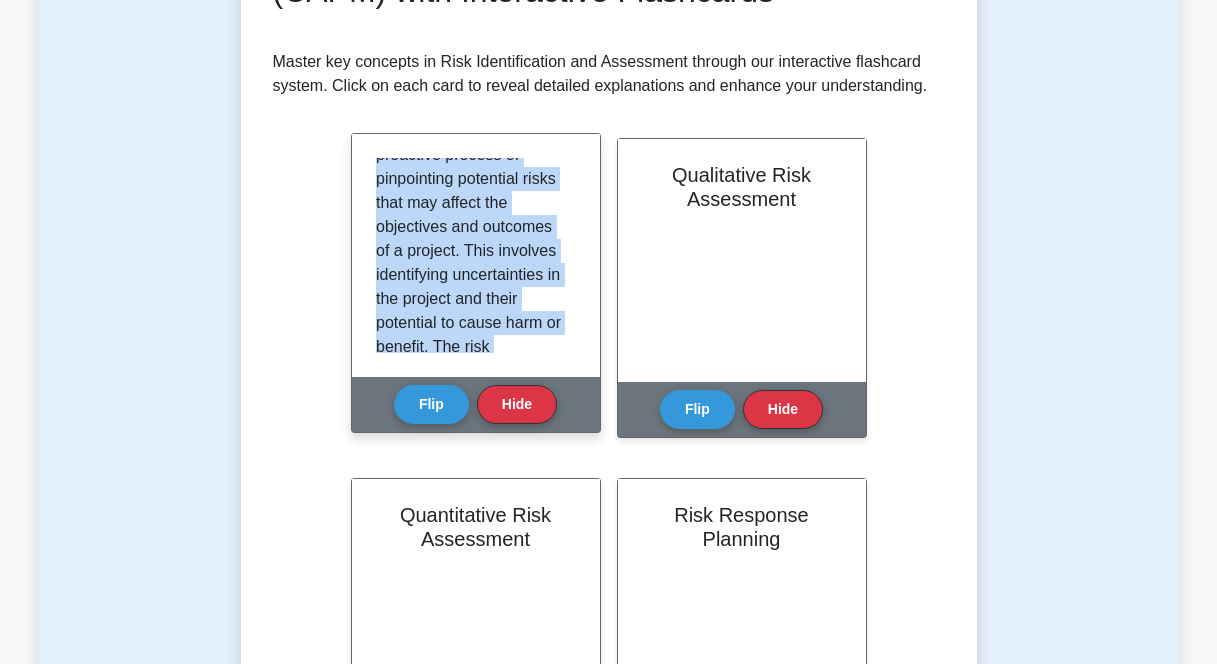 scroll, scrollTop: 0, scrollLeft: 0, axis: both 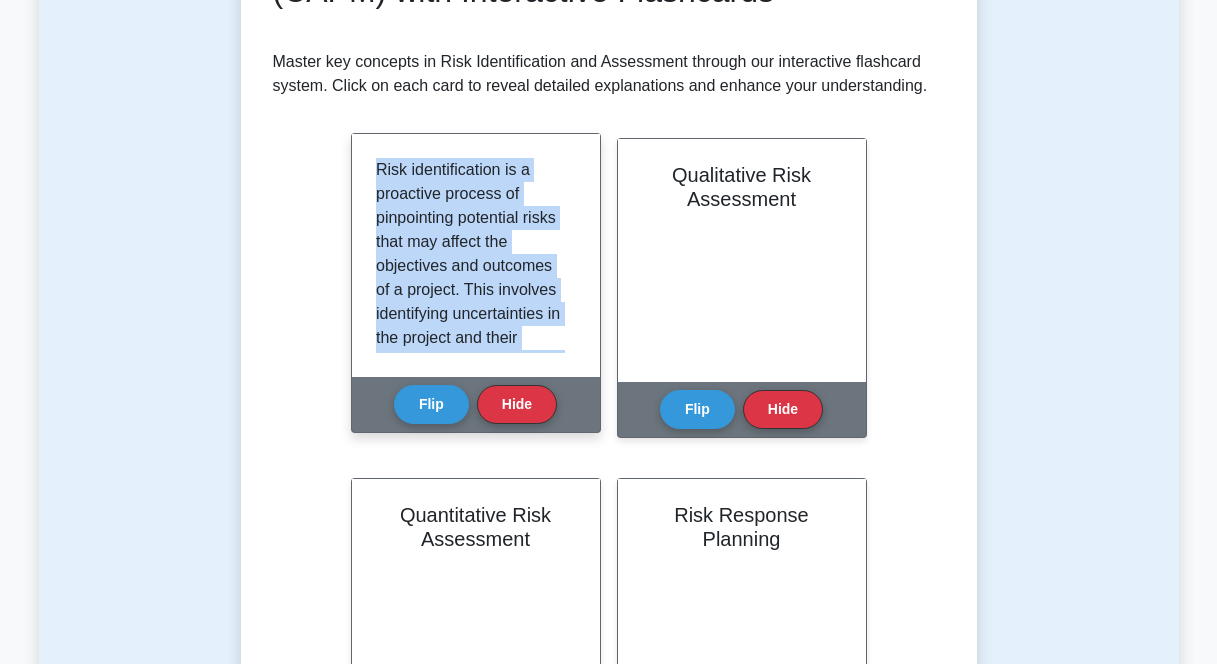 drag, startPoint x: 459, startPoint y: 327, endPoint x: 405, endPoint y: 135, distance: 199.44925 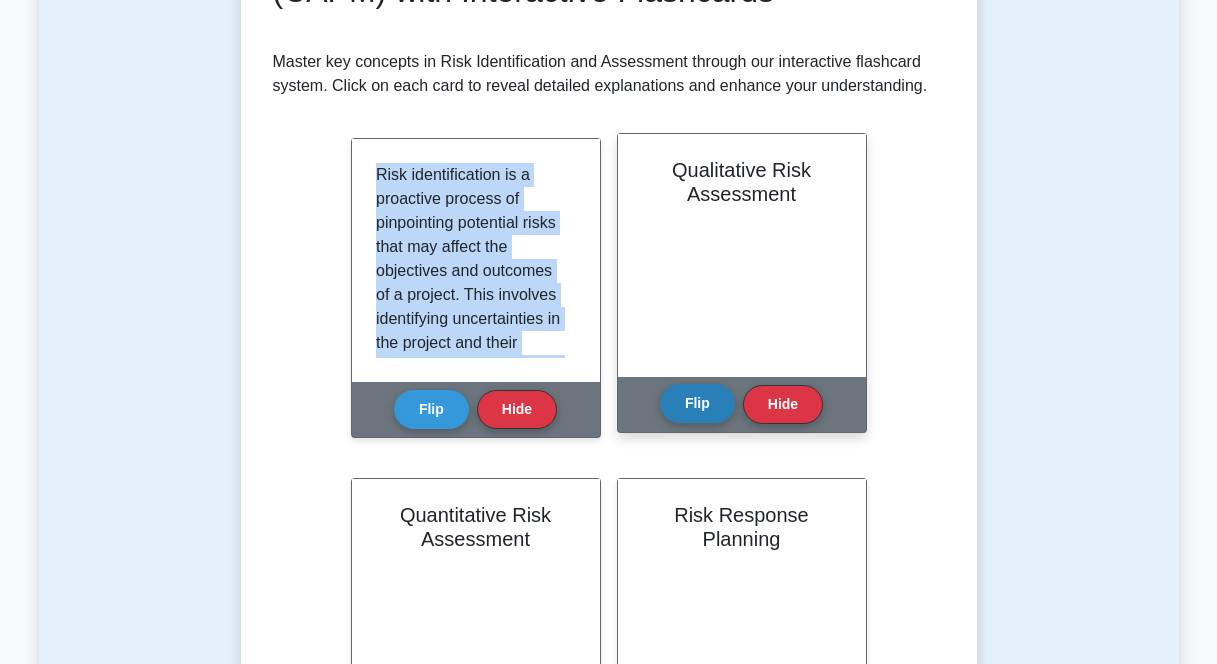 click on "Flip" at bounding box center [697, 403] 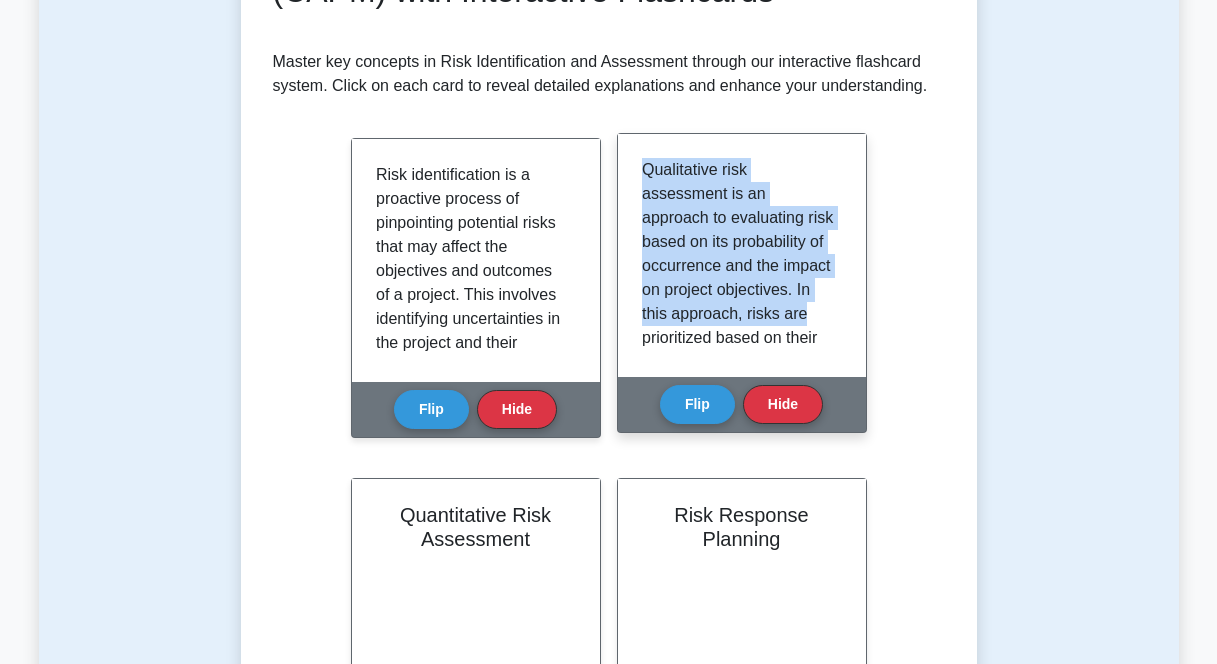 drag, startPoint x: 641, startPoint y: 168, endPoint x: 774, endPoint y: 335, distance: 213.49005 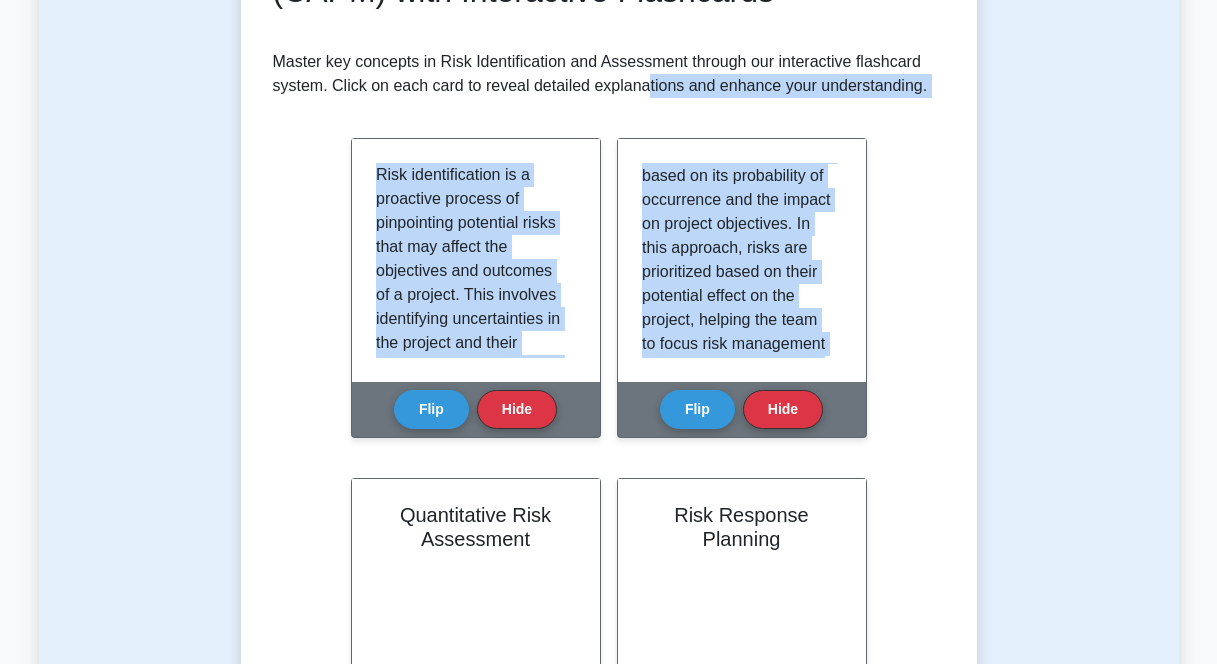 scroll, scrollTop: 0, scrollLeft: 0, axis: both 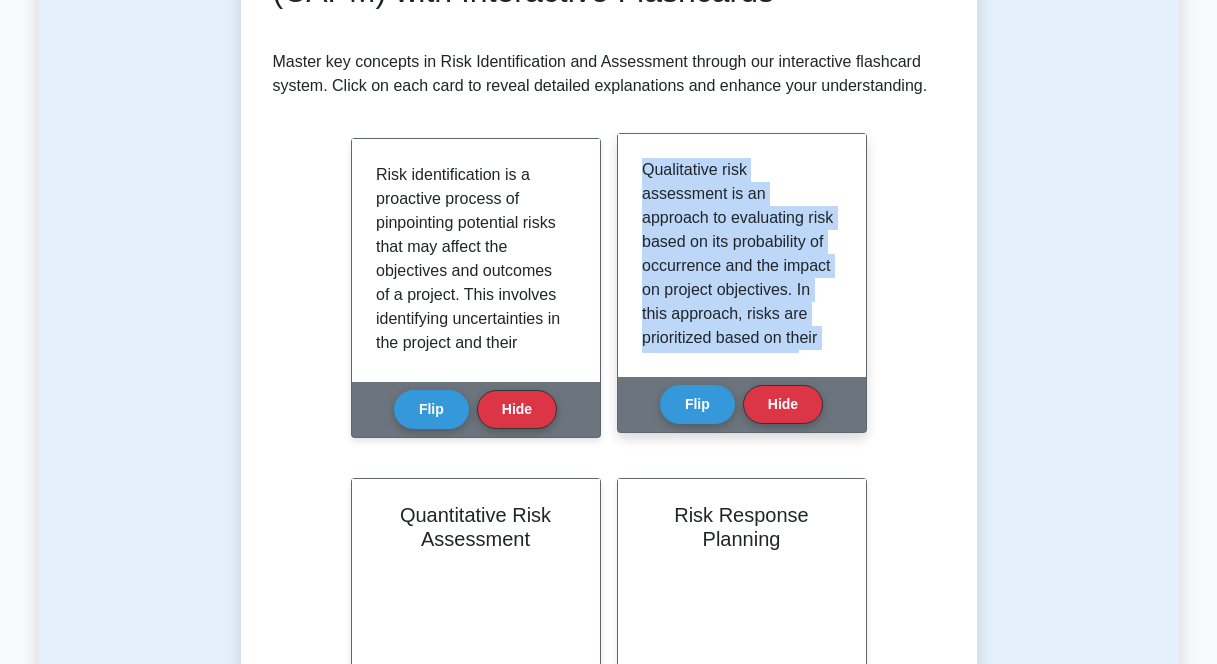 drag, startPoint x: 680, startPoint y: 324, endPoint x: 641, endPoint y: 170, distance: 158.86157 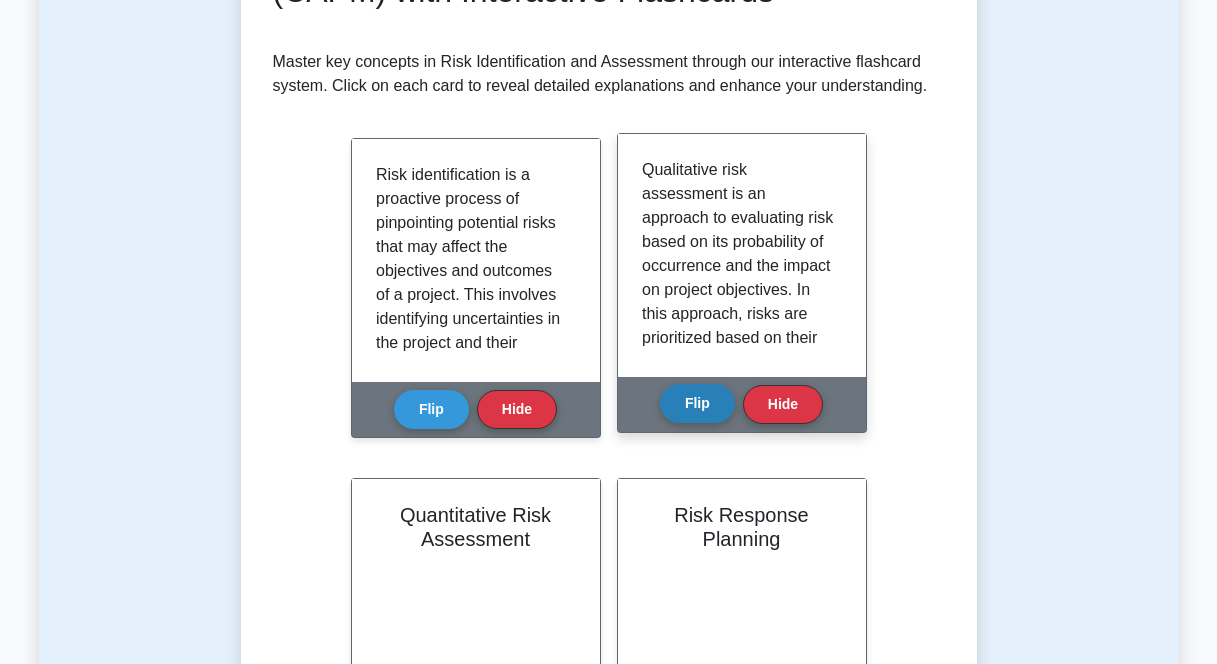 click on "Flip" at bounding box center [697, 403] 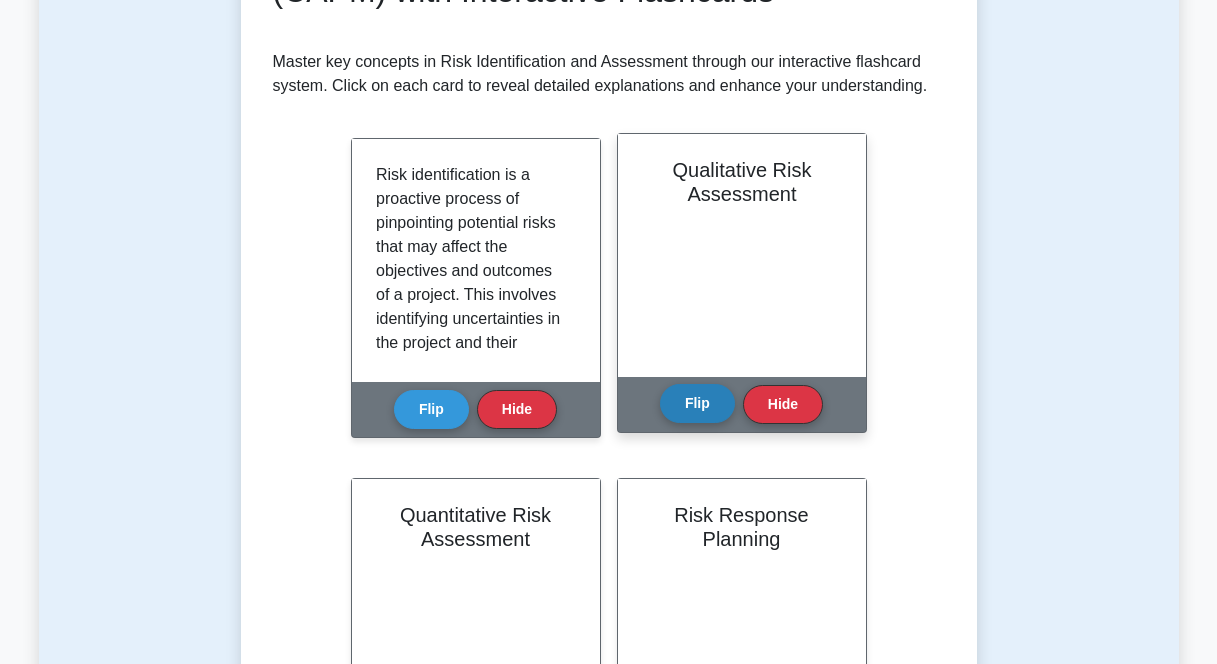 click on "Flip" at bounding box center [697, 403] 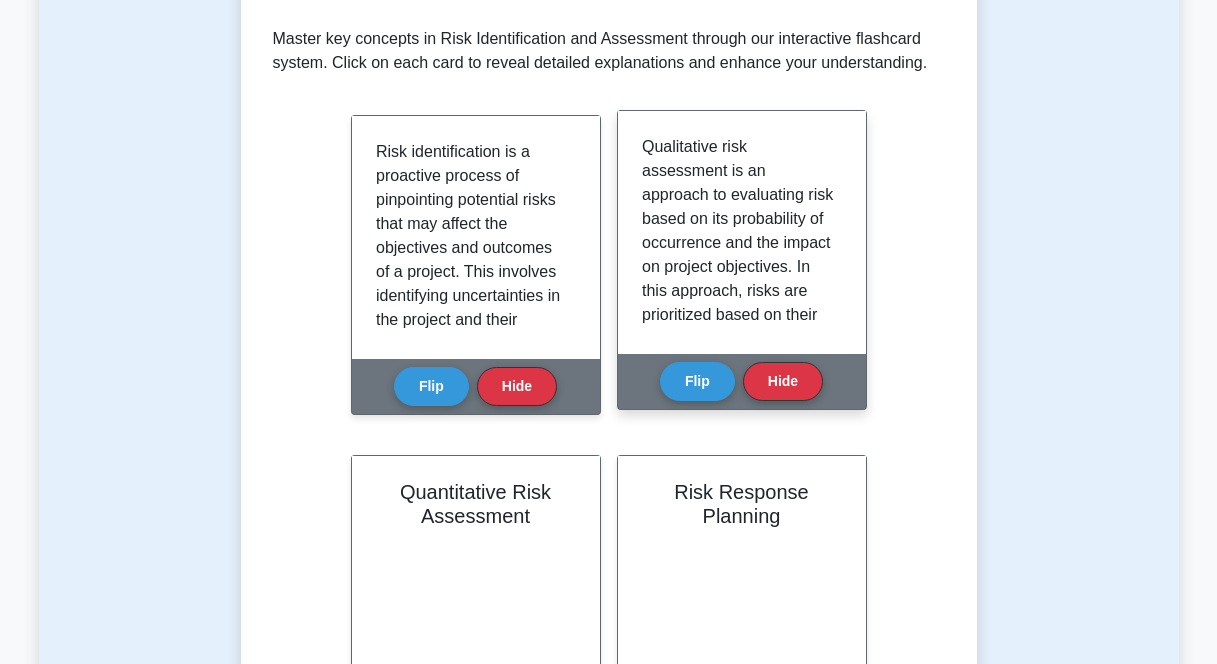 scroll, scrollTop: 489, scrollLeft: 0, axis: vertical 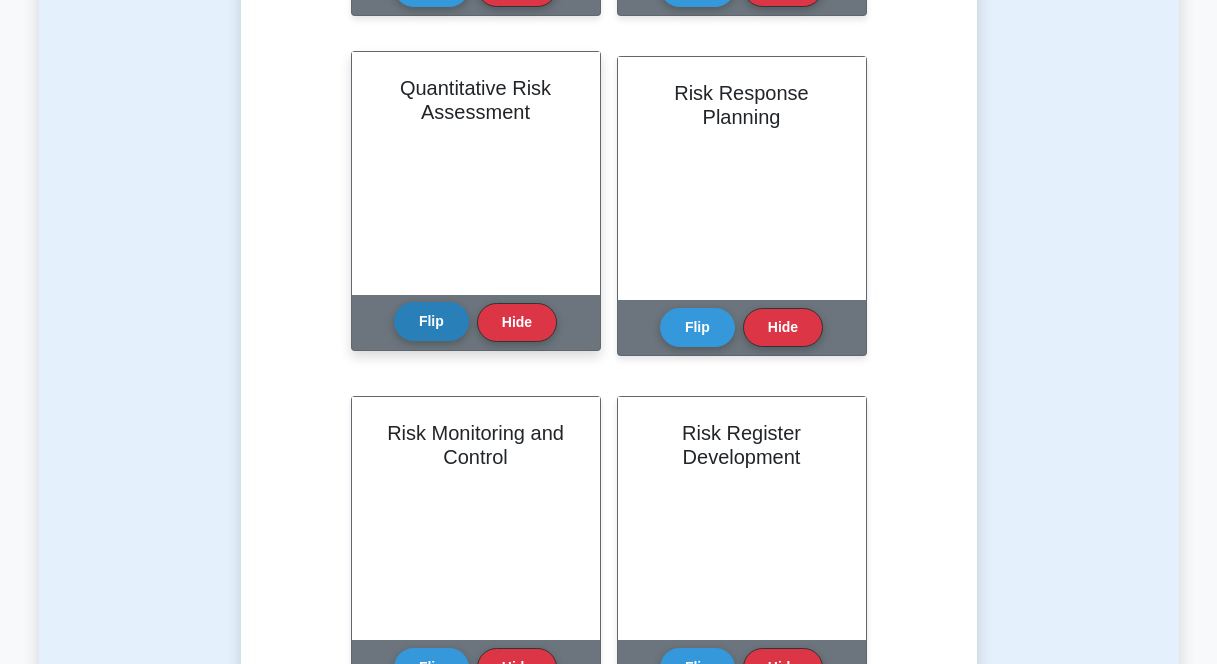 click on "Flip" at bounding box center [431, 321] 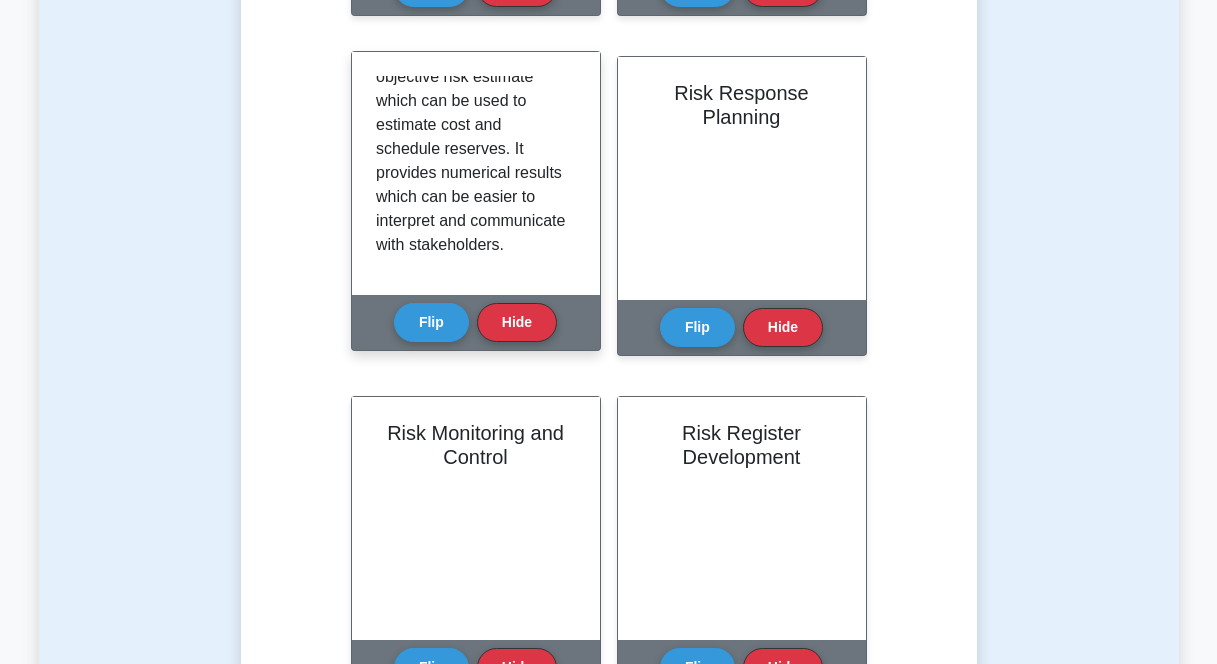 scroll, scrollTop: 397, scrollLeft: 0, axis: vertical 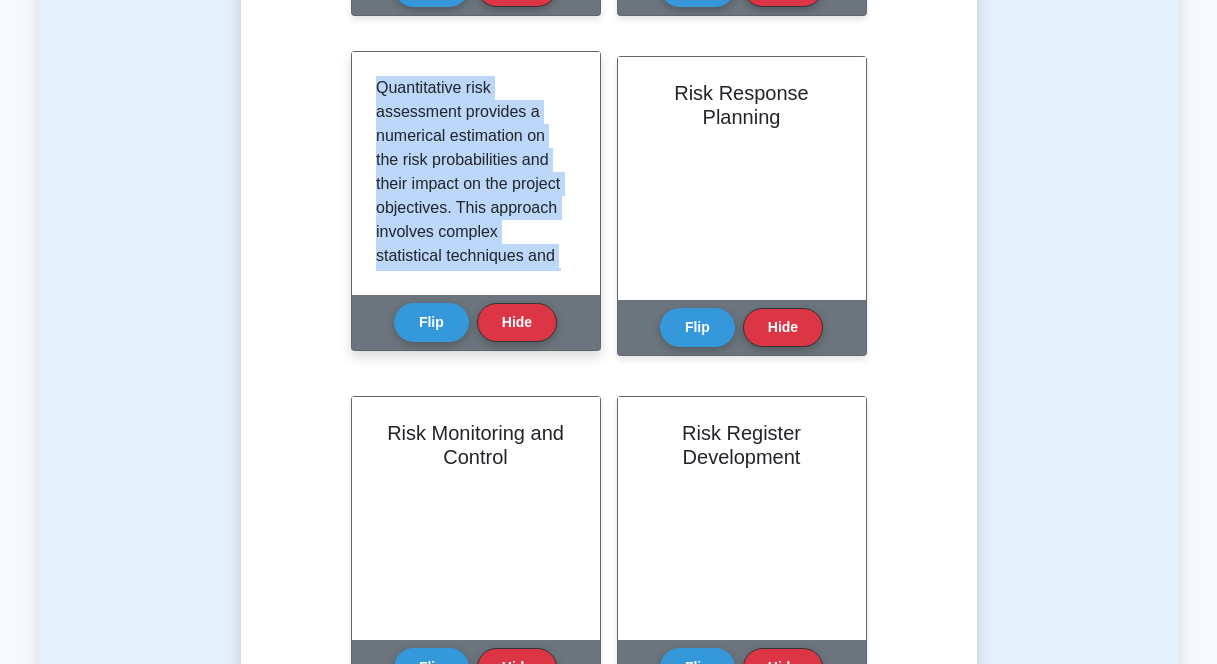 drag, startPoint x: 468, startPoint y: 241, endPoint x: 390, endPoint y: 52, distance: 204.4627 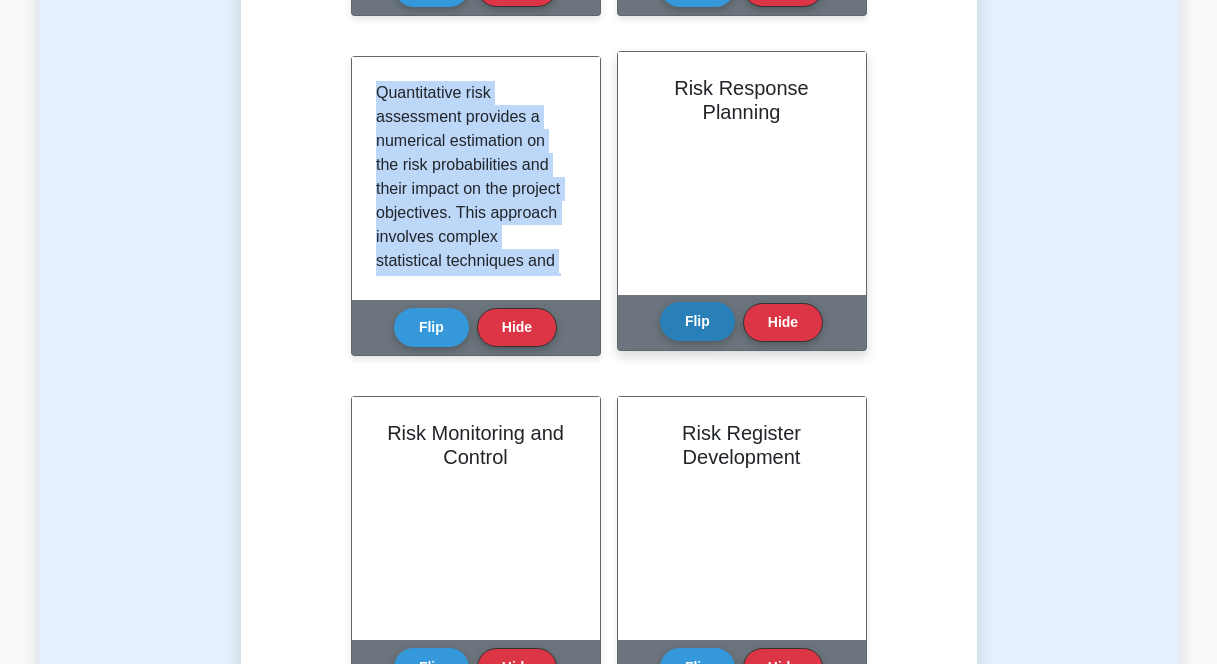 click on "Flip" at bounding box center [697, 321] 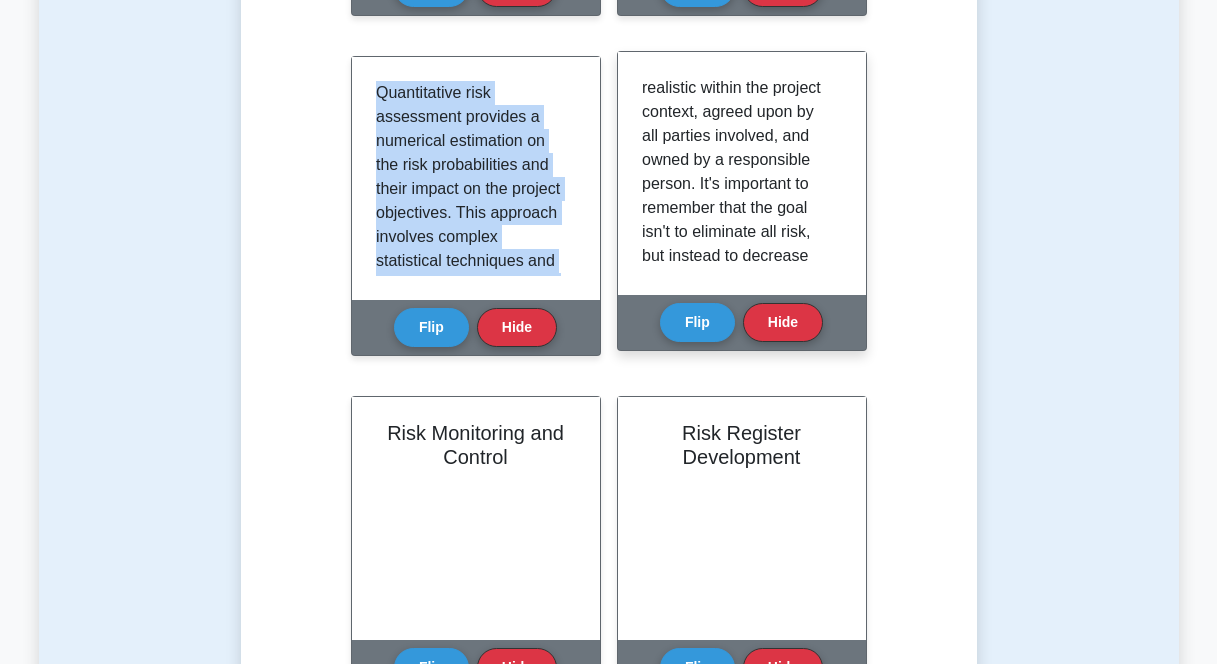 scroll, scrollTop: 421, scrollLeft: 0, axis: vertical 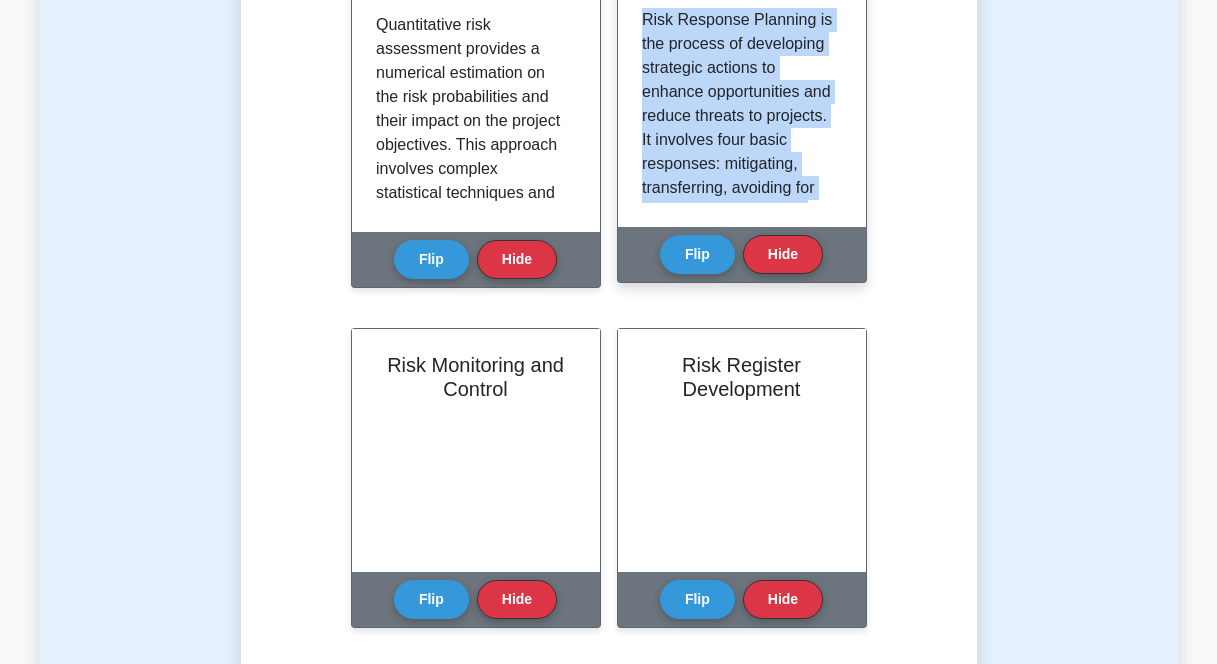drag, startPoint x: 679, startPoint y: 177, endPoint x: 642, endPoint y: 0, distance: 180.82588 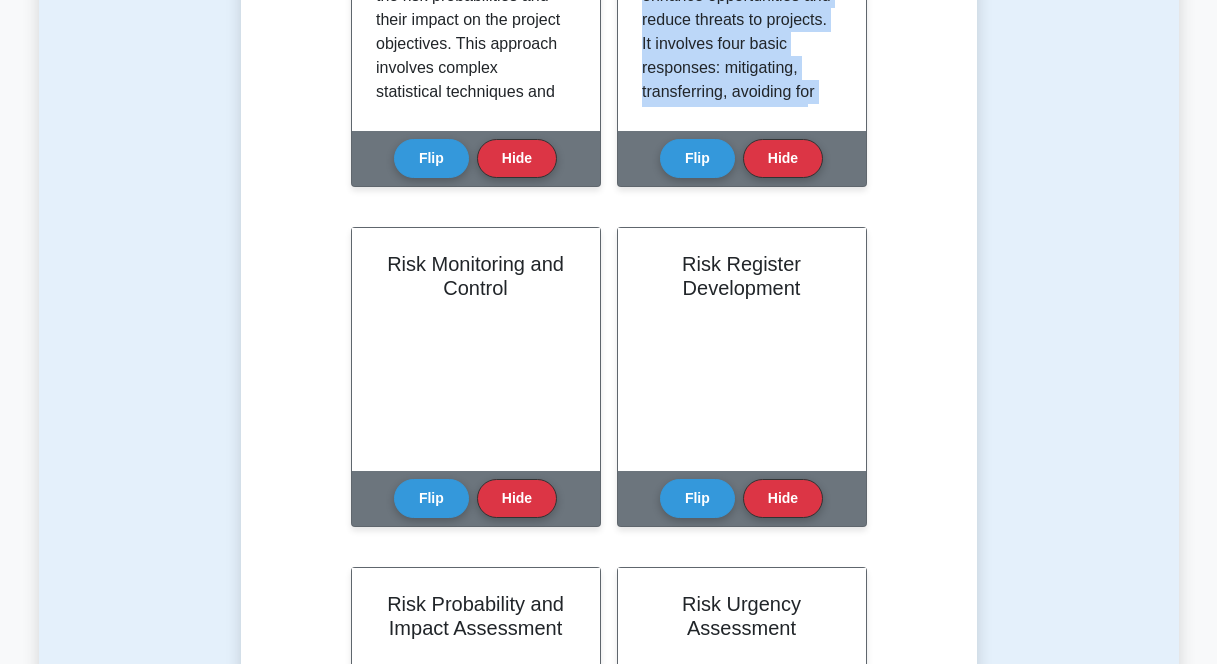 scroll, scrollTop: 961, scrollLeft: 0, axis: vertical 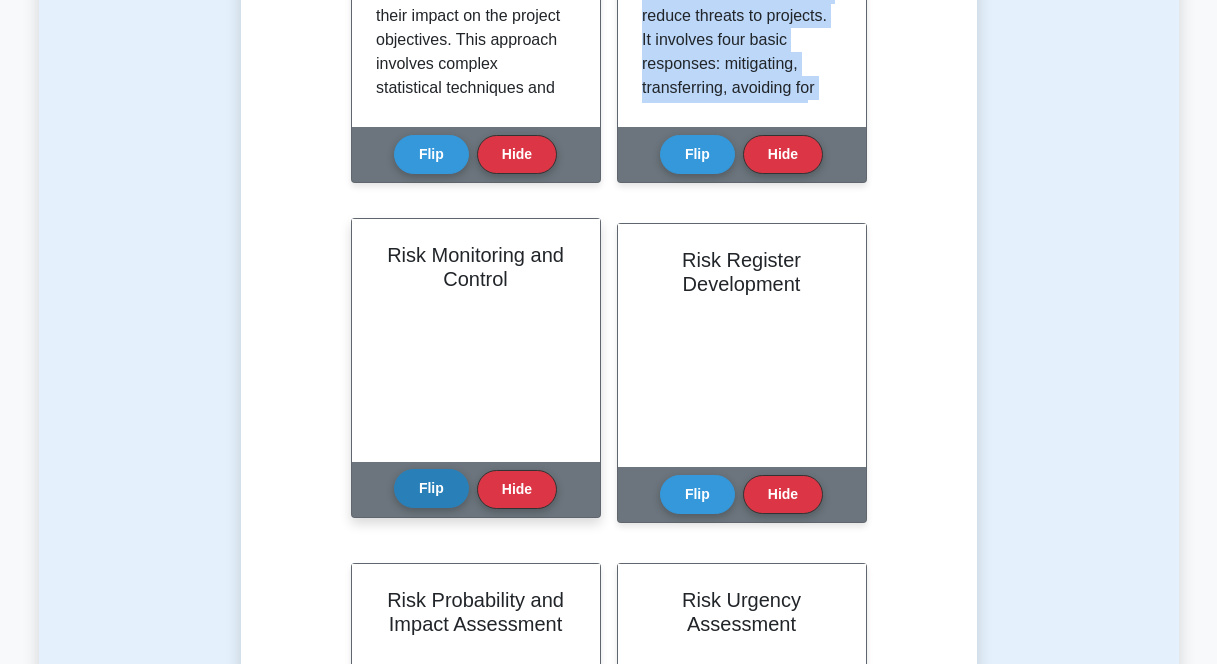 click on "Flip" at bounding box center (431, 488) 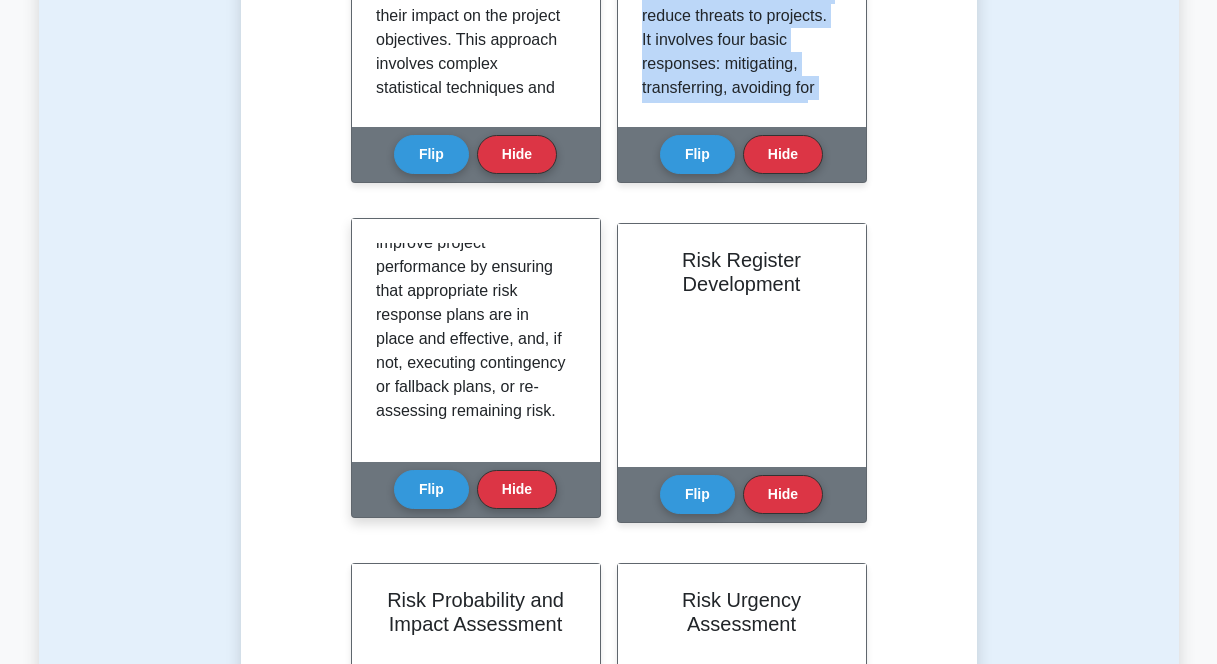 scroll, scrollTop: 349, scrollLeft: 0, axis: vertical 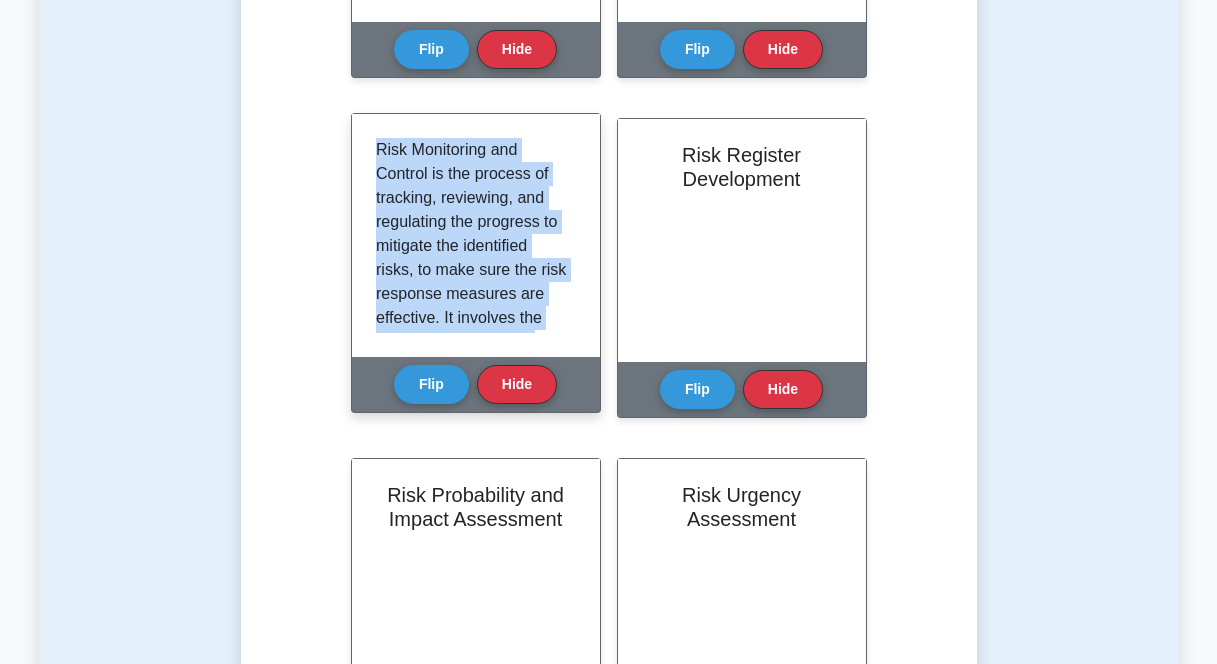 drag, startPoint x: 490, startPoint y: 308, endPoint x: 375, endPoint y: 132, distance: 210.24034 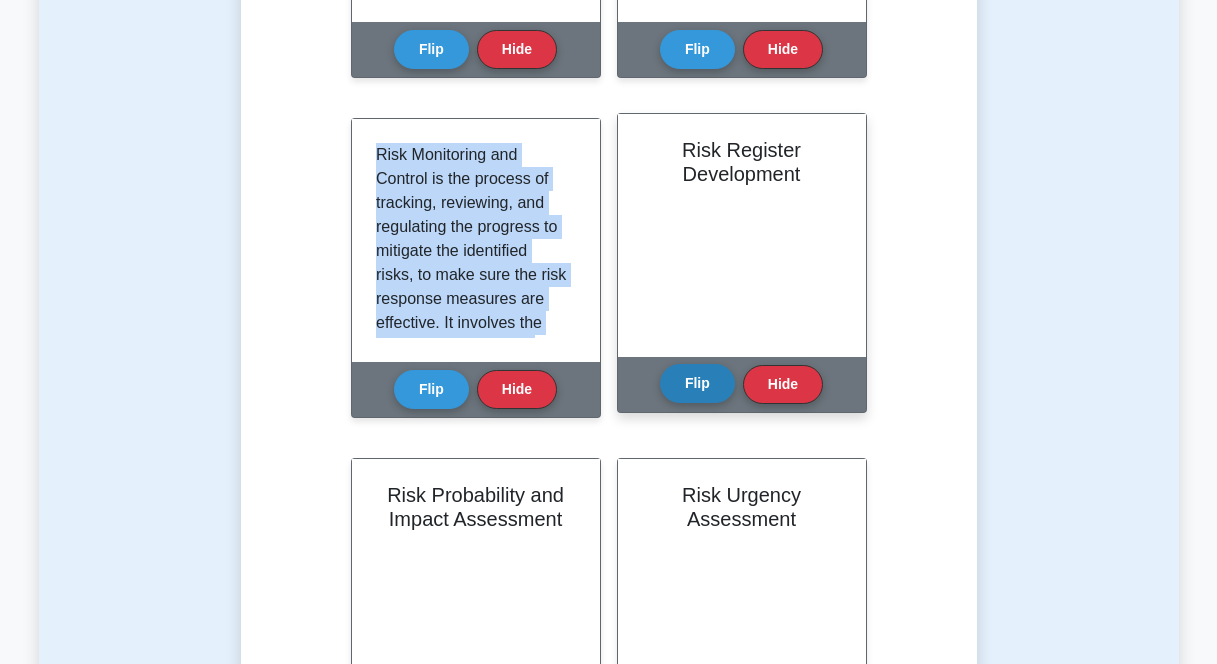click on "Flip" at bounding box center [697, 383] 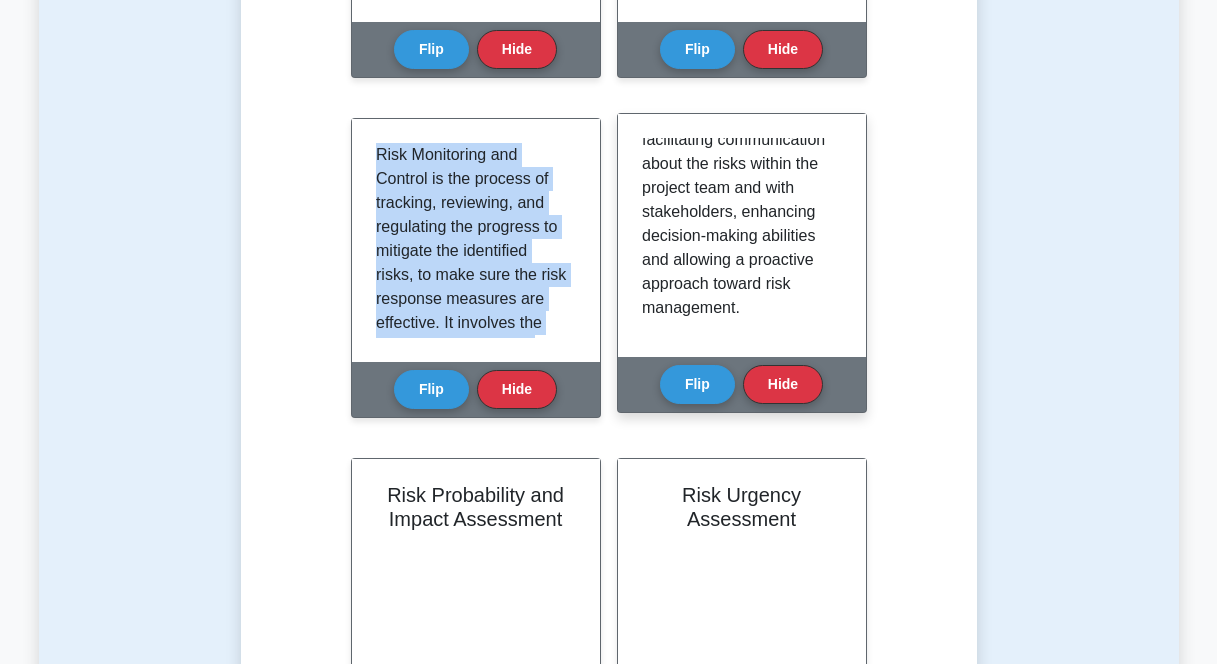 scroll, scrollTop: 493, scrollLeft: 0, axis: vertical 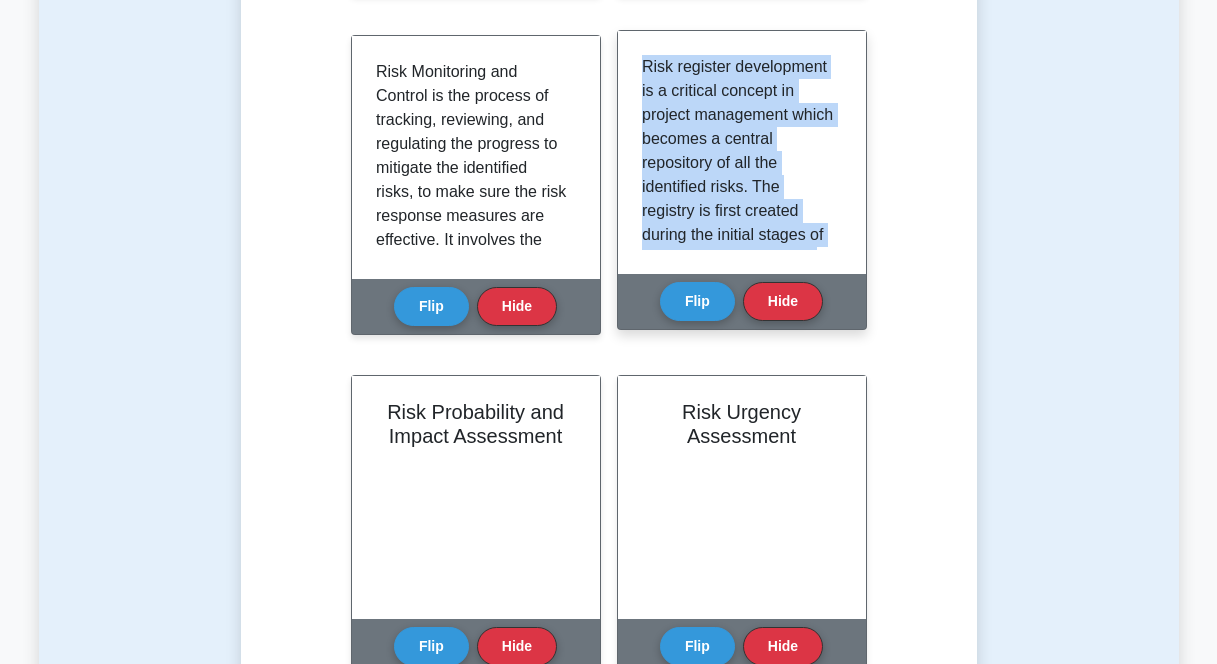 drag, startPoint x: 740, startPoint y: 217, endPoint x: 654, endPoint y: 44, distance: 193.1968 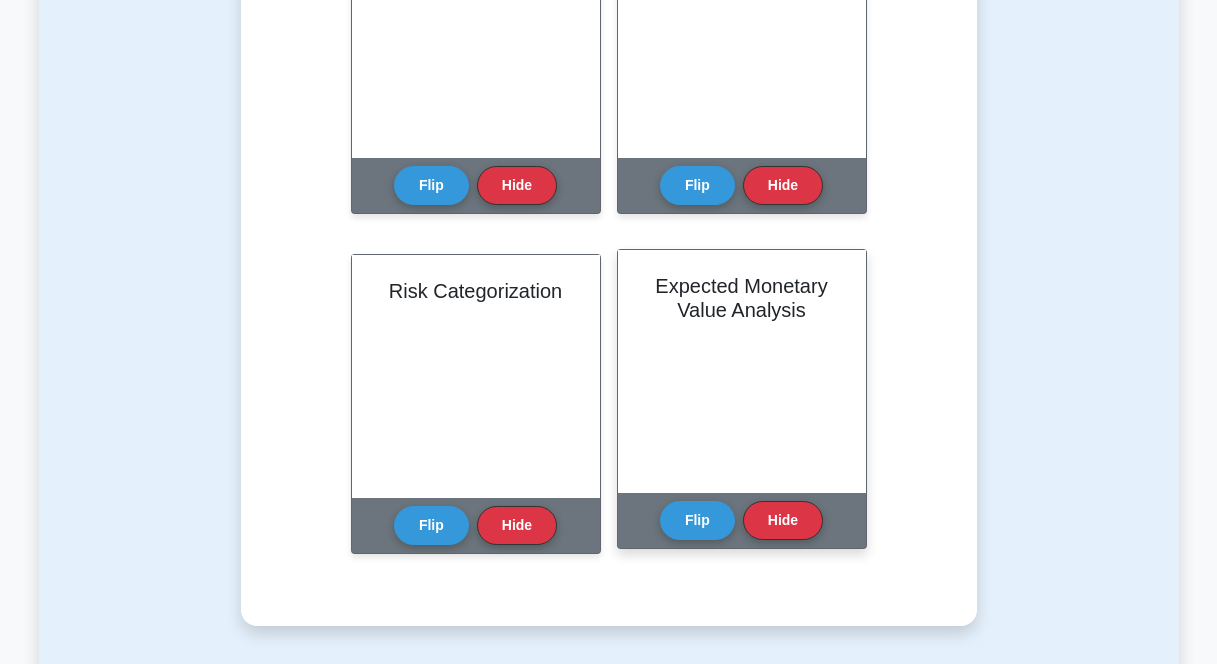 scroll, scrollTop: 1467, scrollLeft: 0, axis: vertical 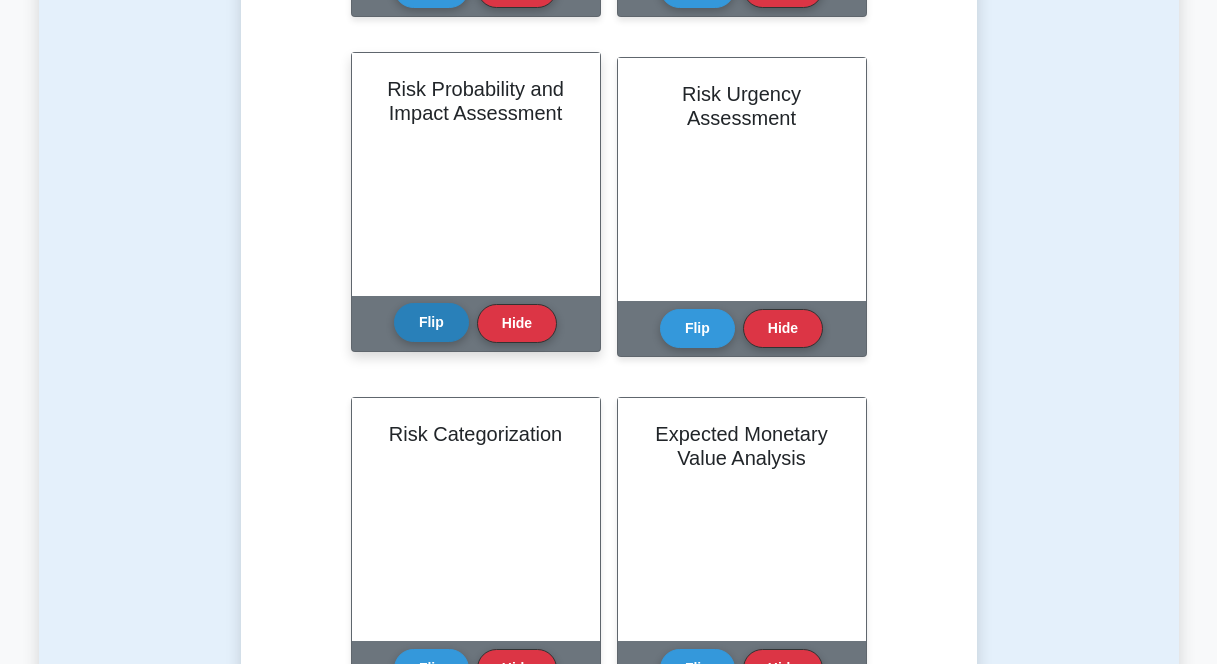 click on "Flip" at bounding box center (431, 322) 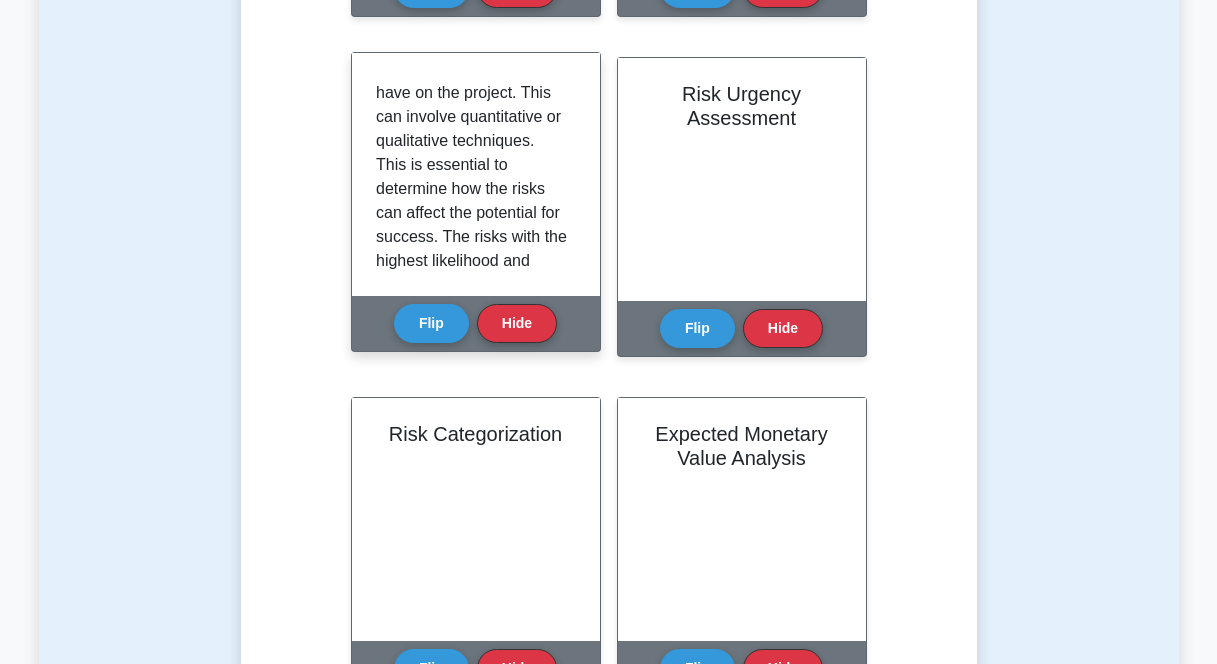 scroll, scrollTop: 253, scrollLeft: 0, axis: vertical 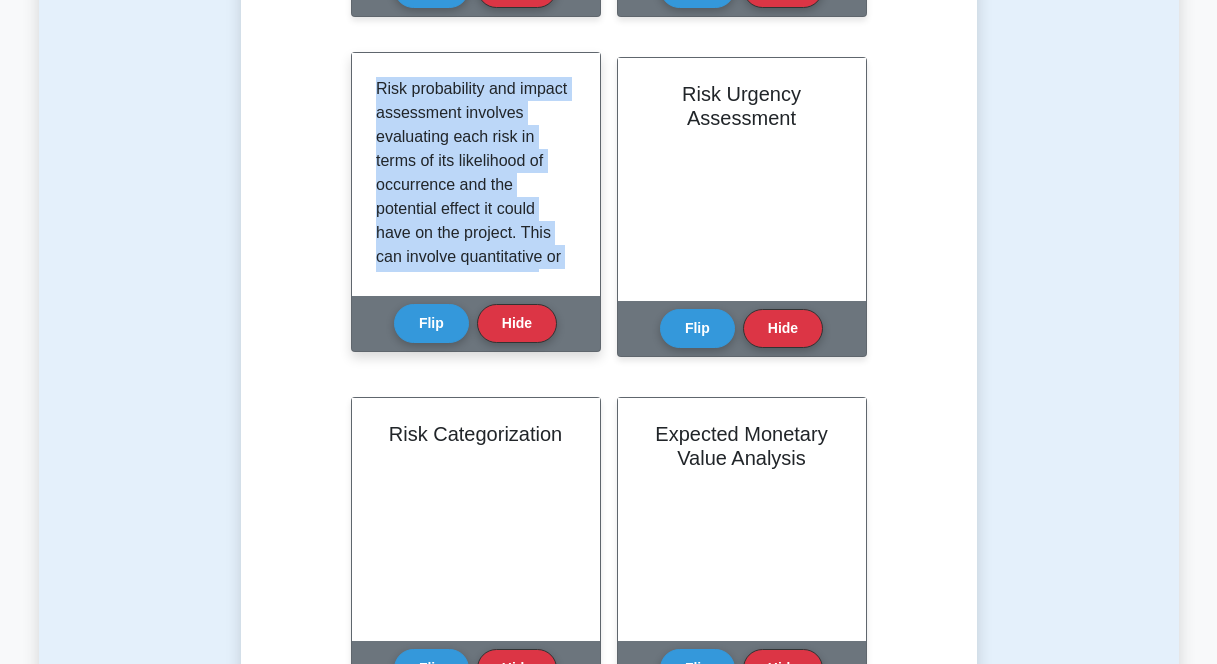 drag, startPoint x: 481, startPoint y: 252, endPoint x: 377, endPoint y: 70, distance: 209.6187 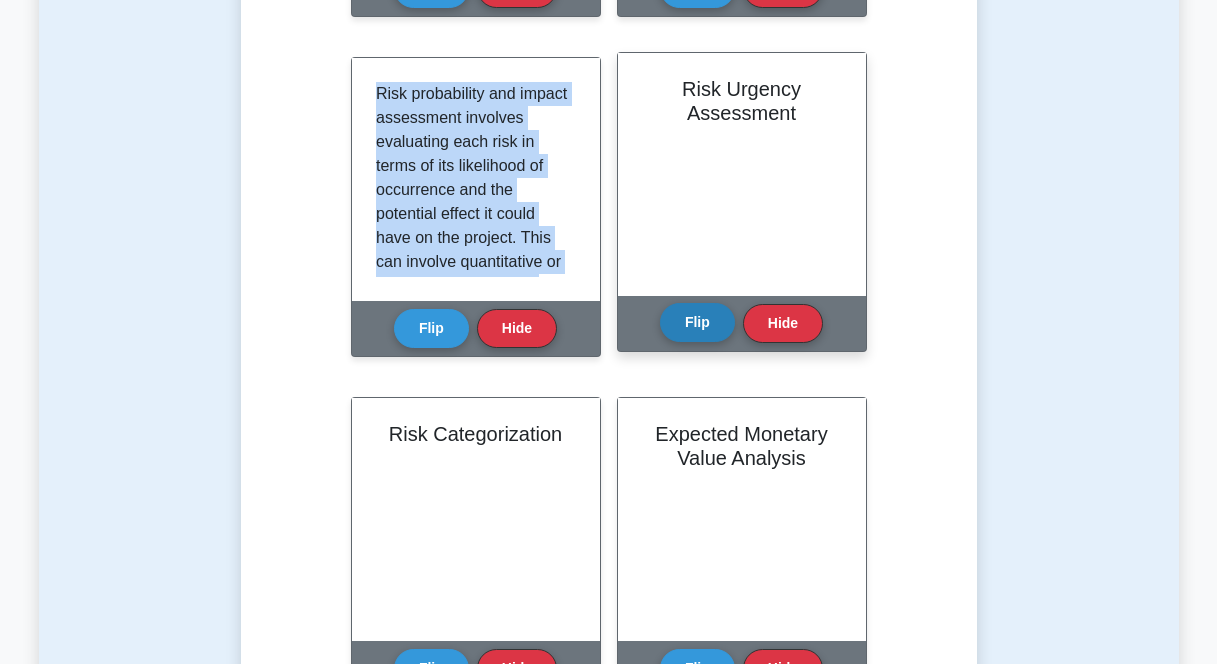 click on "Flip" at bounding box center [697, 322] 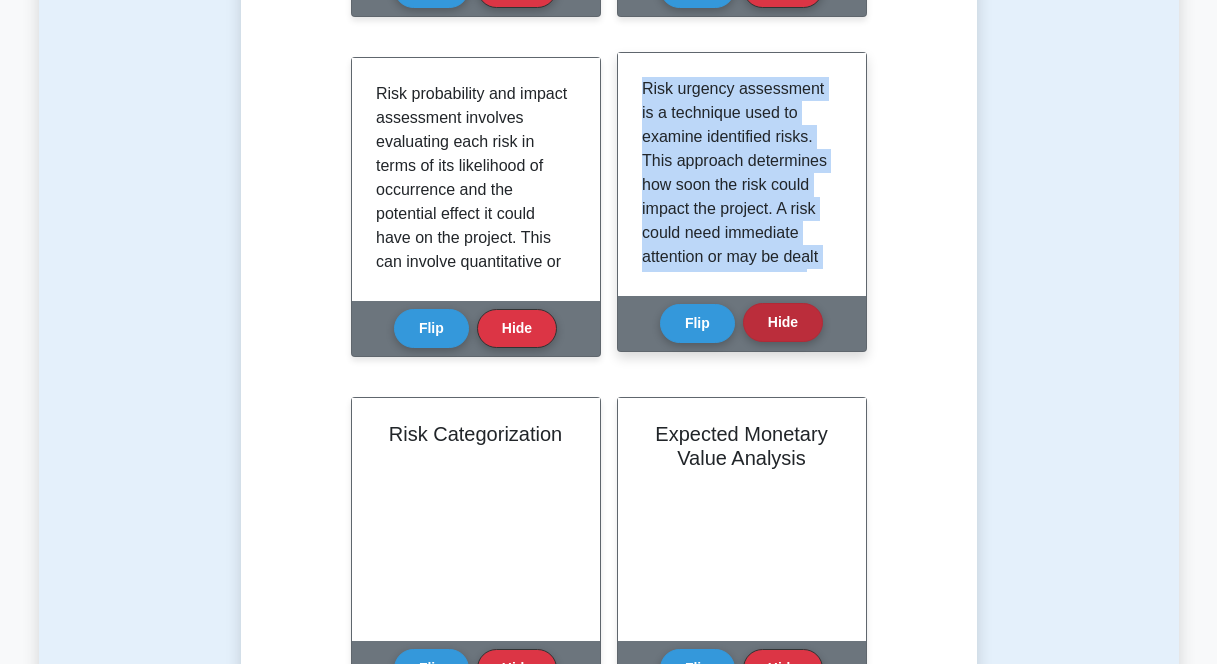 drag, startPoint x: 637, startPoint y: 80, endPoint x: 810, endPoint y: 321, distance: 296.6648 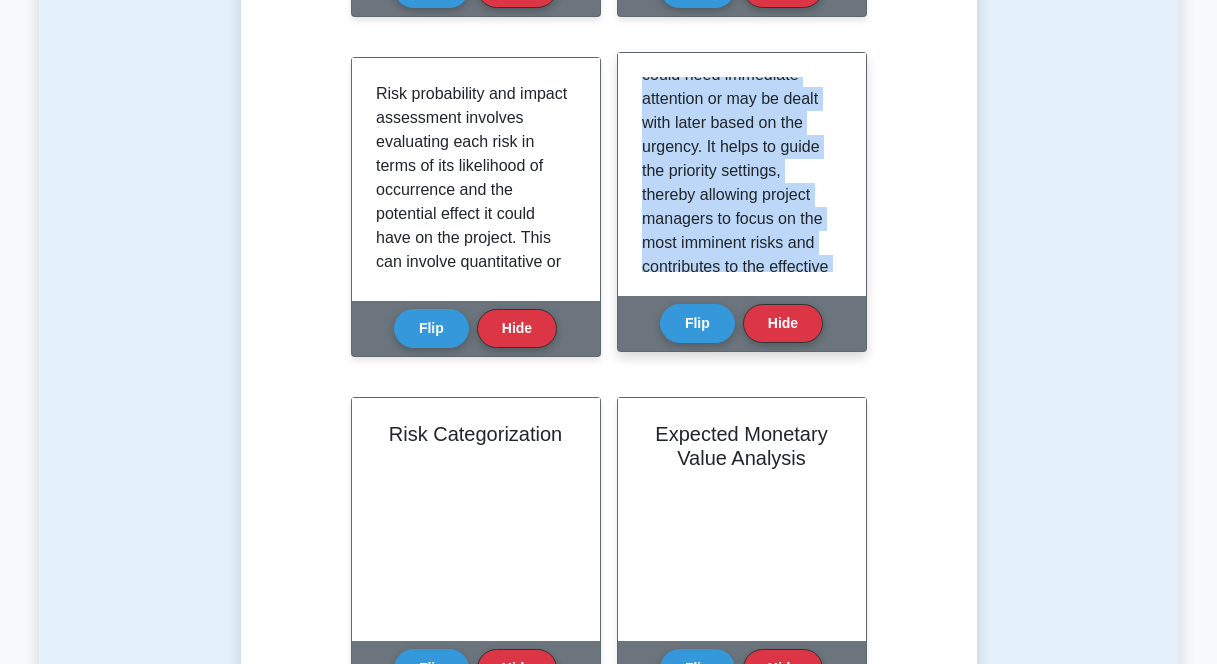 scroll, scrollTop: 229, scrollLeft: 0, axis: vertical 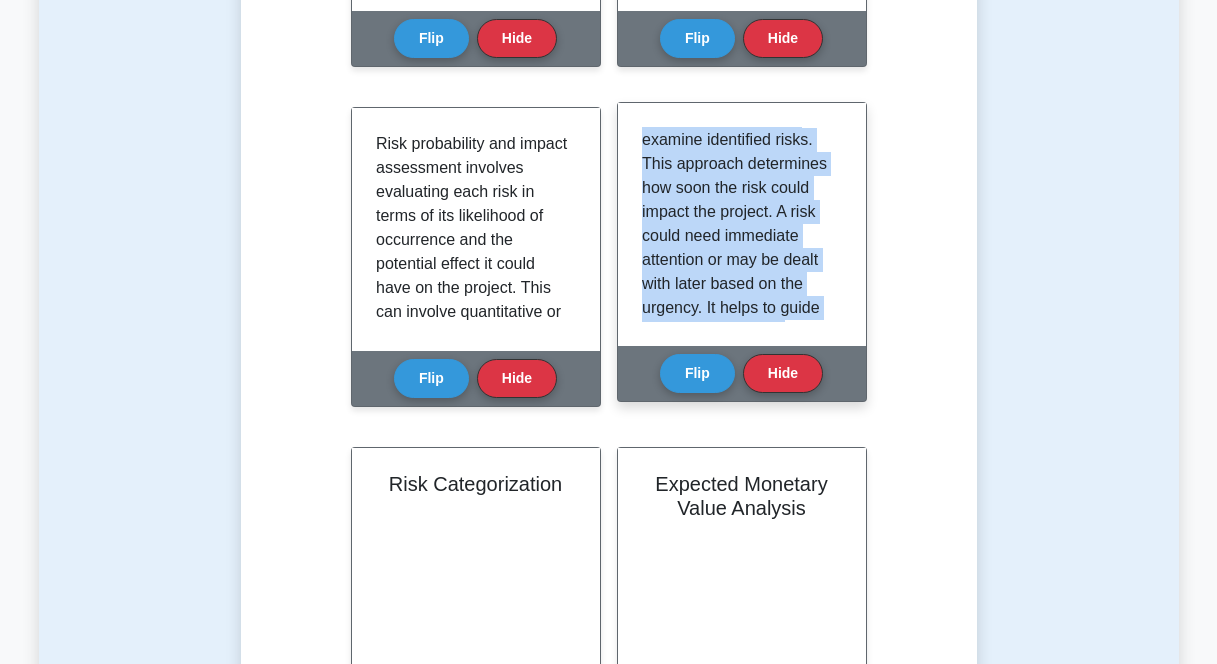 copy on "Risk urgency assessment is a technique used to examine identified risks. This approach determines how soon the risk could impact the project. A risk could need immediate attention or may be dealt with later based on the urgency. It helps to guide the priority settings, thereby allowing project managers to focus on the most imminent risks and contributes to the effective allocation of resources." 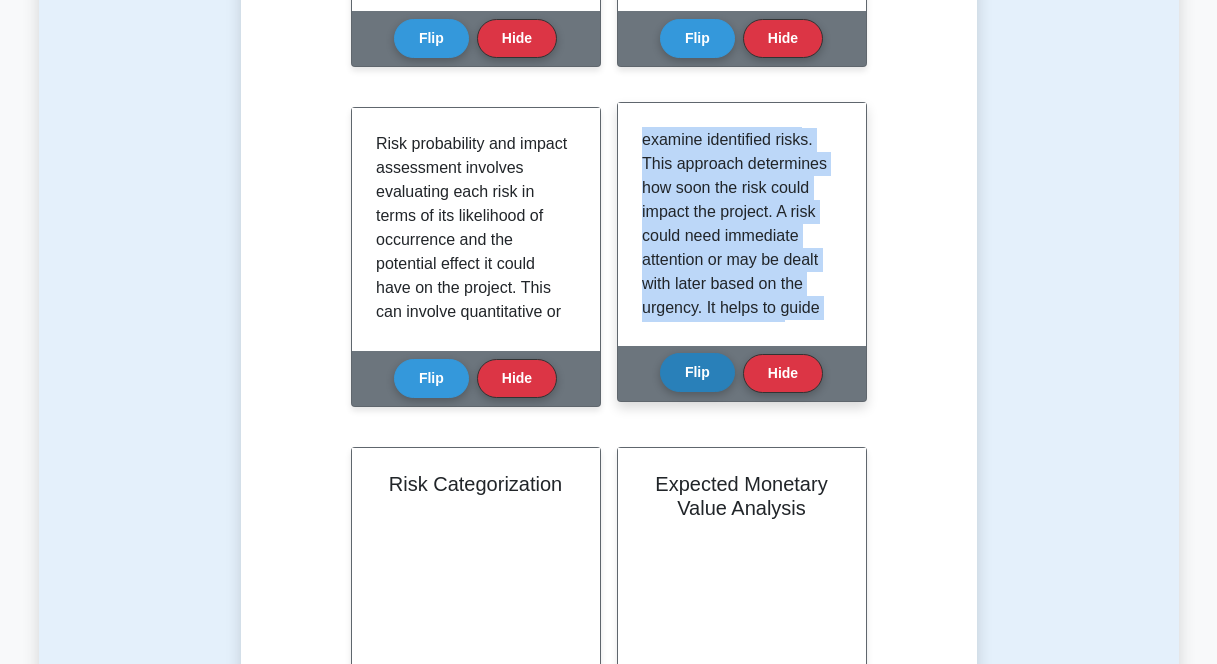 click on "Flip" at bounding box center [697, 372] 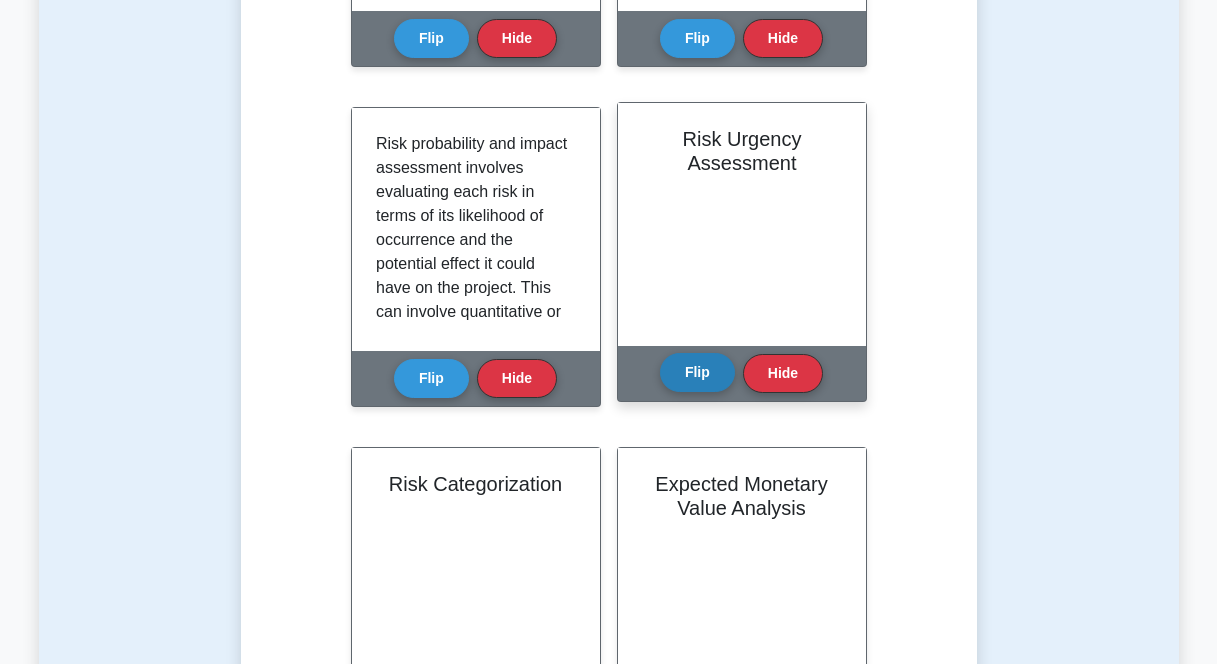 click on "Flip" at bounding box center [697, 372] 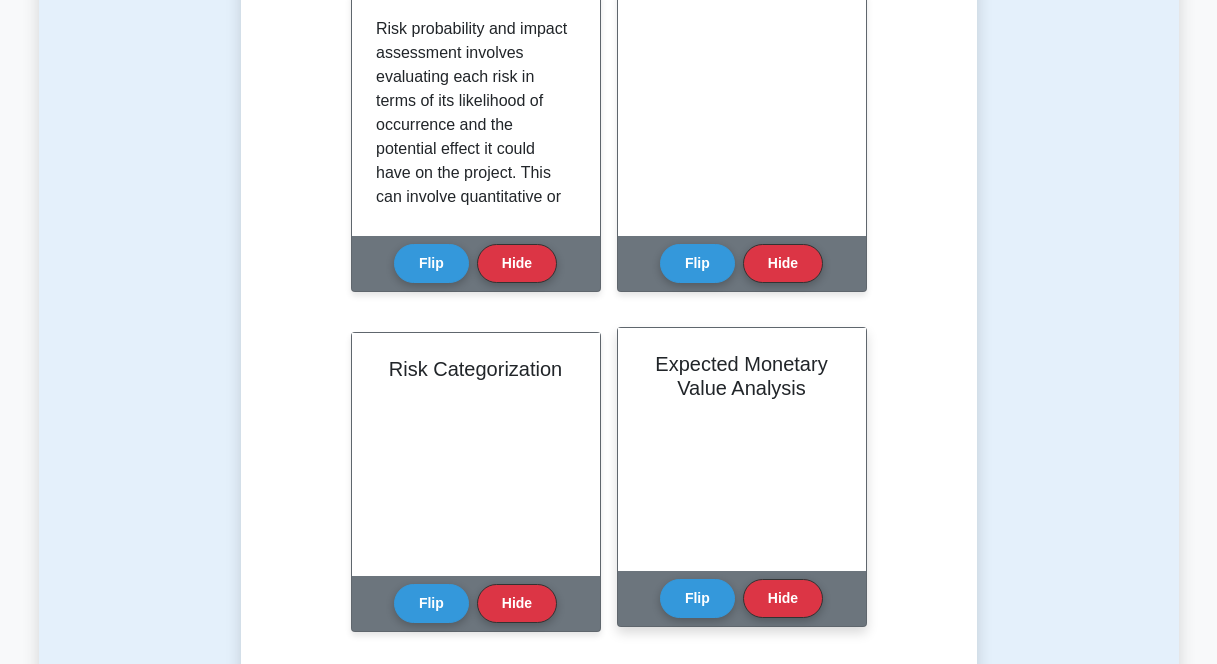scroll, scrollTop: 1791, scrollLeft: 0, axis: vertical 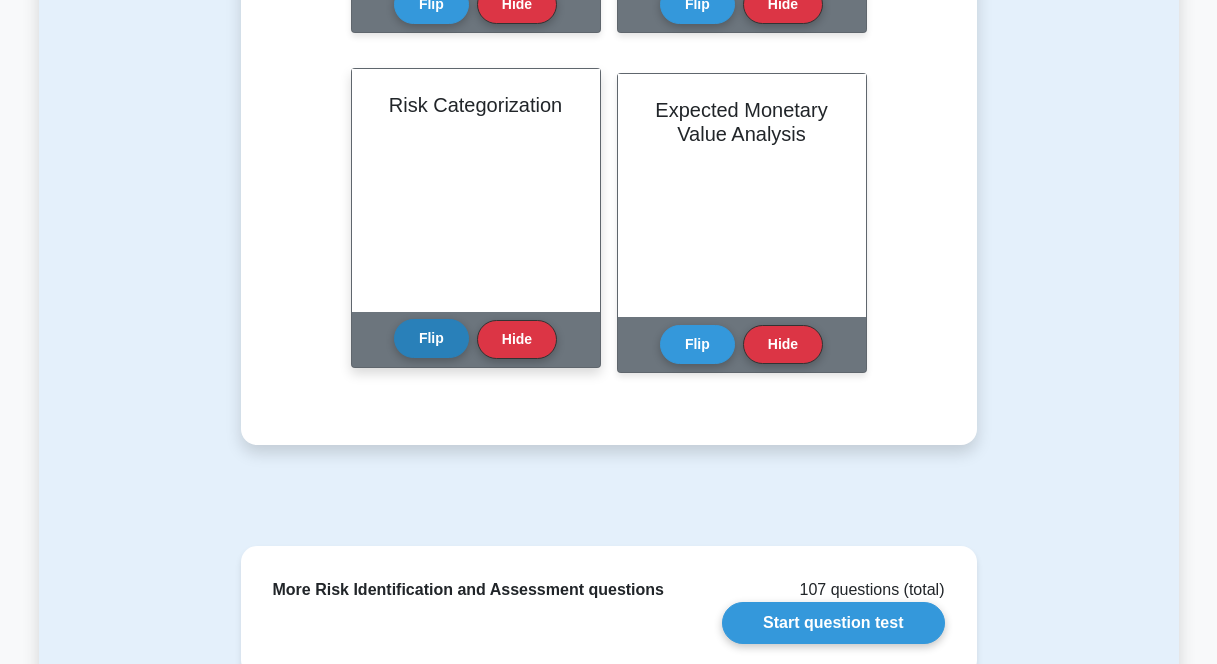 click on "Flip" at bounding box center (431, 338) 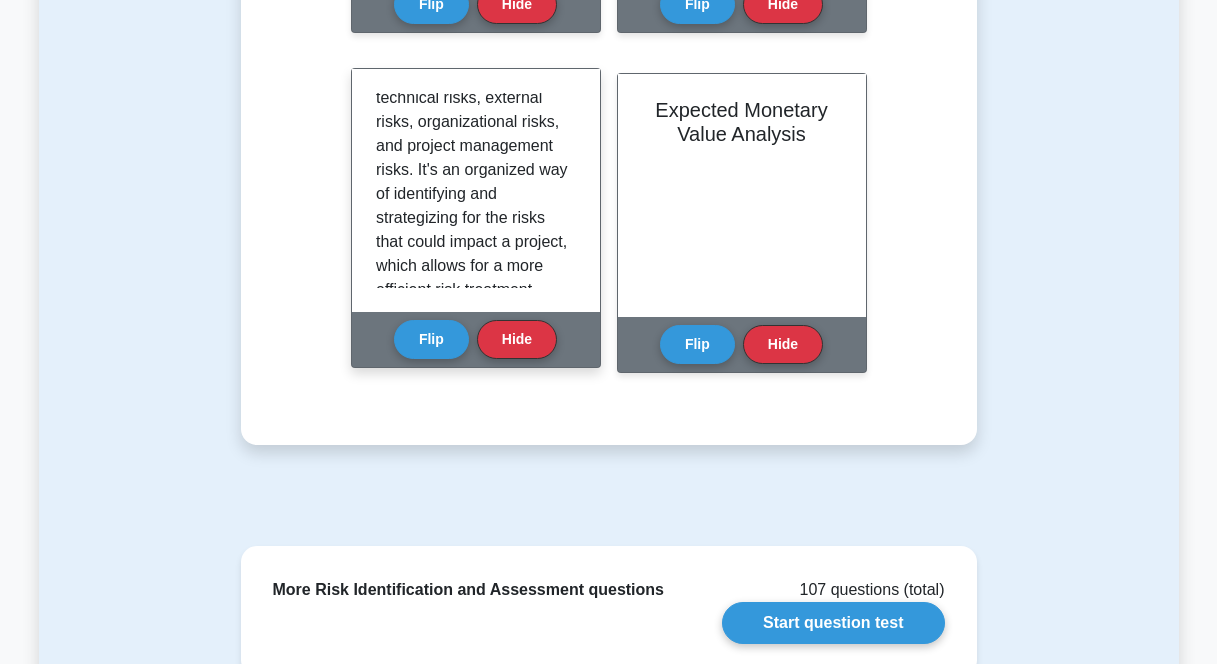 scroll, scrollTop: 397, scrollLeft: 0, axis: vertical 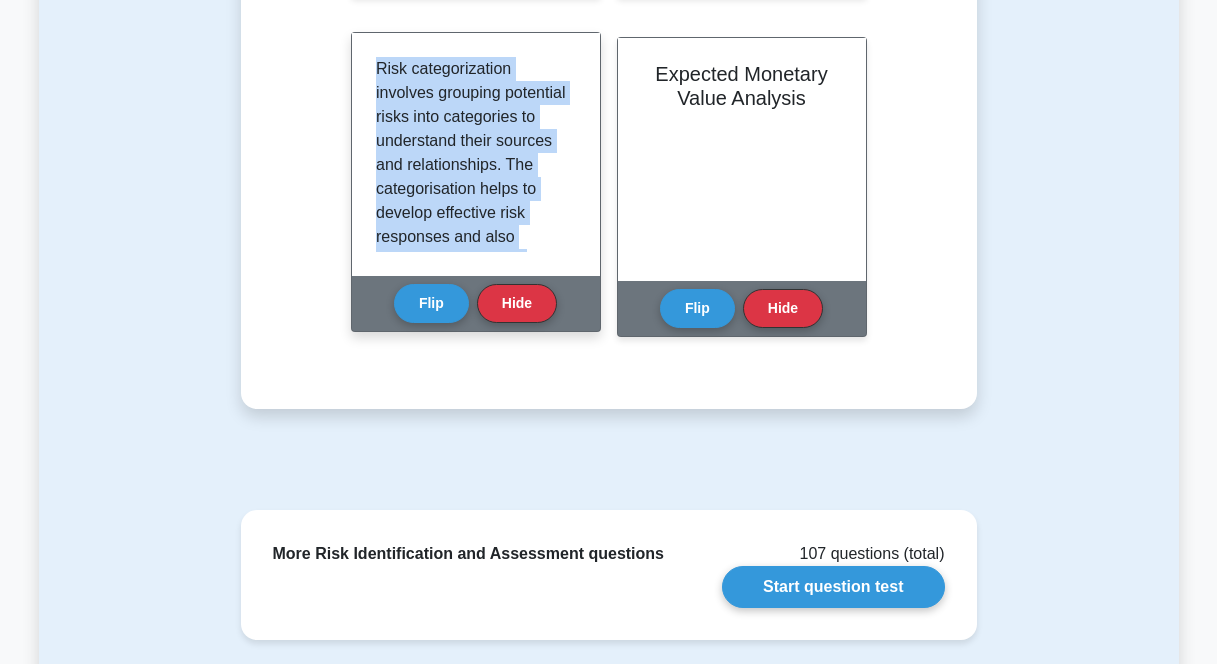 drag, startPoint x: 513, startPoint y: 223, endPoint x: 374, endPoint y: 68, distance: 208.19702 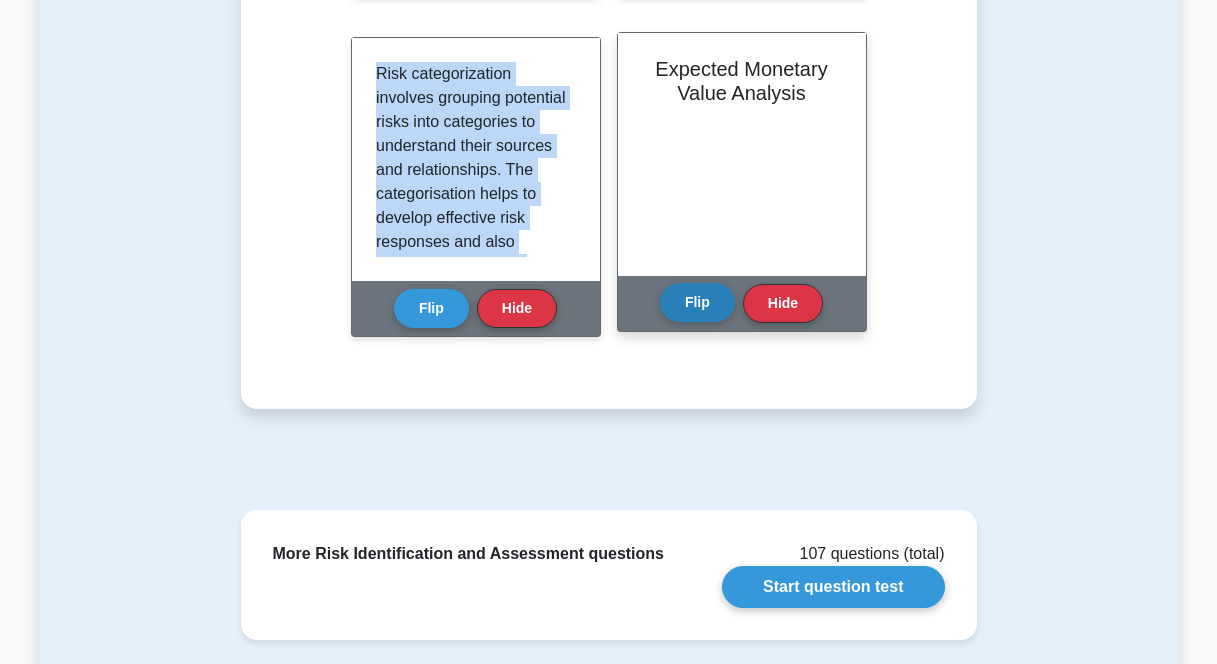 click on "Flip" at bounding box center (697, 302) 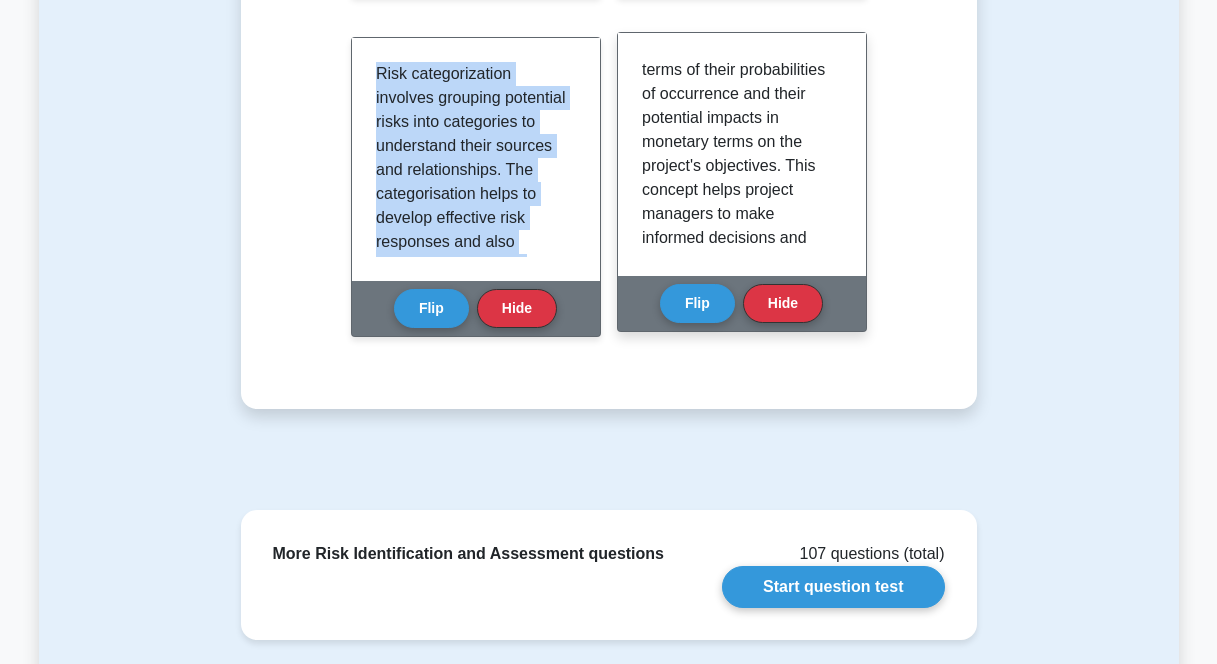 scroll, scrollTop: 397, scrollLeft: 0, axis: vertical 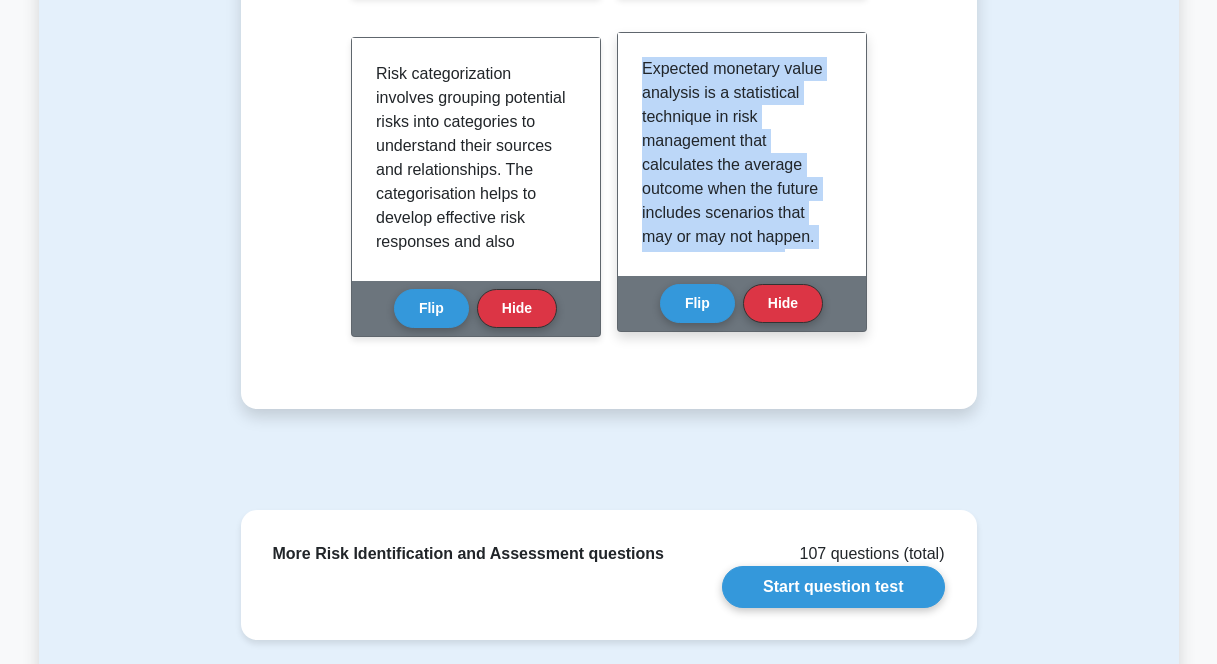 drag, startPoint x: 717, startPoint y: 238, endPoint x: 630, endPoint y: 58, distance: 199.92249 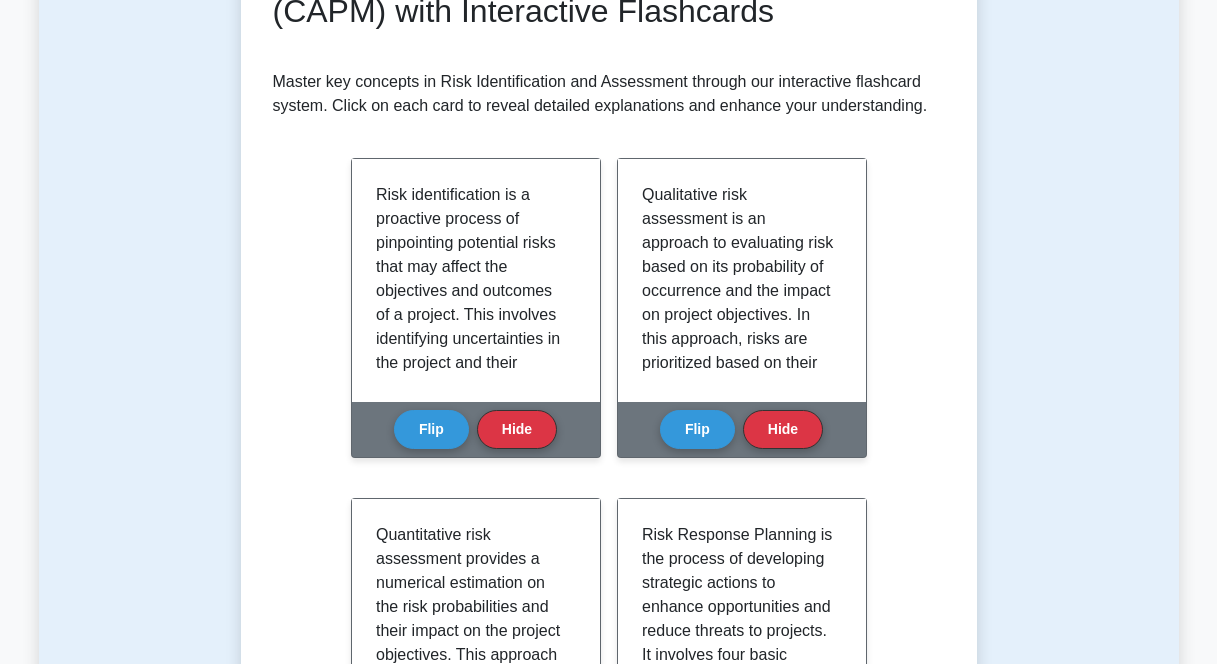 scroll, scrollTop: 0, scrollLeft: 0, axis: both 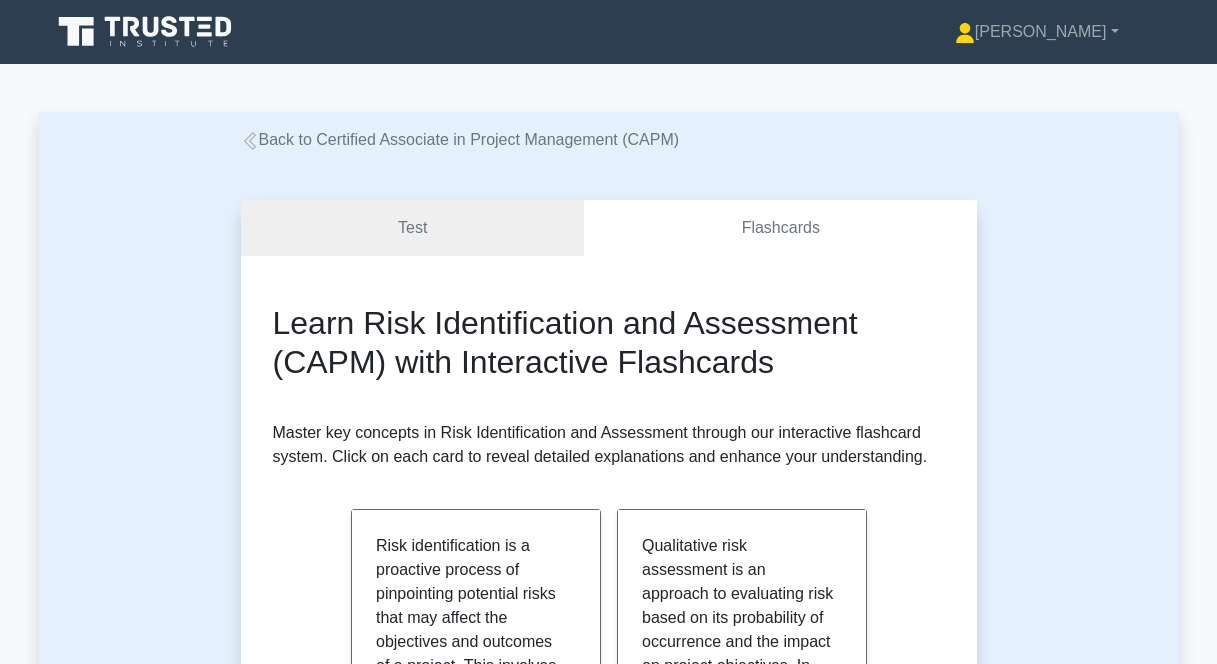 click on "Back to Certified Associate in Project Management (CAPM)" at bounding box center [460, 139] 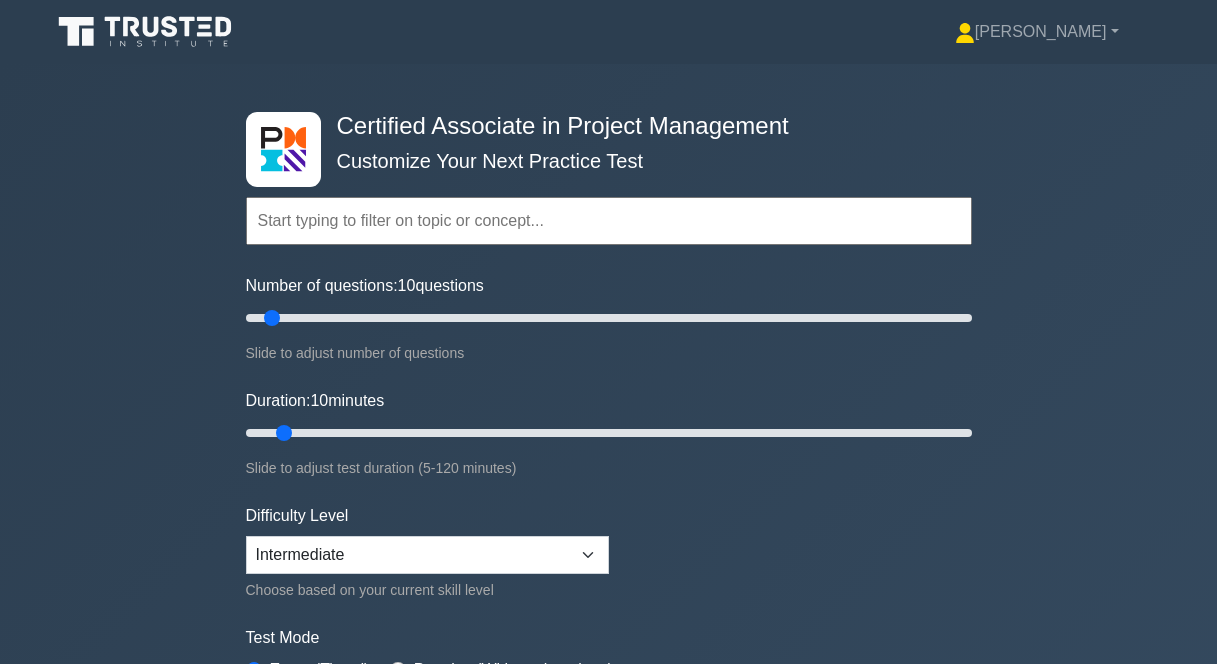 scroll, scrollTop: 0, scrollLeft: 0, axis: both 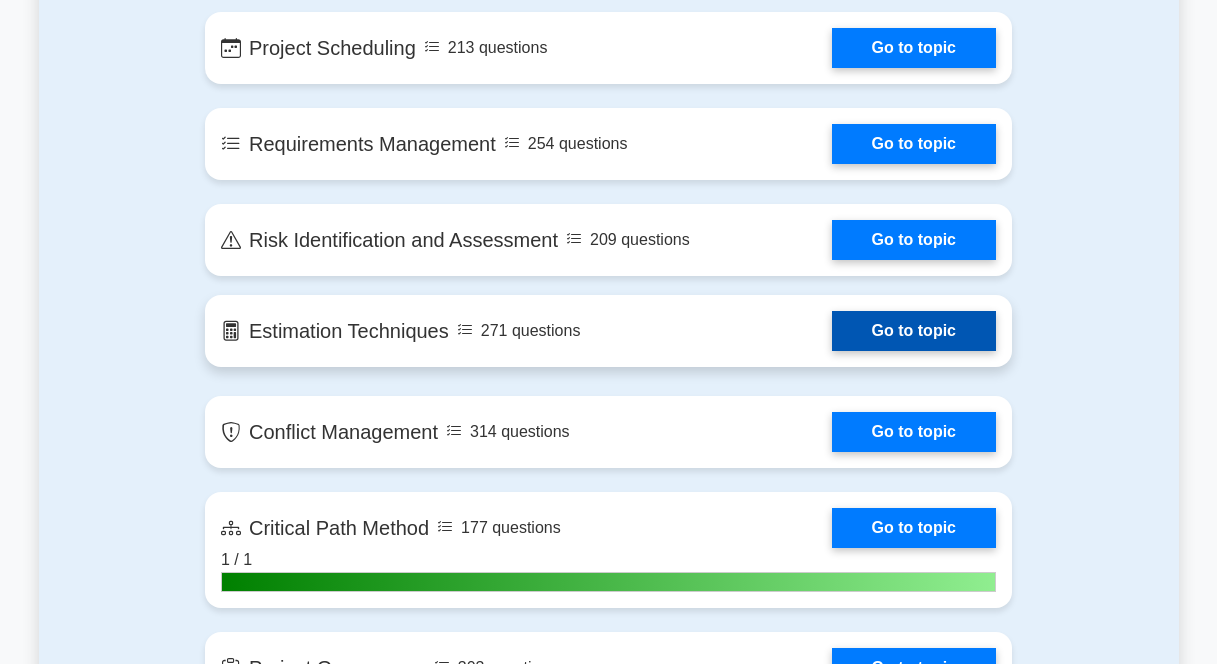 click on "Go to topic" at bounding box center (914, 331) 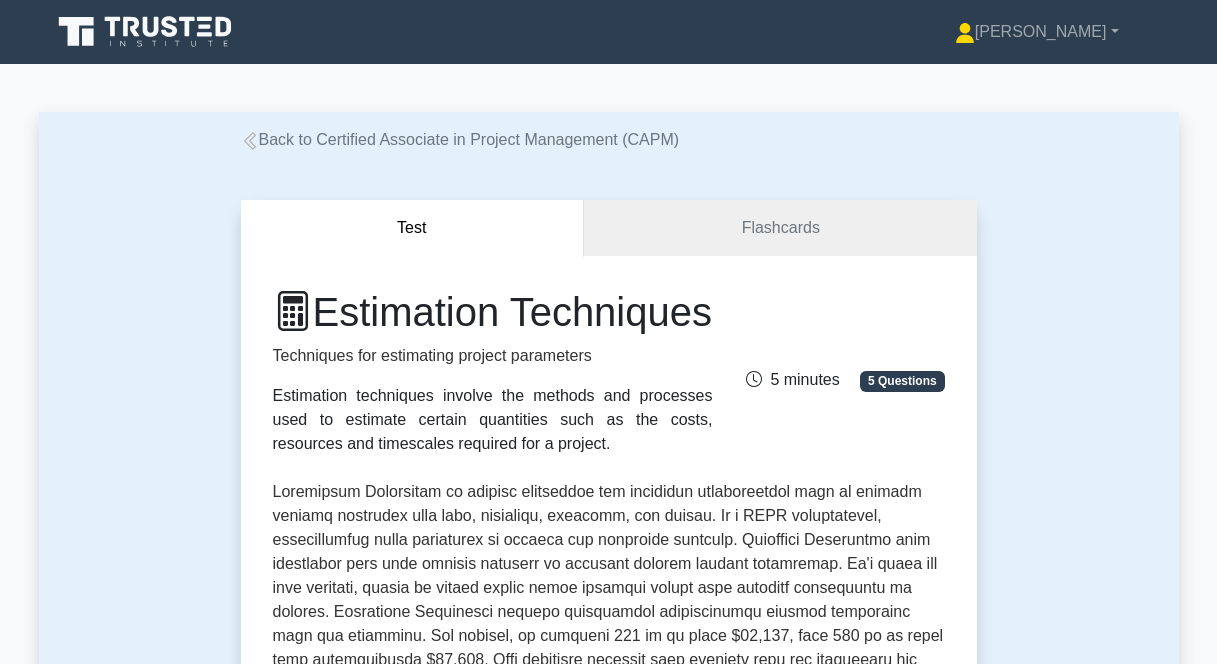 scroll, scrollTop: 0, scrollLeft: 0, axis: both 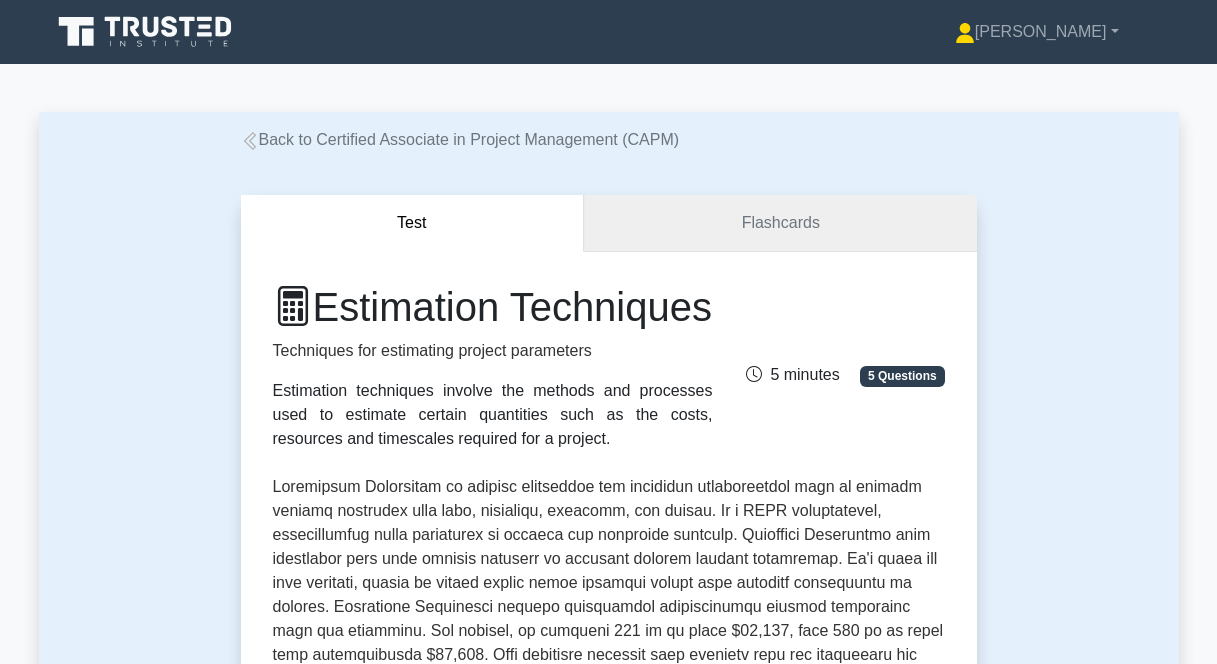 click on "Flashcards" at bounding box center [780, 223] 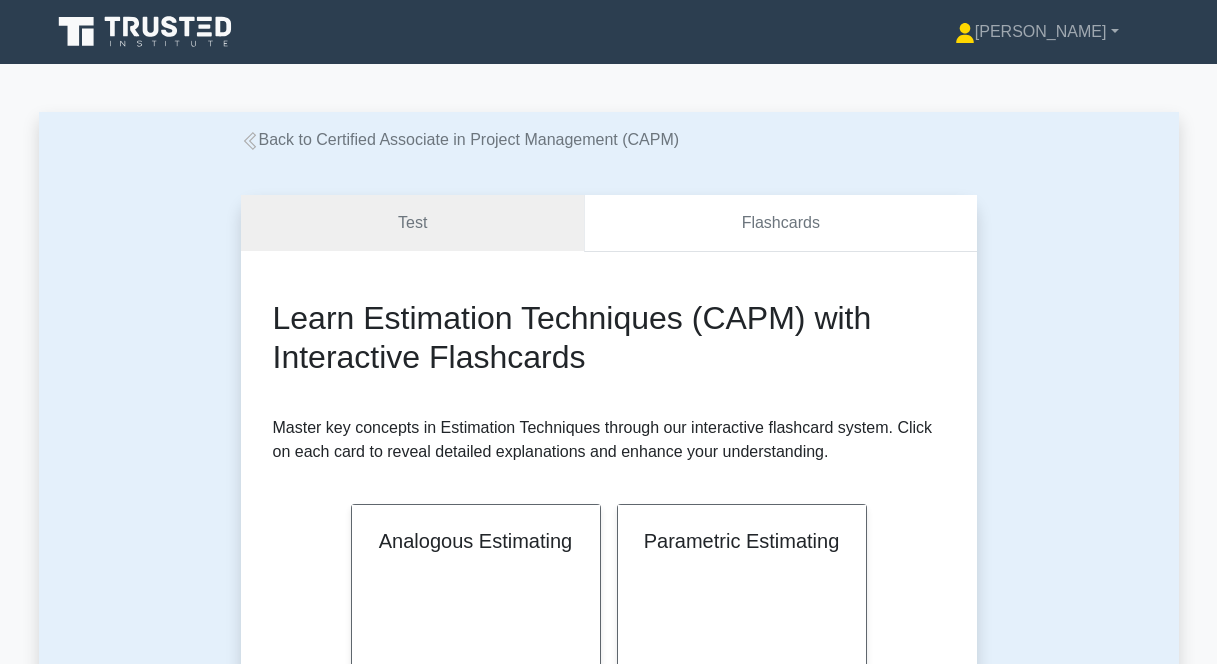 scroll, scrollTop: 0, scrollLeft: 0, axis: both 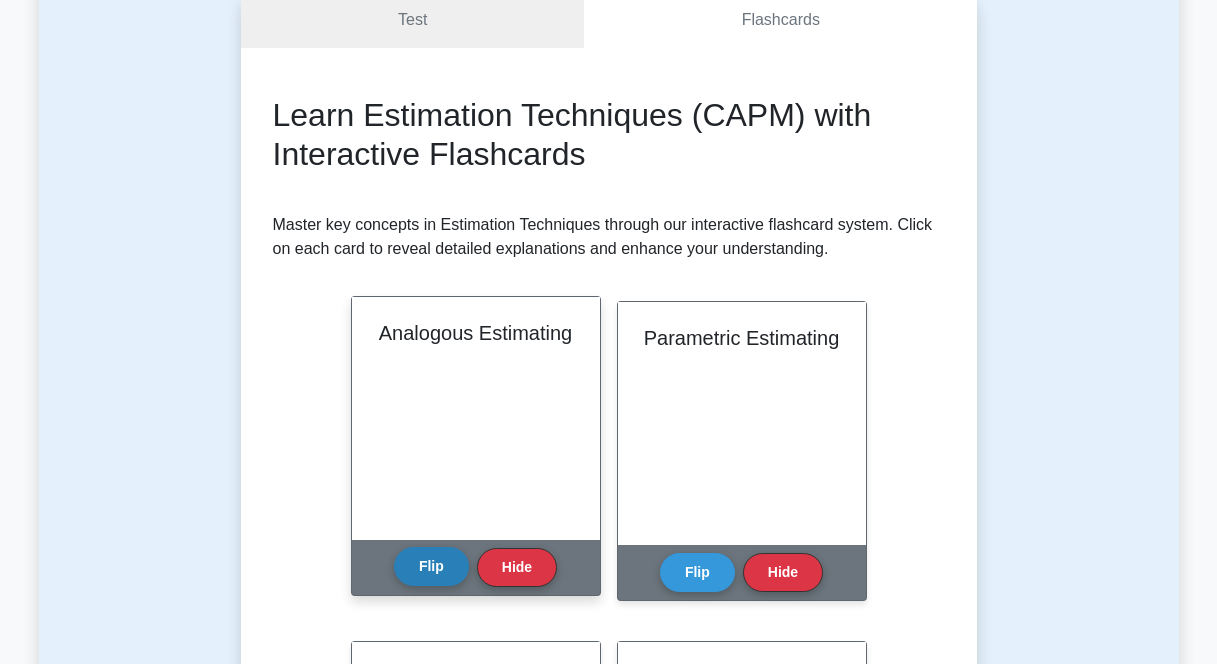 click on "Flip" at bounding box center [431, 566] 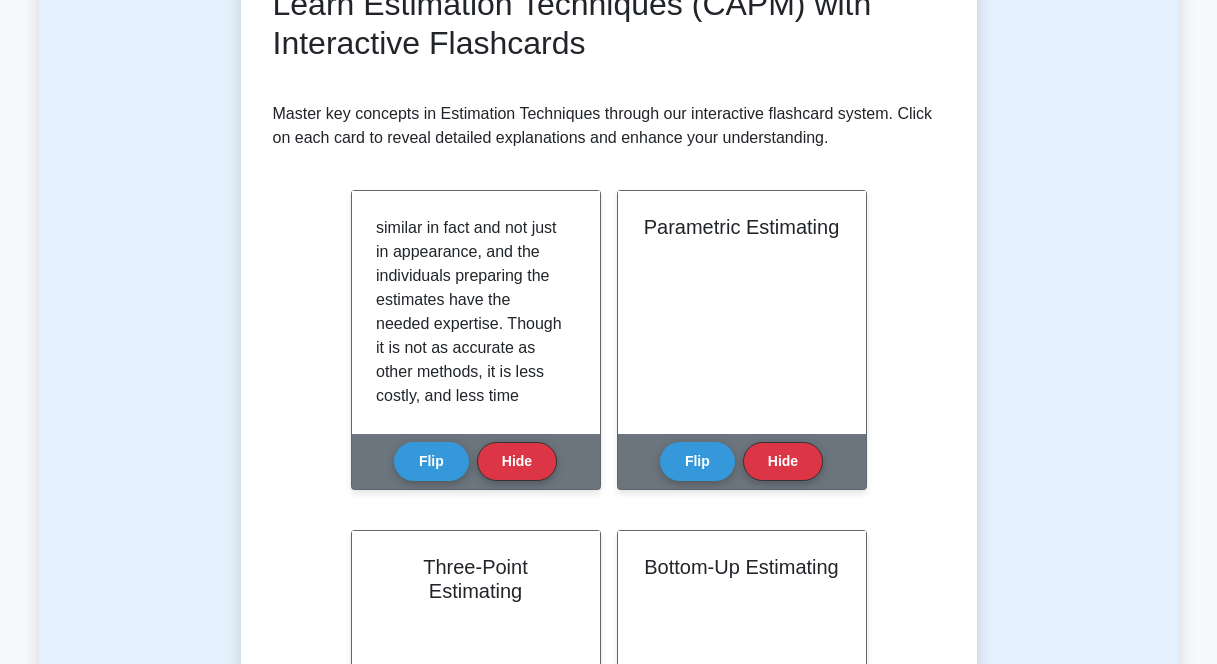 scroll, scrollTop: 318, scrollLeft: 0, axis: vertical 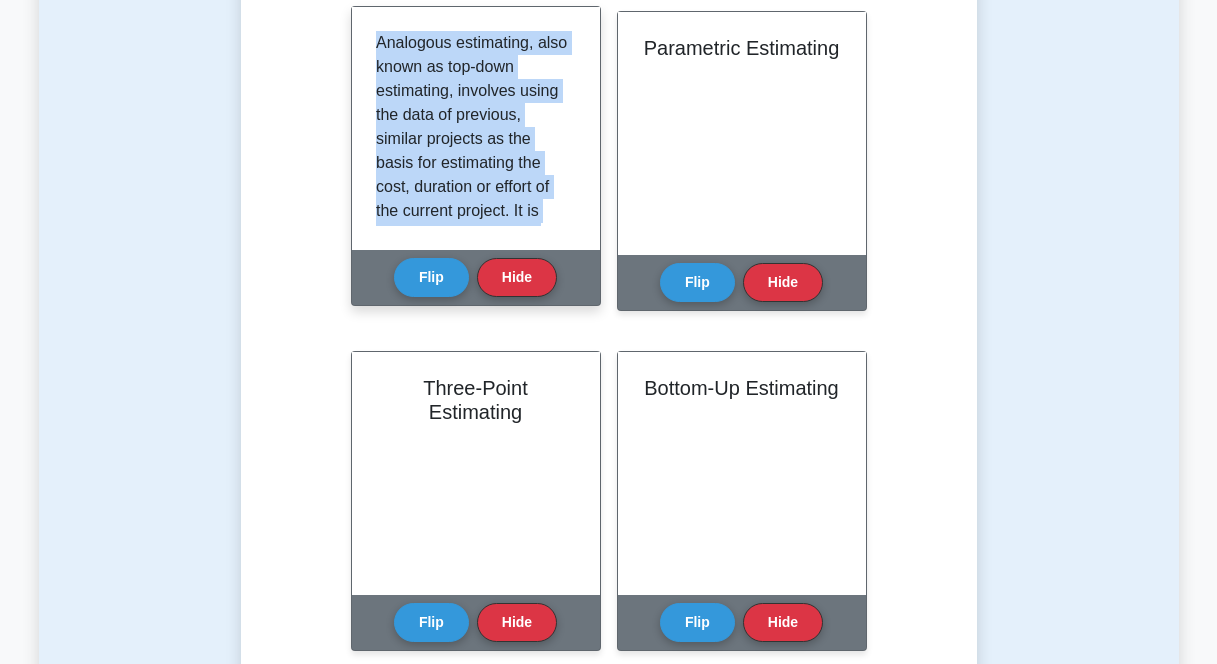 drag, startPoint x: 435, startPoint y: 204, endPoint x: 394, endPoint y: 19, distance: 189.48878 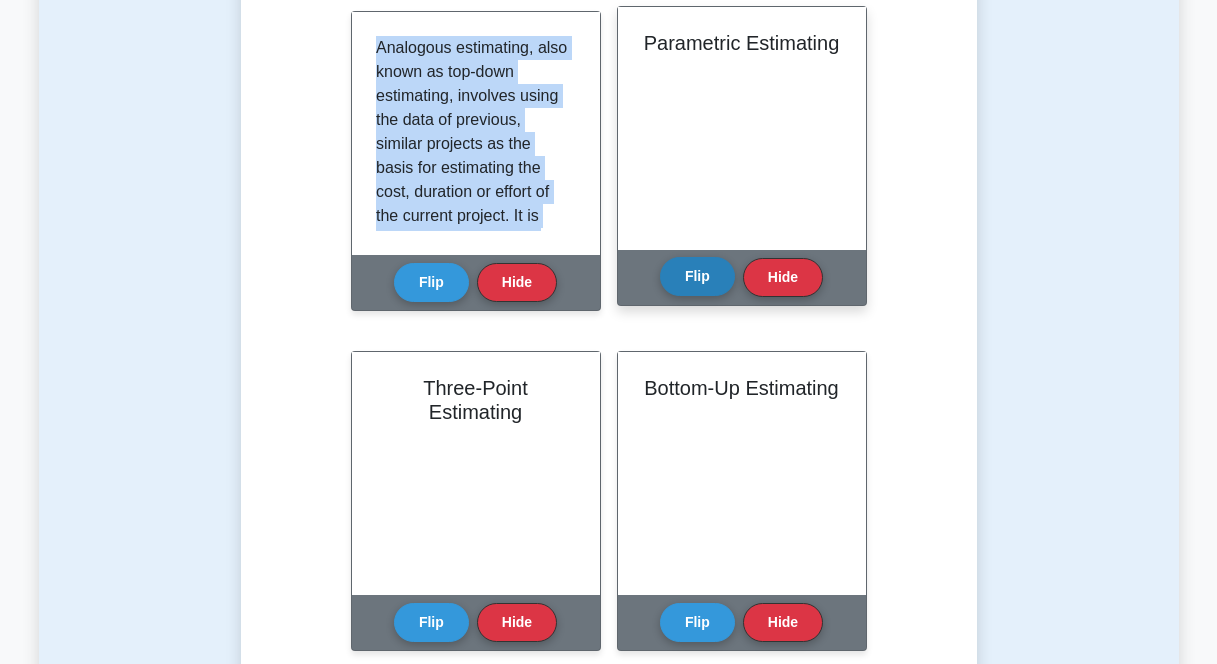 click on "Flip" at bounding box center [697, 276] 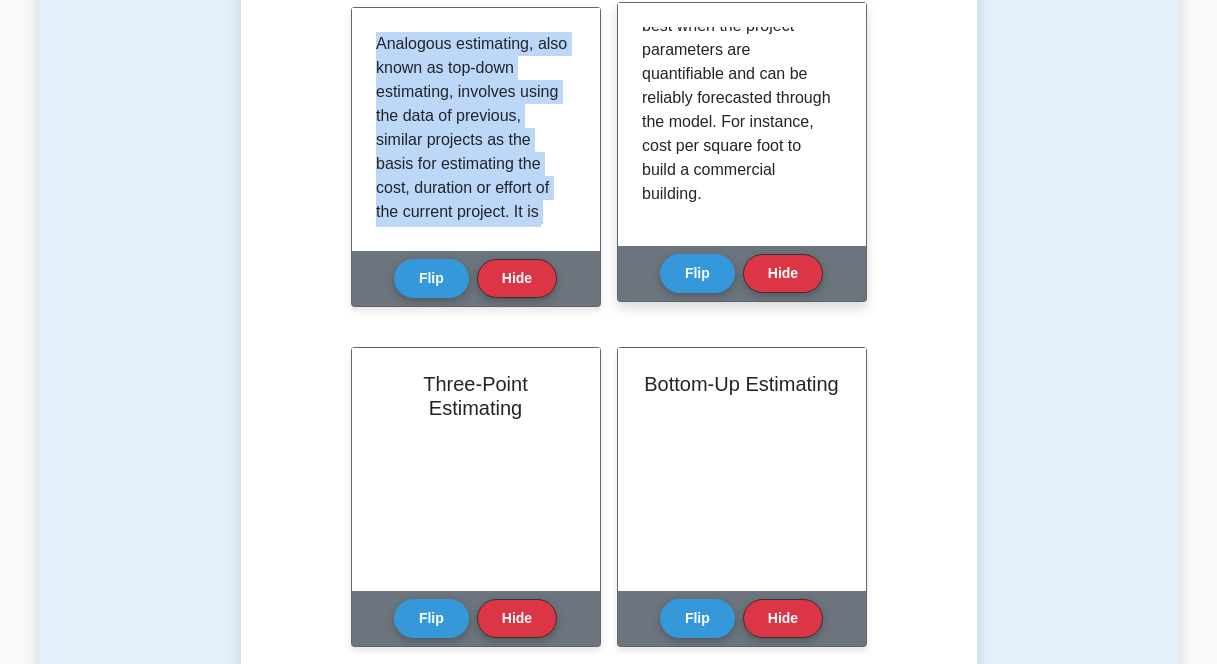 scroll, scrollTop: 502, scrollLeft: 0, axis: vertical 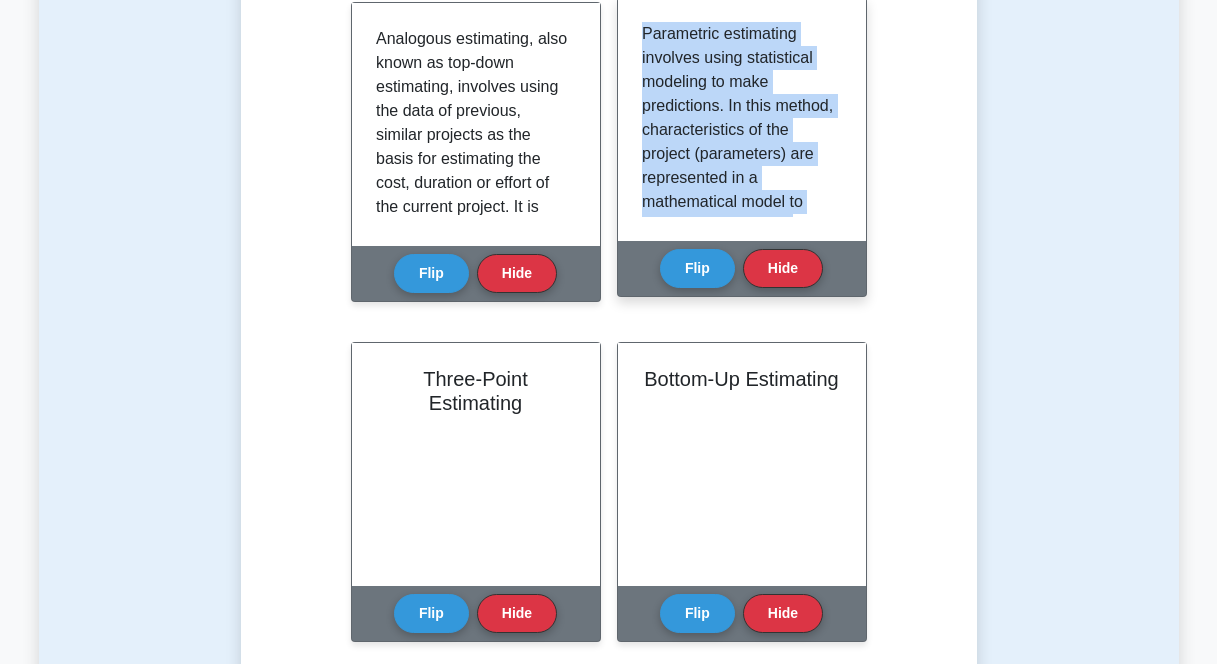 drag, startPoint x: 789, startPoint y: 190, endPoint x: 684, endPoint y: 8, distance: 210.11664 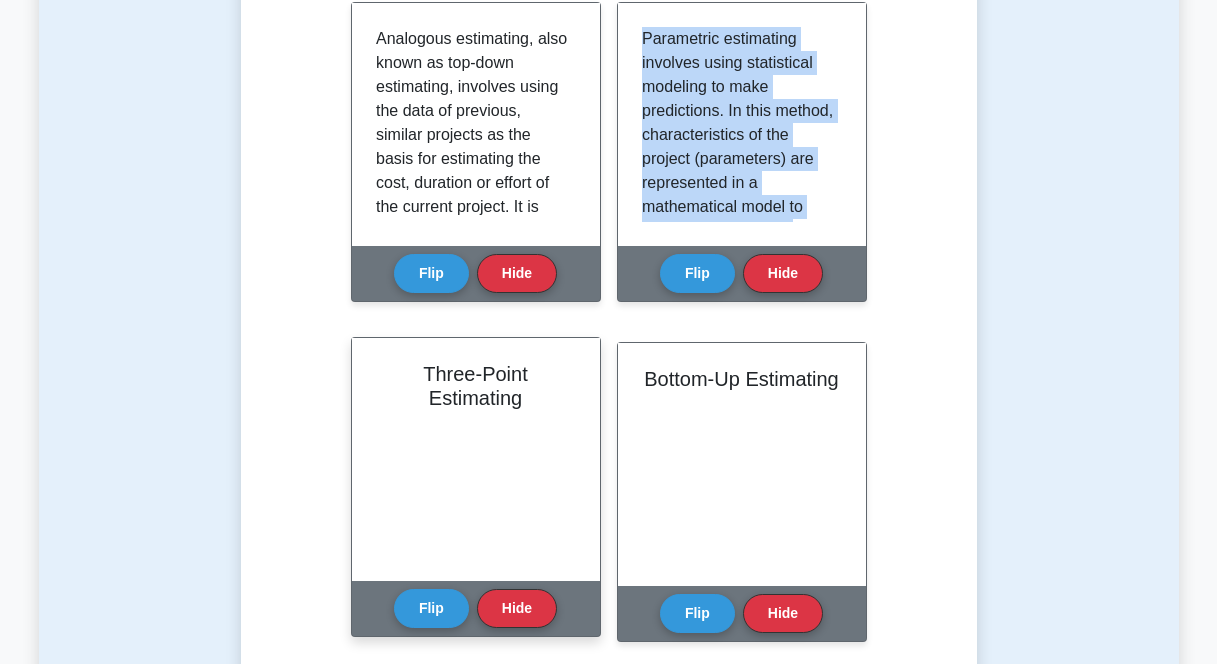 scroll, scrollTop: 624, scrollLeft: 0, axis: vertical 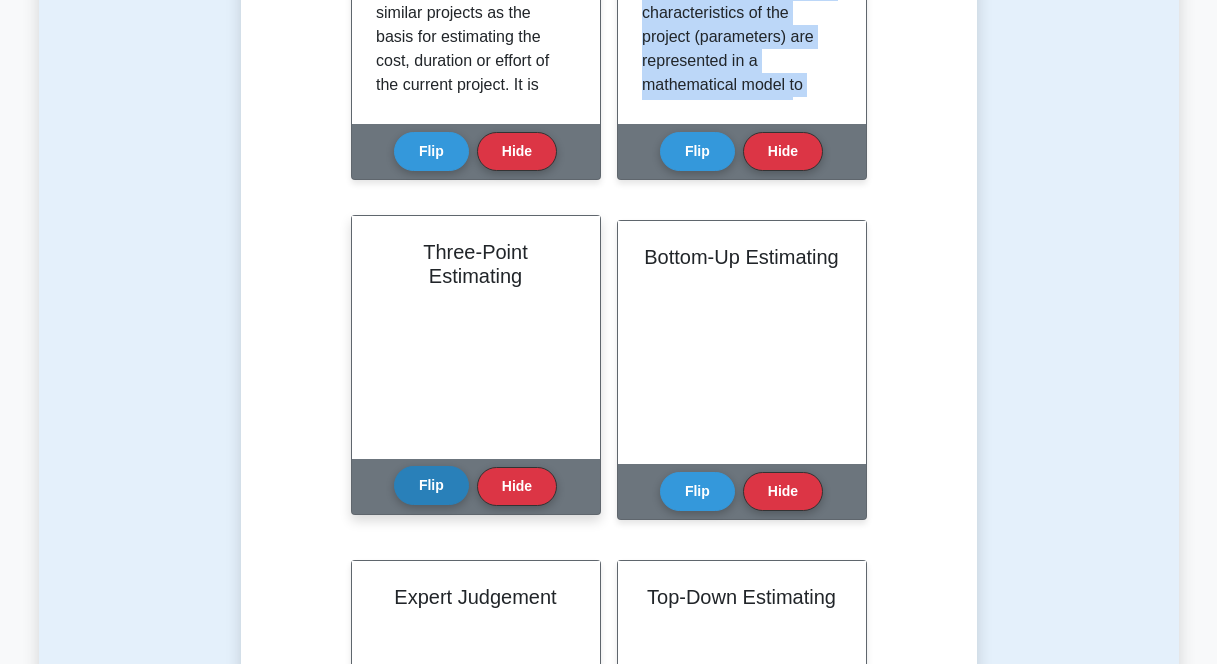 click on "Flip" at bounding box center (431, 485) 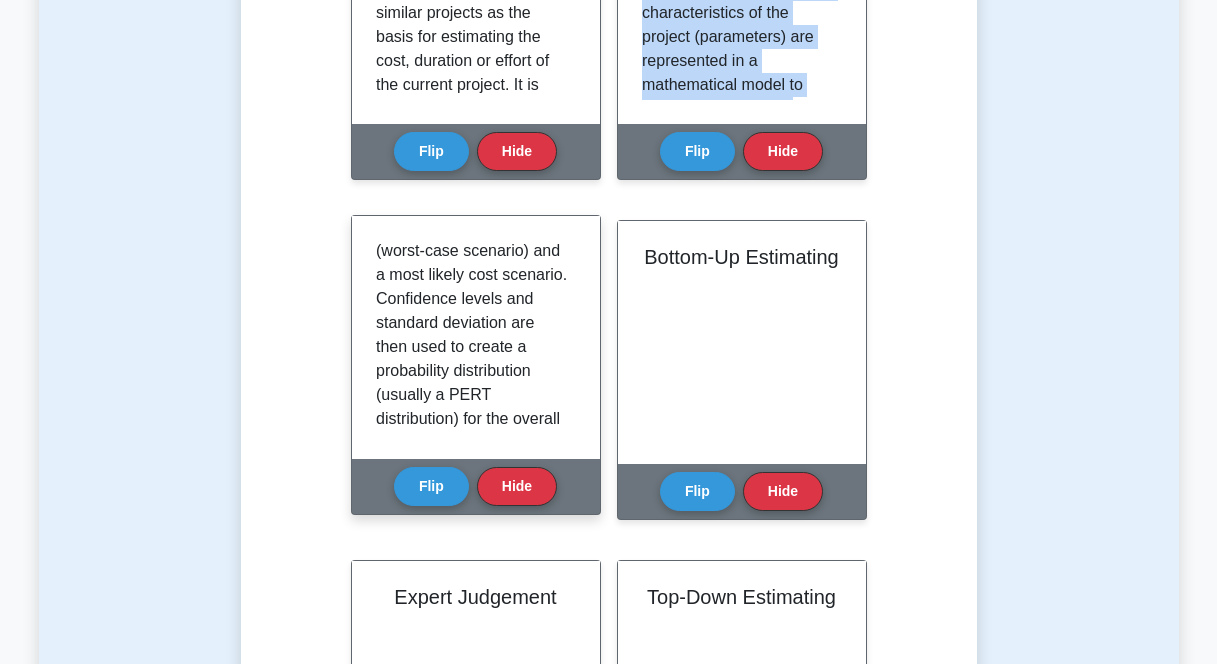scroll, scrollTop: 301, scrollLeft: 0, axis: vertical 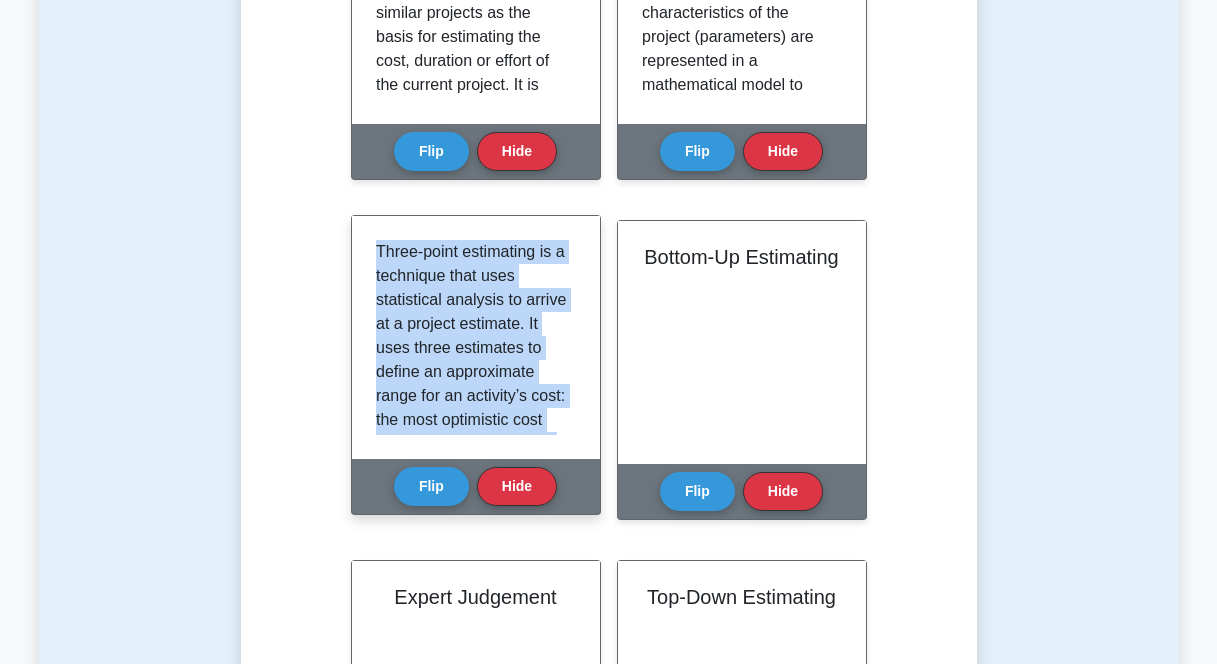 drag, startPoint x: 547, startPoint y: 409, endPoint x: 433, endPoint y: 227, distance: 214.75568 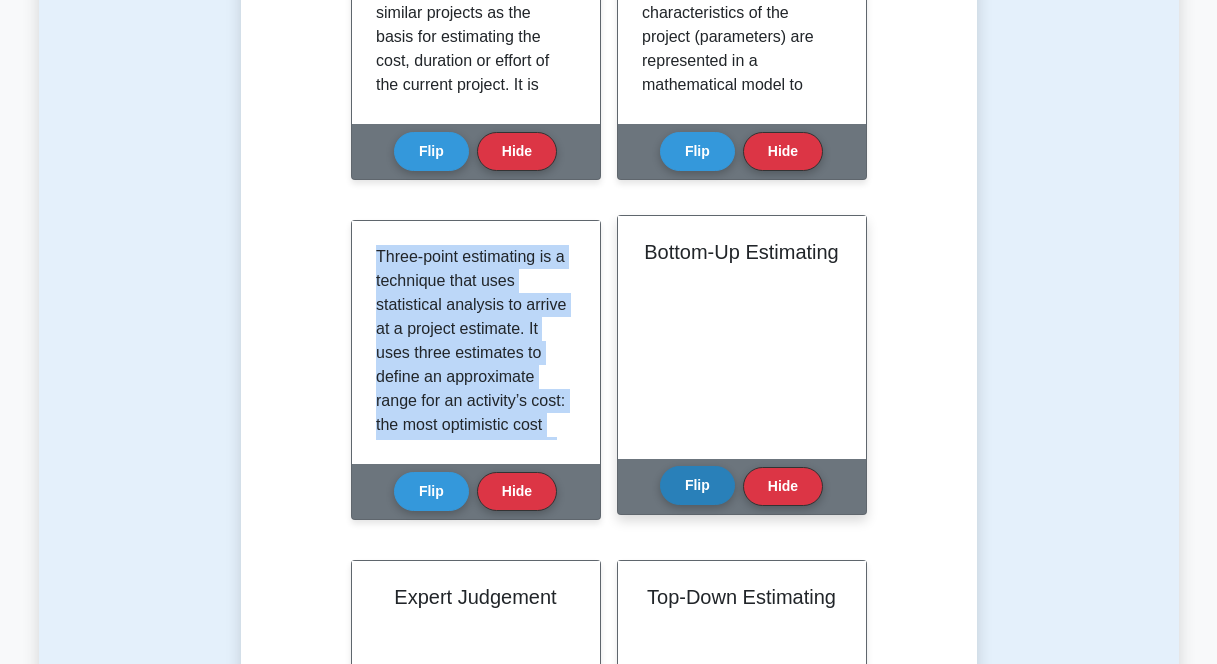 click on "Flip" at bounding box center (697, 485) 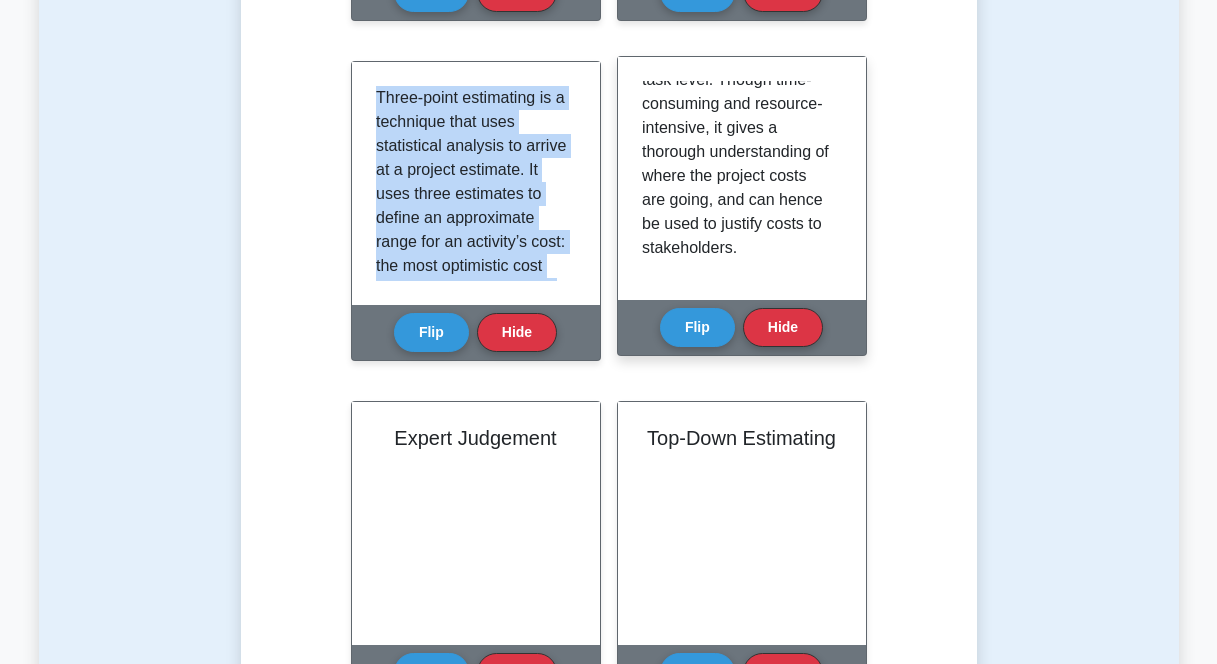 scroll, scrollTop: 898, scrollLeft: 0, axis: vertical 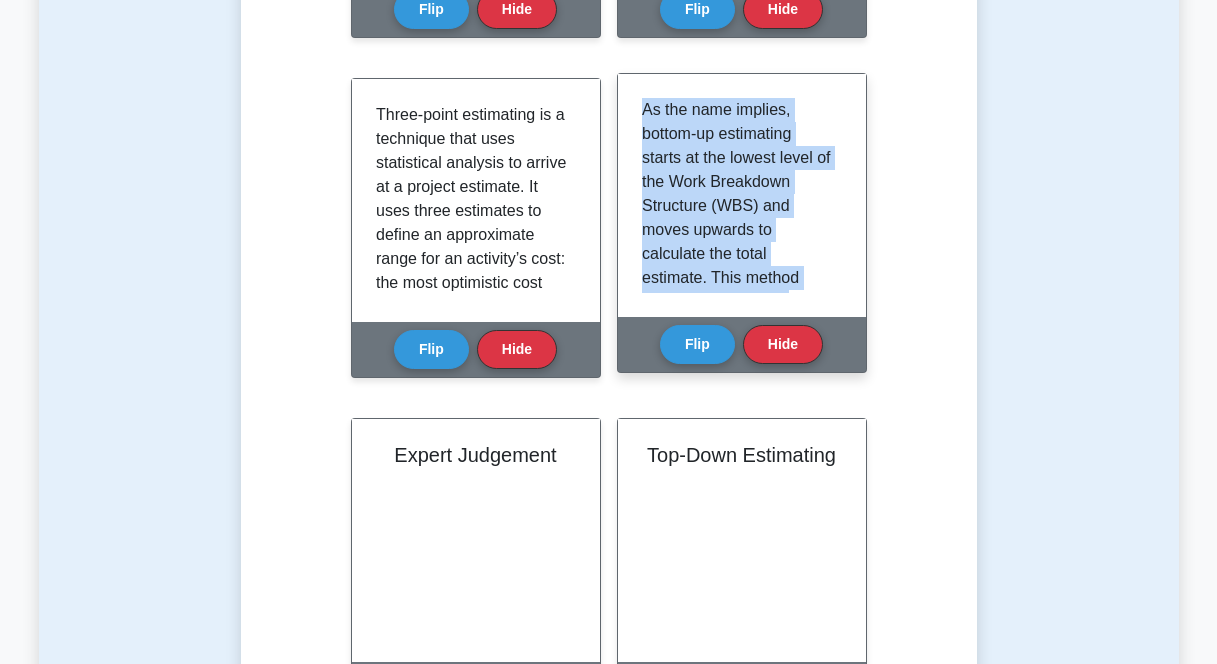 drag, startPoint x: 743, startPoint y: 139, endPoint x: 641, endPoint y: 111, distance: 105.773346 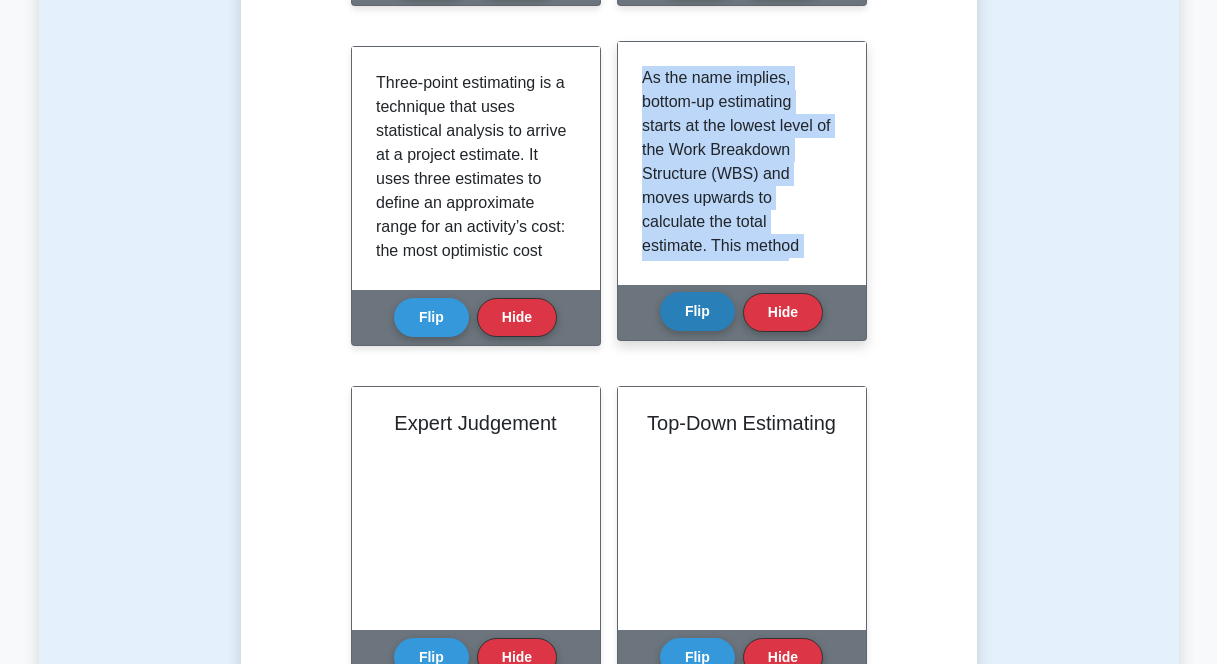 scroll, scrollTop: 928, scrollLeft: 0, axis: vertical 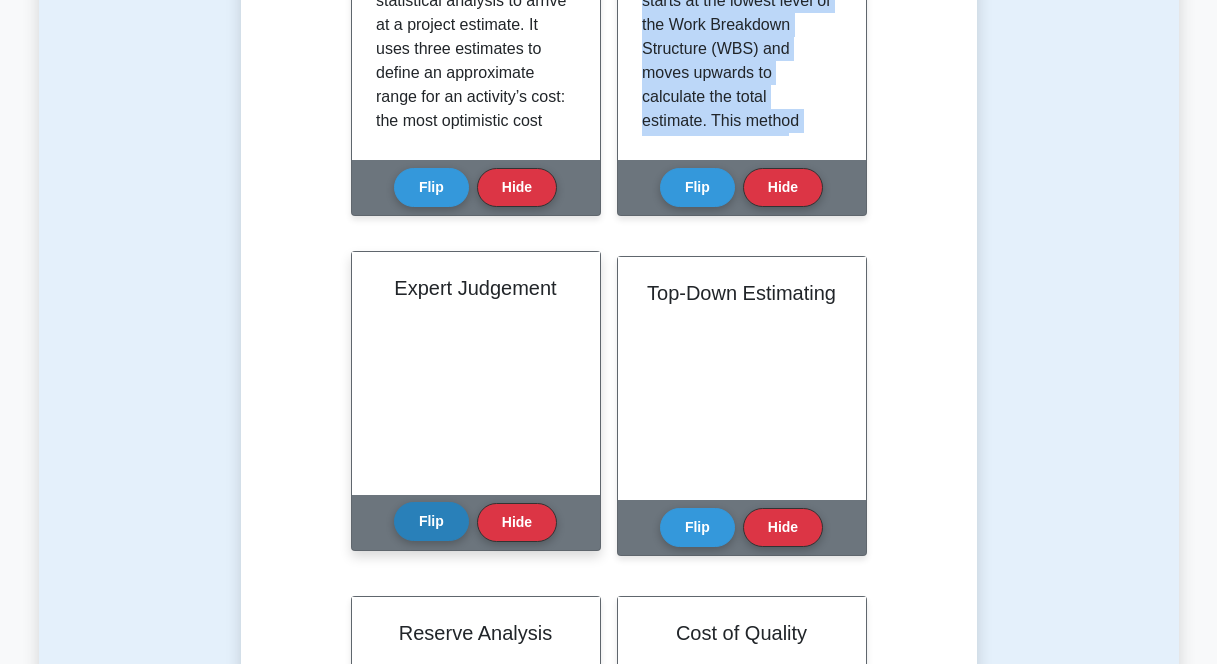 click on "Flip" at bounding box center (431, 521) 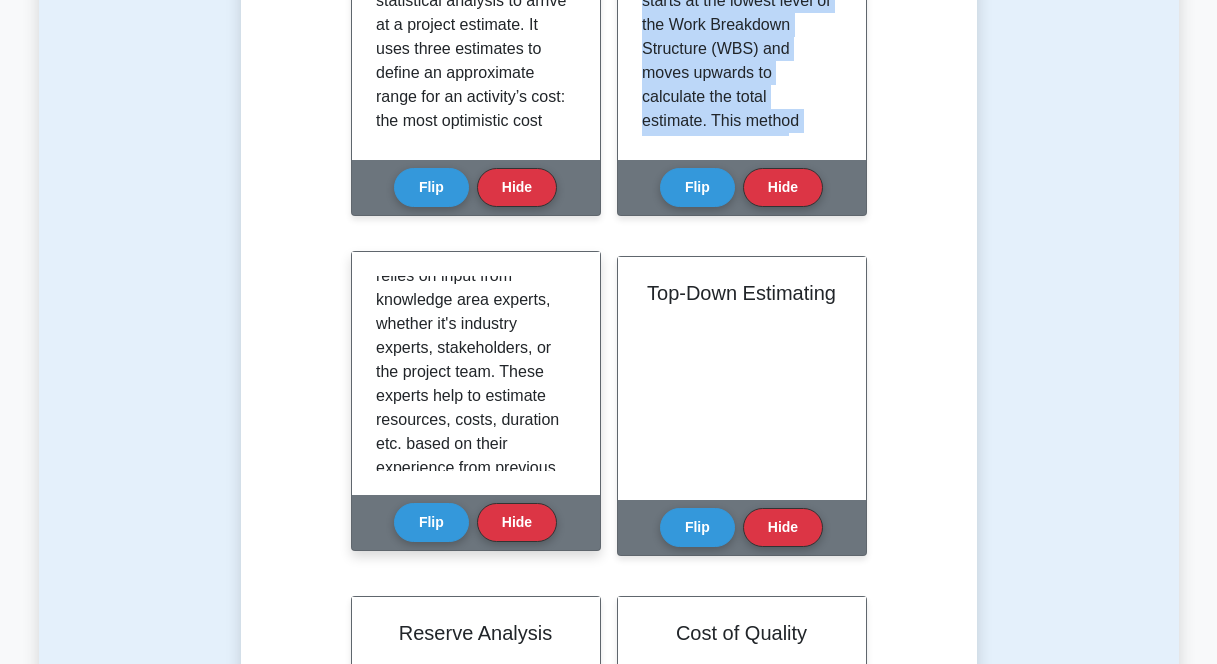 scroll, scrollTop: 397, scrollLeft: 0, axis: vertical 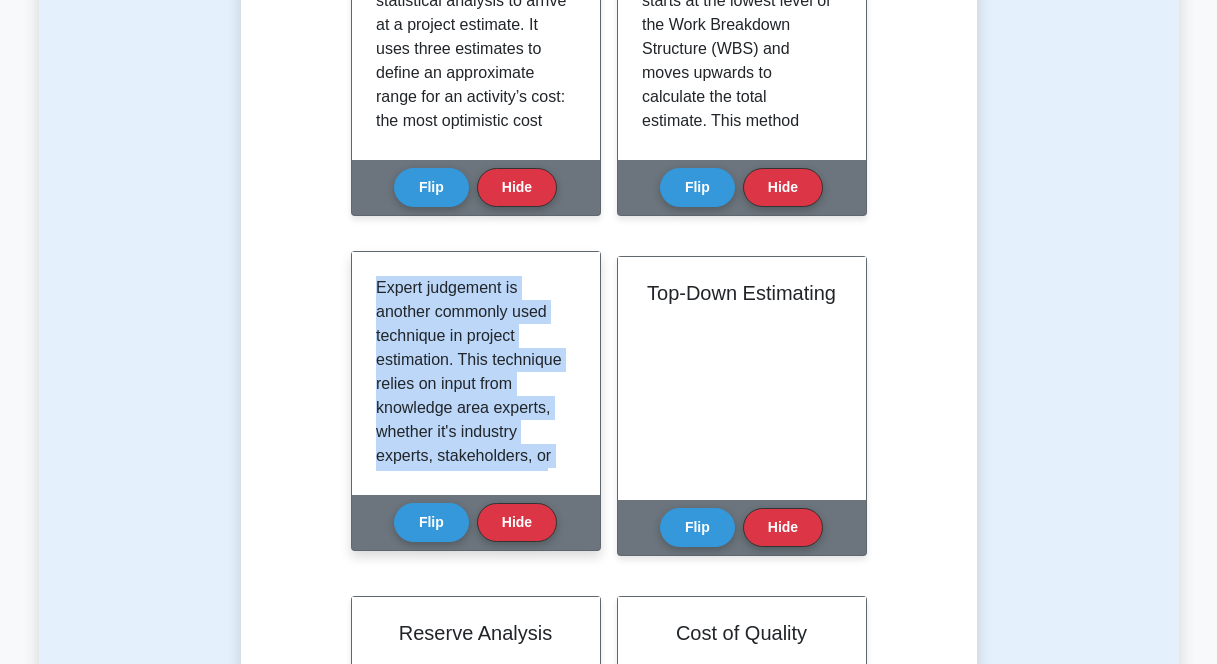 drag, startPoint x: 519, startPoint y: 444, endPoint x: 377, endPoint y: 286, distance: 212.43352 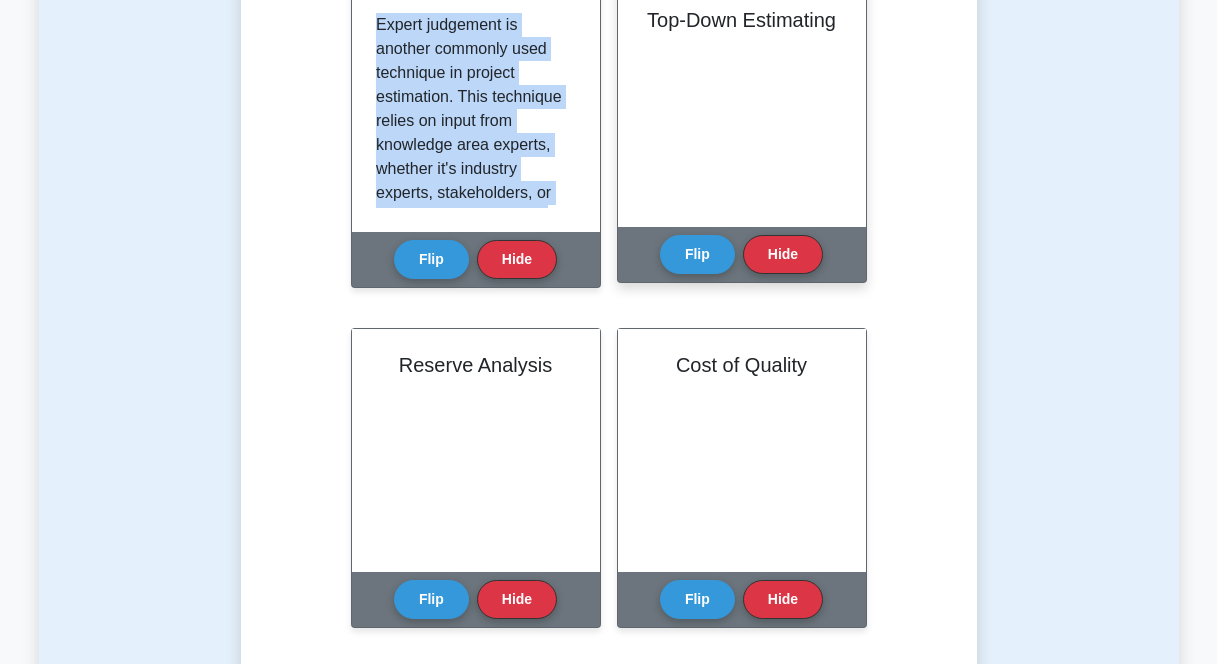 scroll, scrollTop: 1099, scrollLeft: 0, axis: vertical 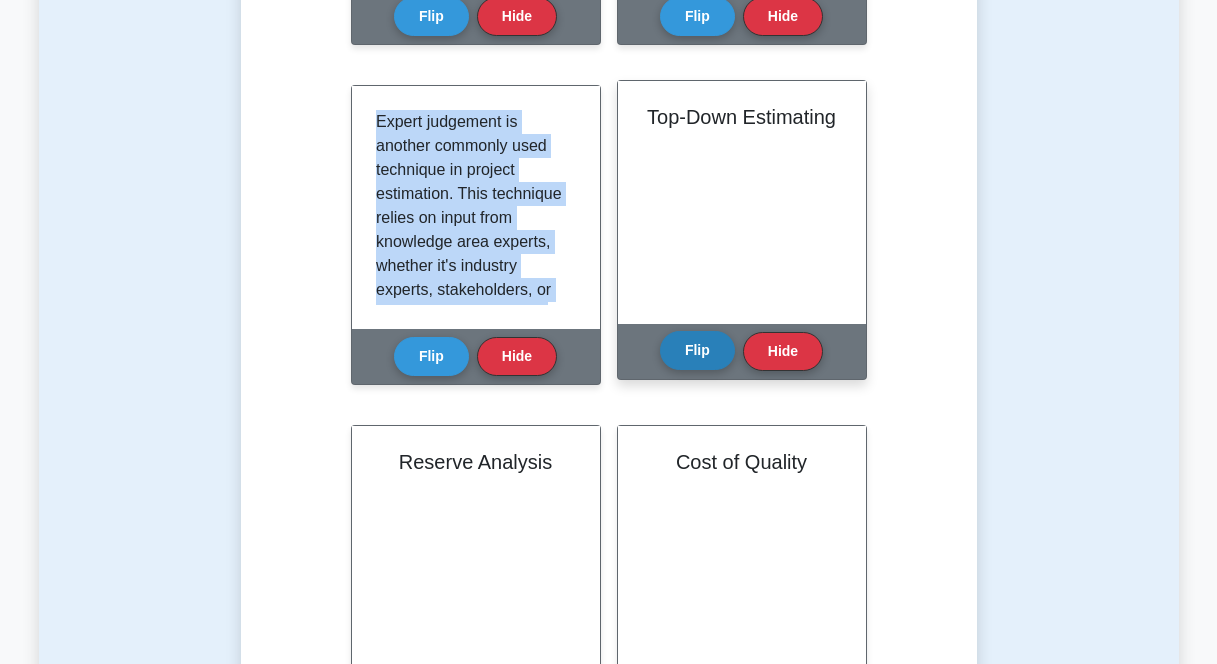 click on "Flip" at bounding box center [697, 350] 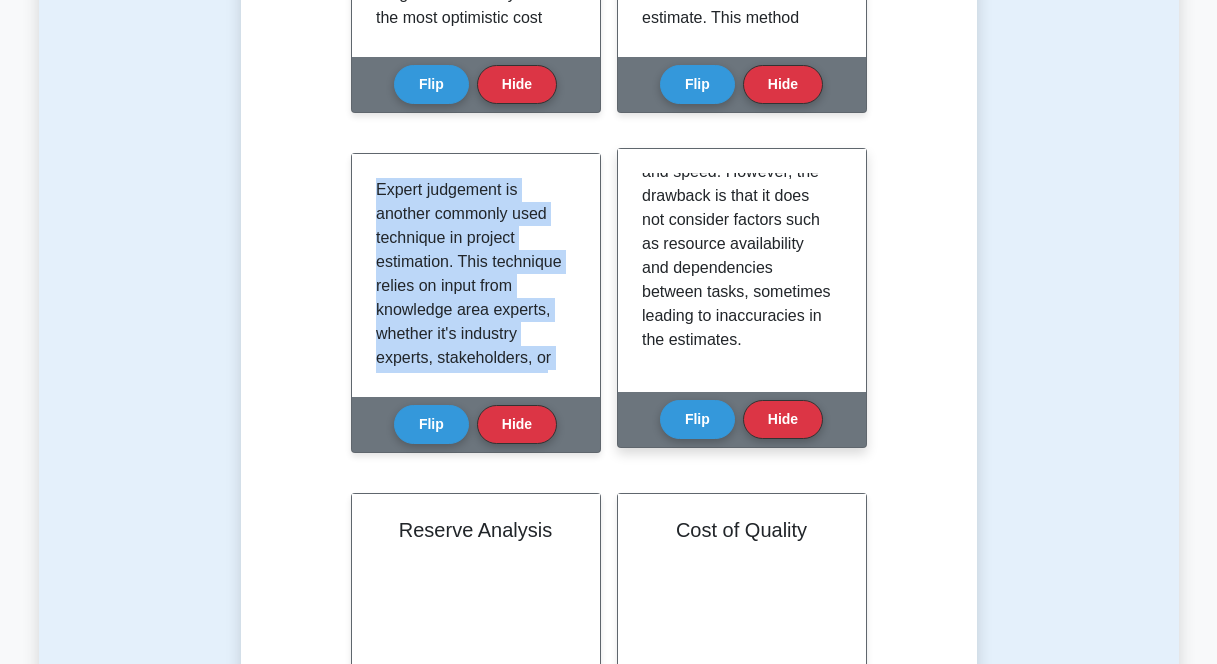 scroll, scrollTop: 1049, scrollLeft: 0, axis: vertical 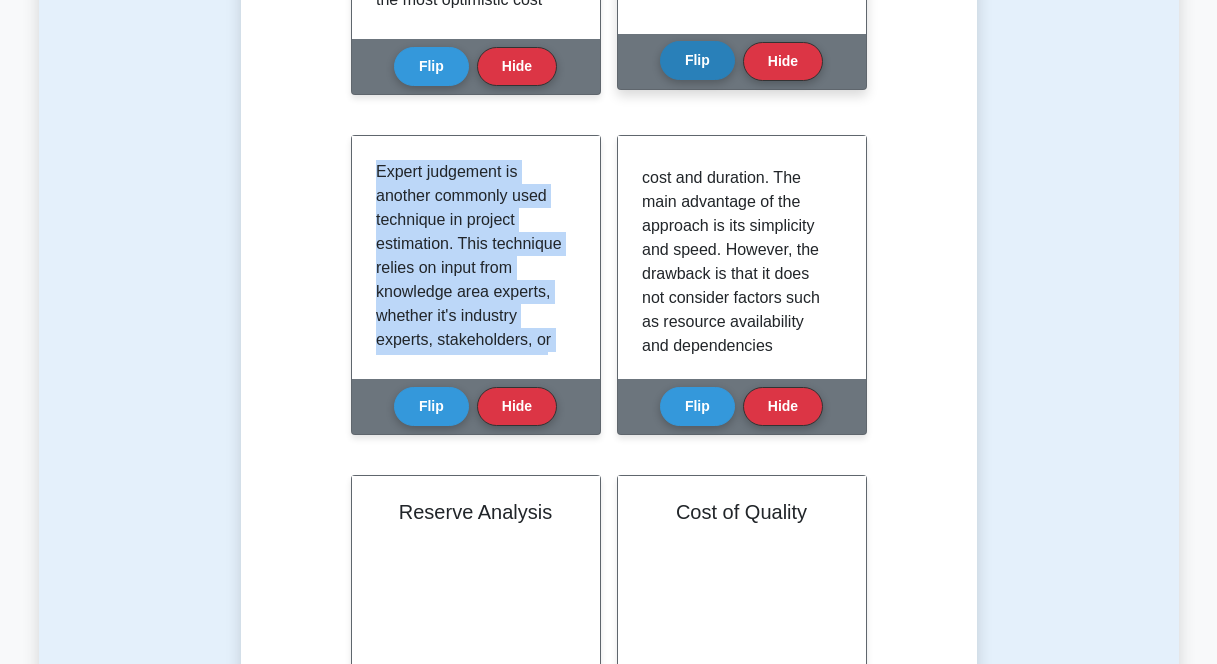 click on "Flip" at bounding box center (697, 60) 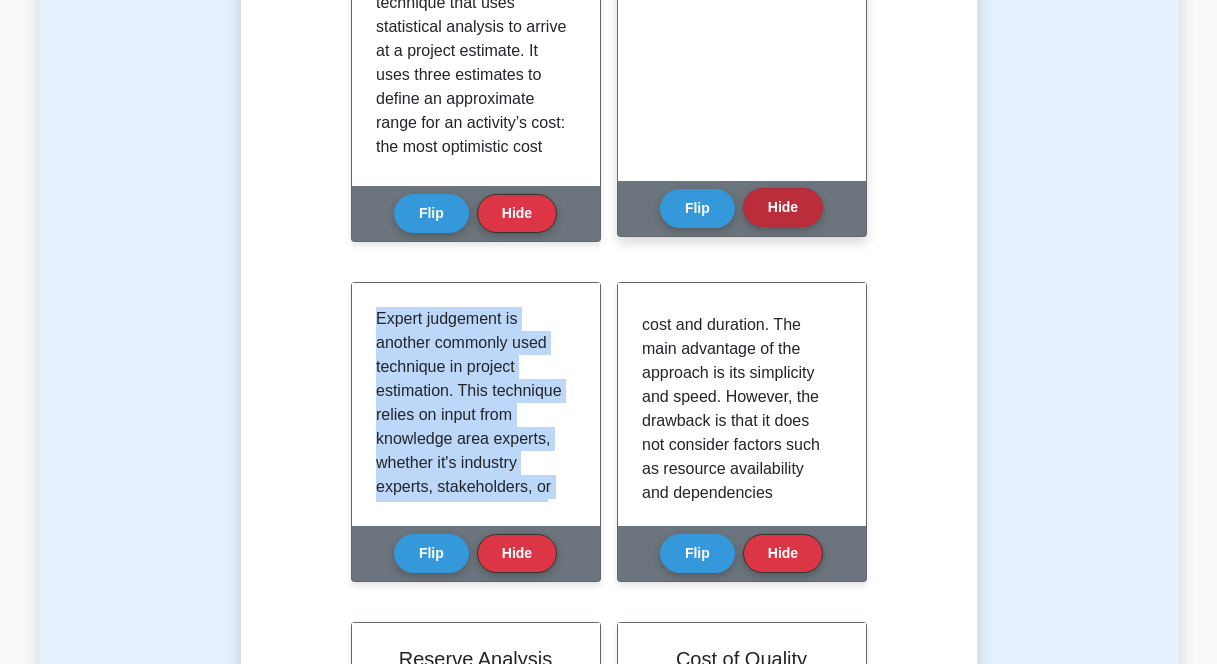 scroll, scrollTop: 726, scrollLeft: 0, axis: vertical 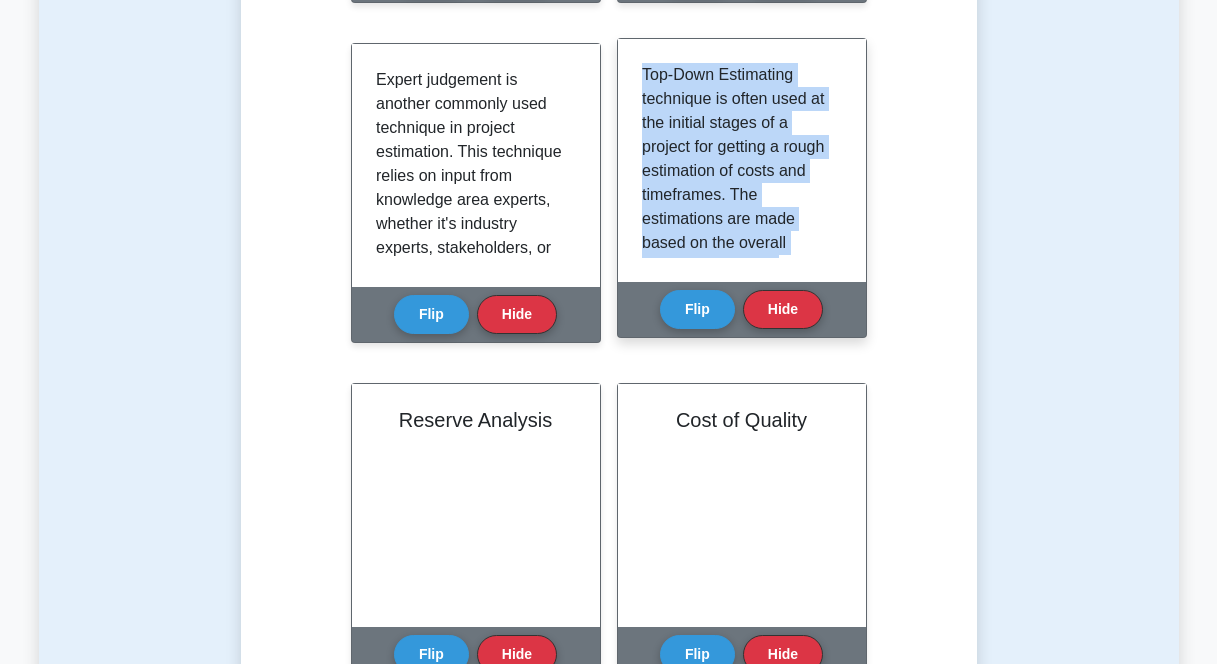 drag, startPoint x: 733, startPoint y: 230, endPoint x: 645, endPoint y: 48, distance: 202.15836 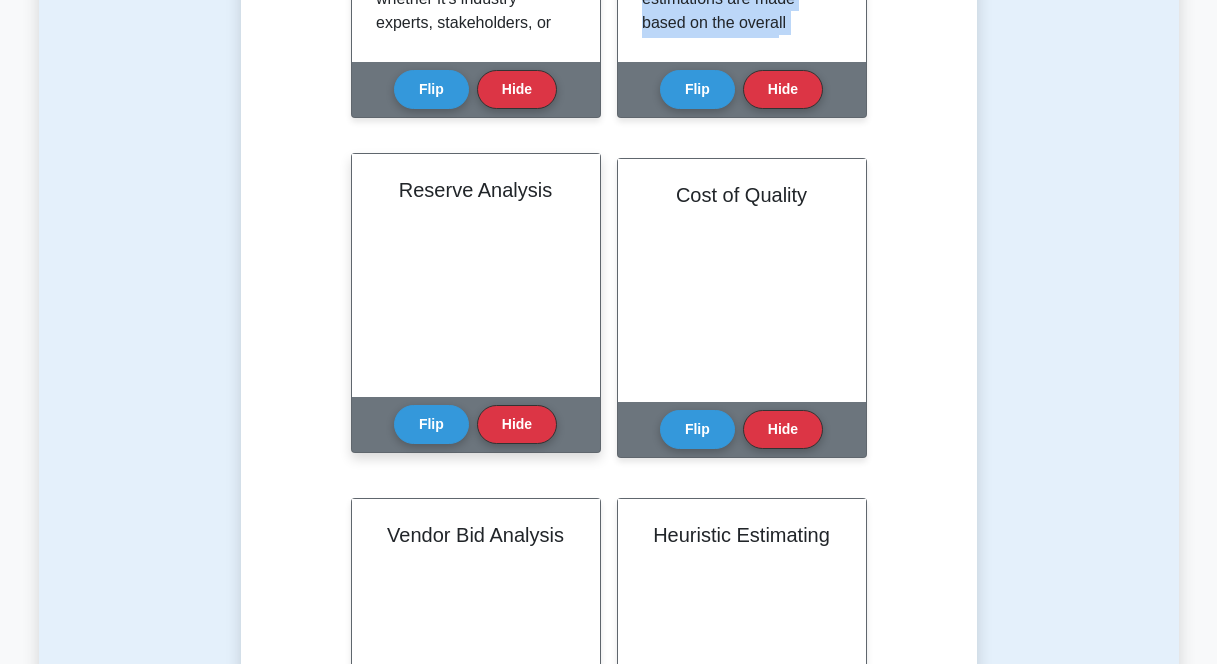 scroll, scrollTop: 1455, scrollLeft: 0, axis: vertical 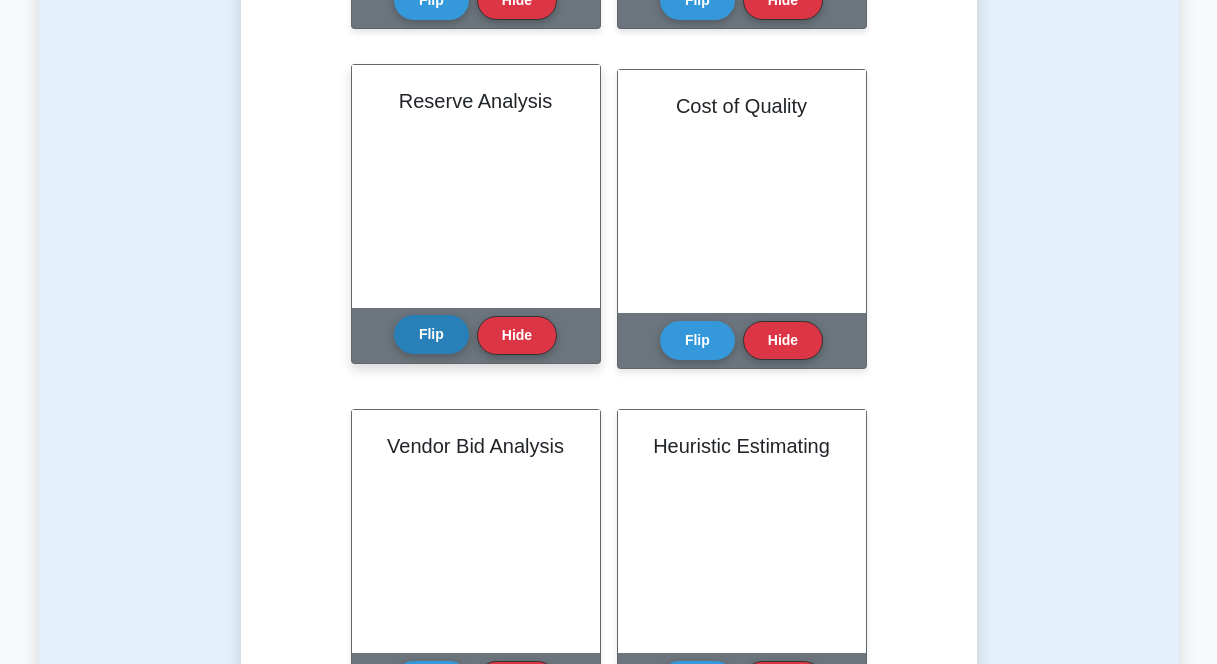click on "Flip" at bounding box center (431, 334) 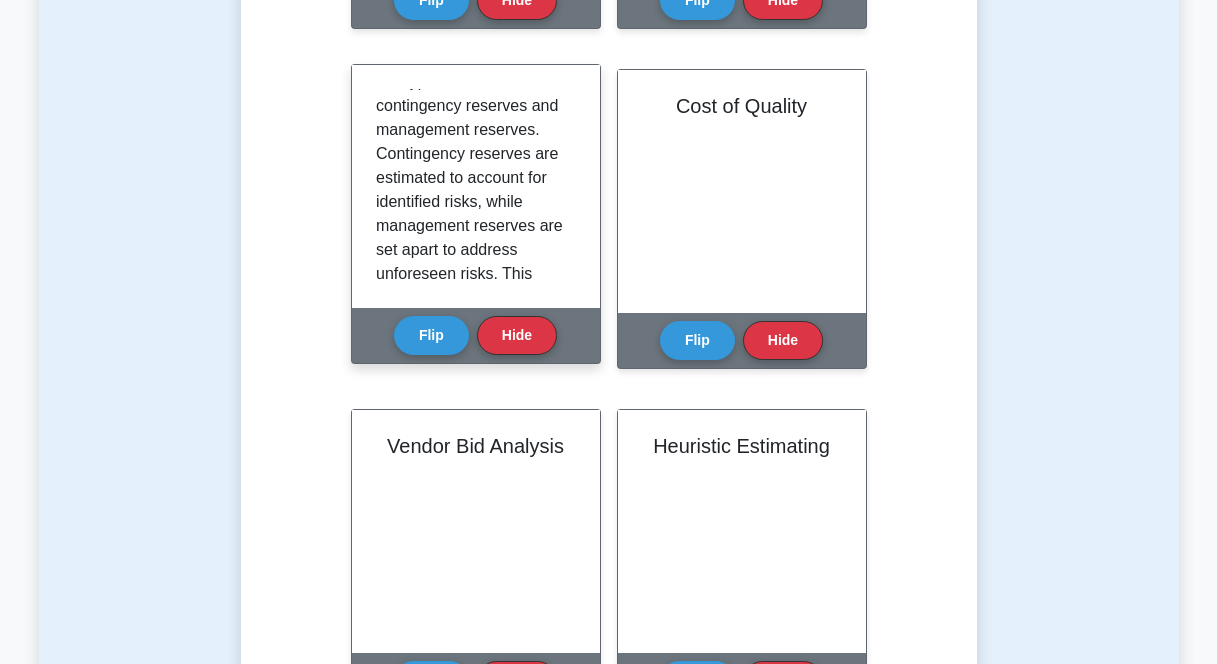 scroll, scrollTop: 421, scrollLeft: 0, axis: vertical 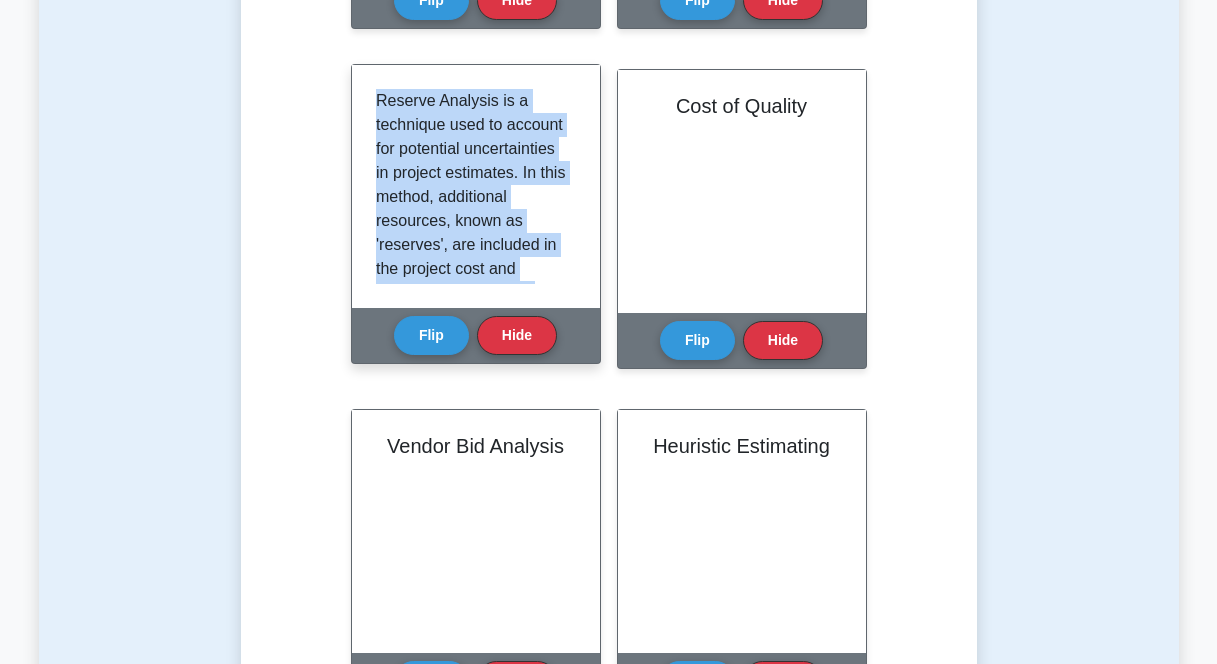 drag, startPoint x: 440, startPoint y: 244, endPoint x: 375, endPoint y: 75, distance: 181.06905 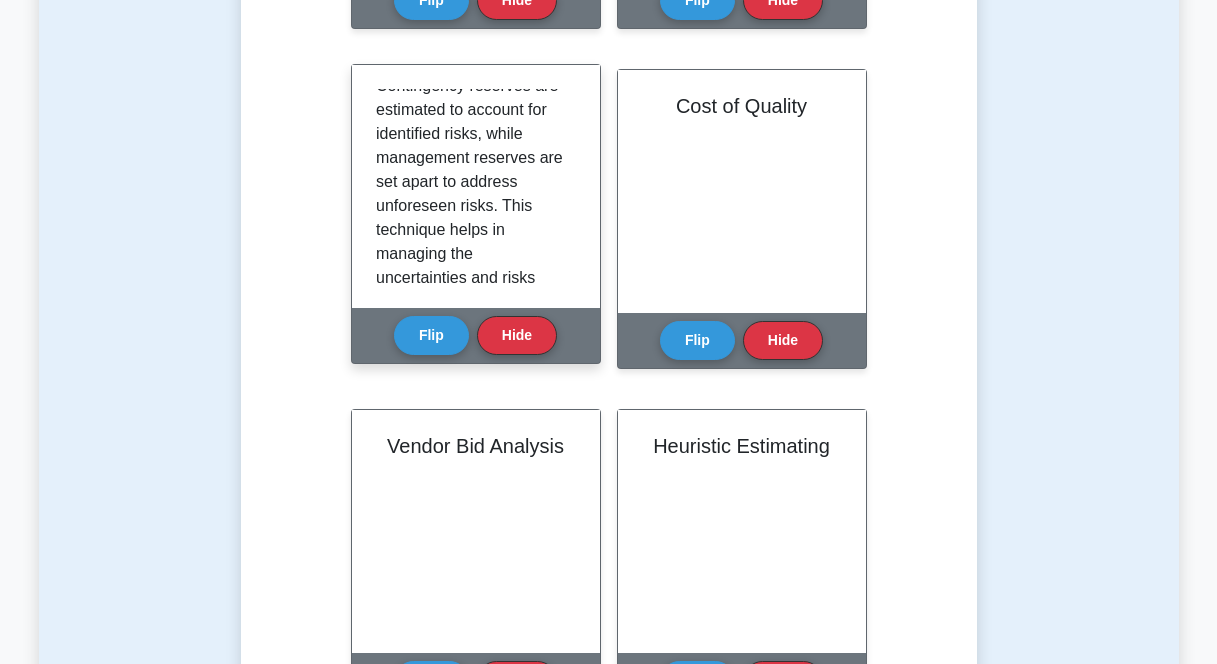 scroll, scrollTop: 292, scrollLeft: 0, axis: vertical 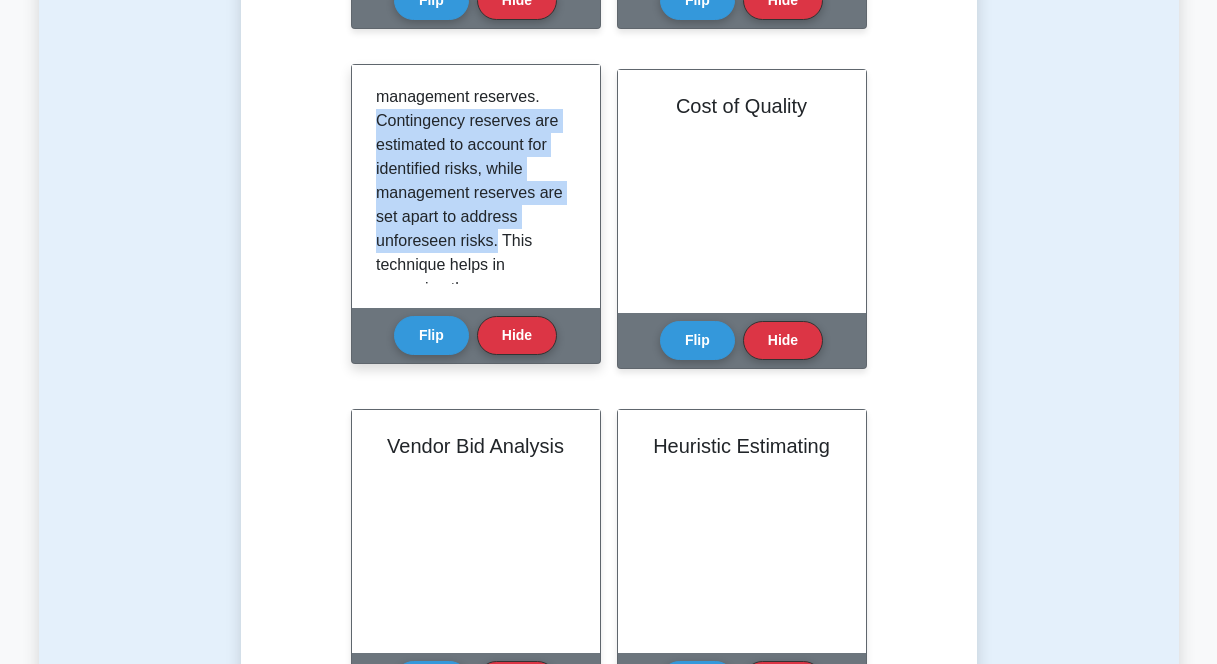 drag, startPoint x: 374, startPoint y: 141, endPoint x: 495, endPoint y: 263, distance: 171.8284 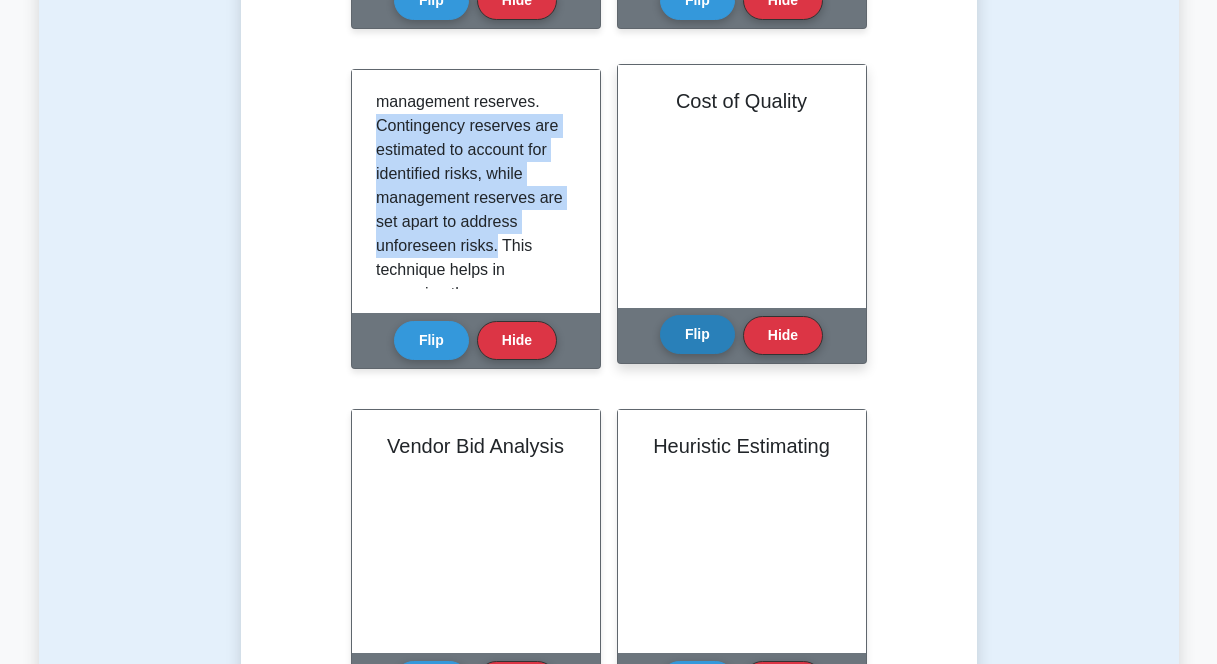 click on "Flip" at bounding box center [697, 334] 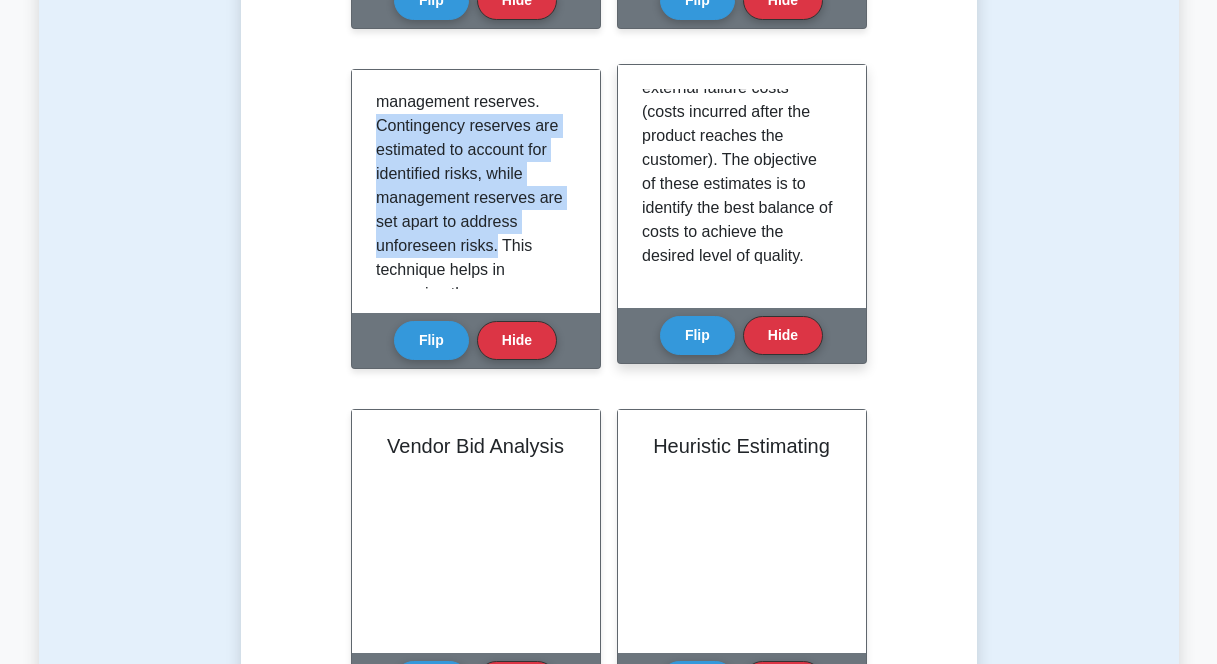 scroll, scrollTop: 373, scrollLeft: 0, axis: vertical 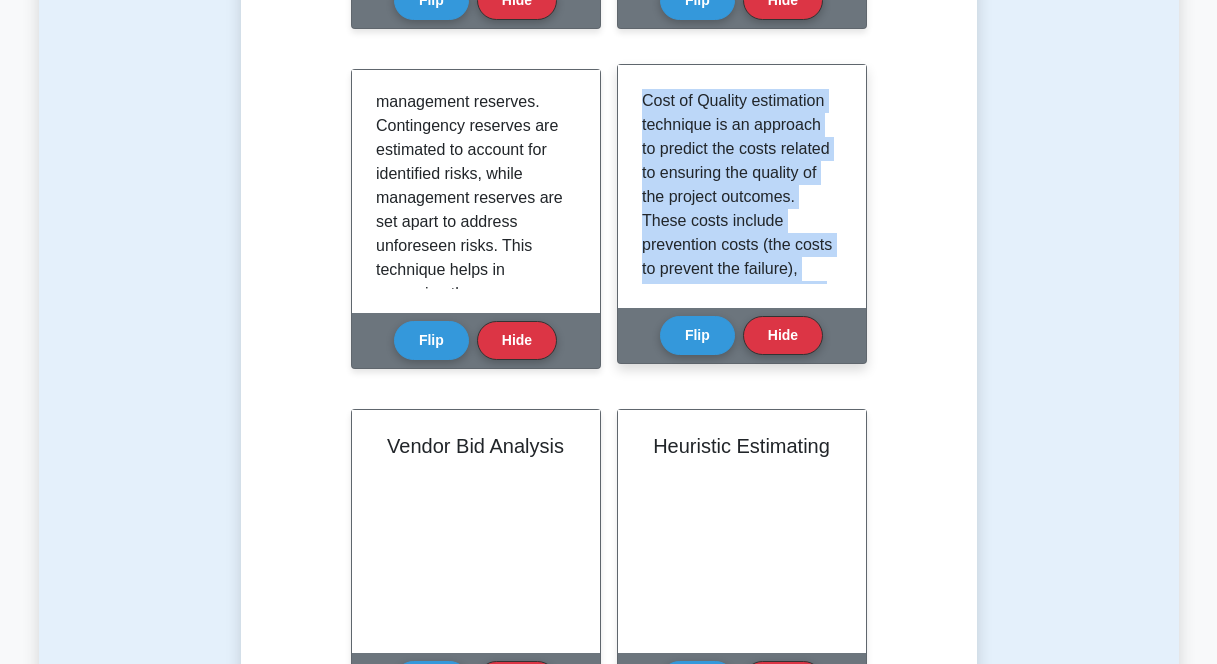 drag, startPoint x: 757, startPoint y: 258, endPoint x: 637, endPoint y: 76, distance: 218 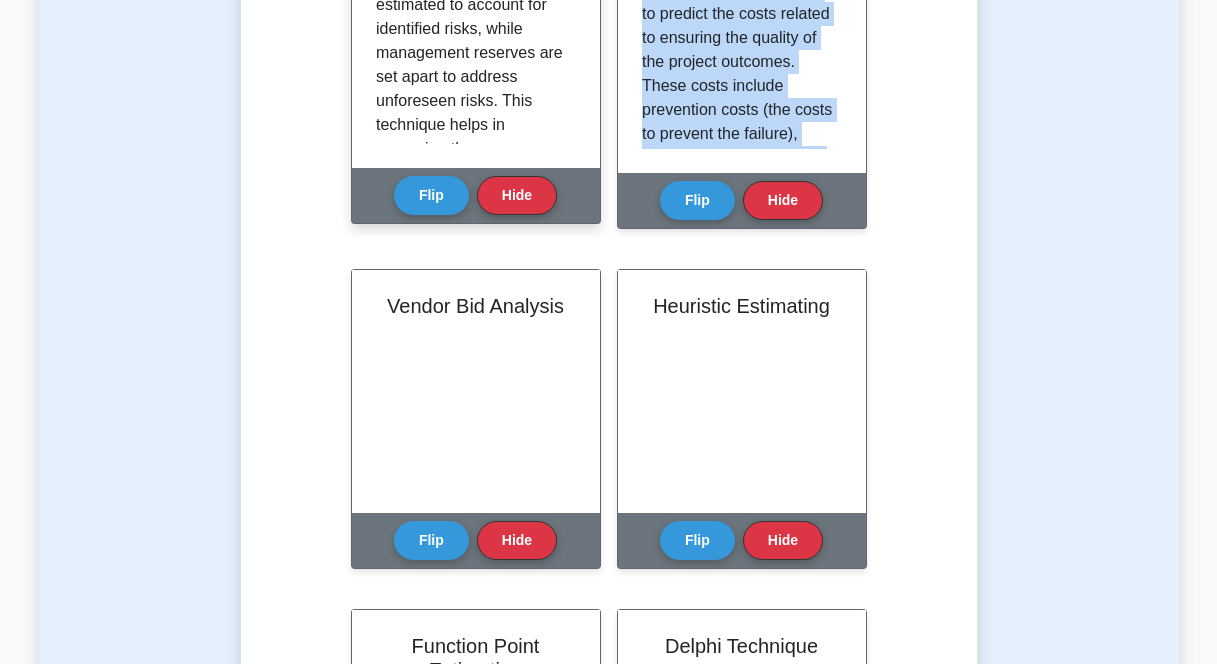 scroll, scrollTop: 1742, scrollLeft: 0, axis: vertical 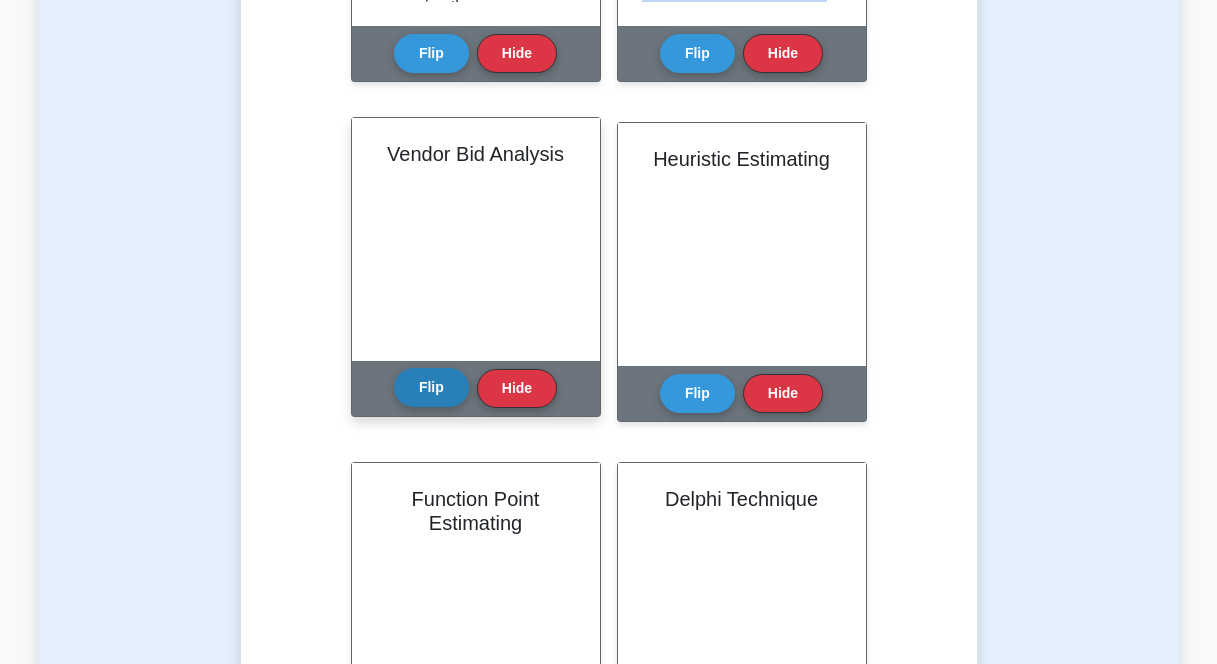 click on "Flip" at bounding box center [431, 387] 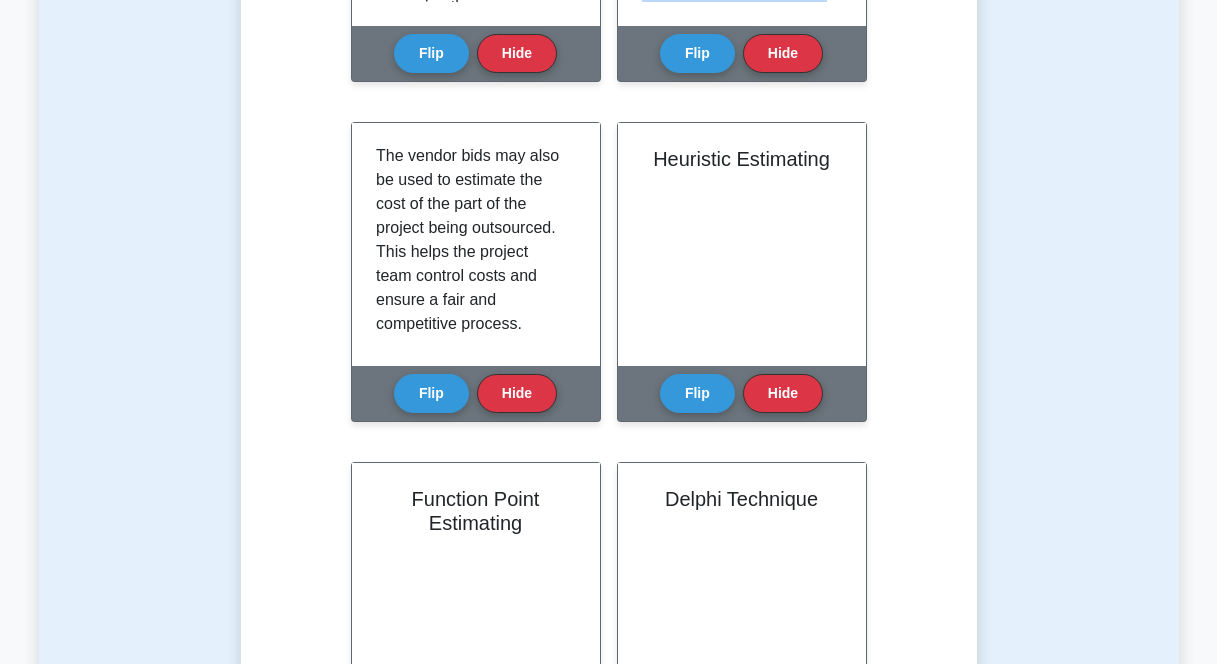 scroll, scrollTop: 229, scrollLeft: 0, axis: vertical 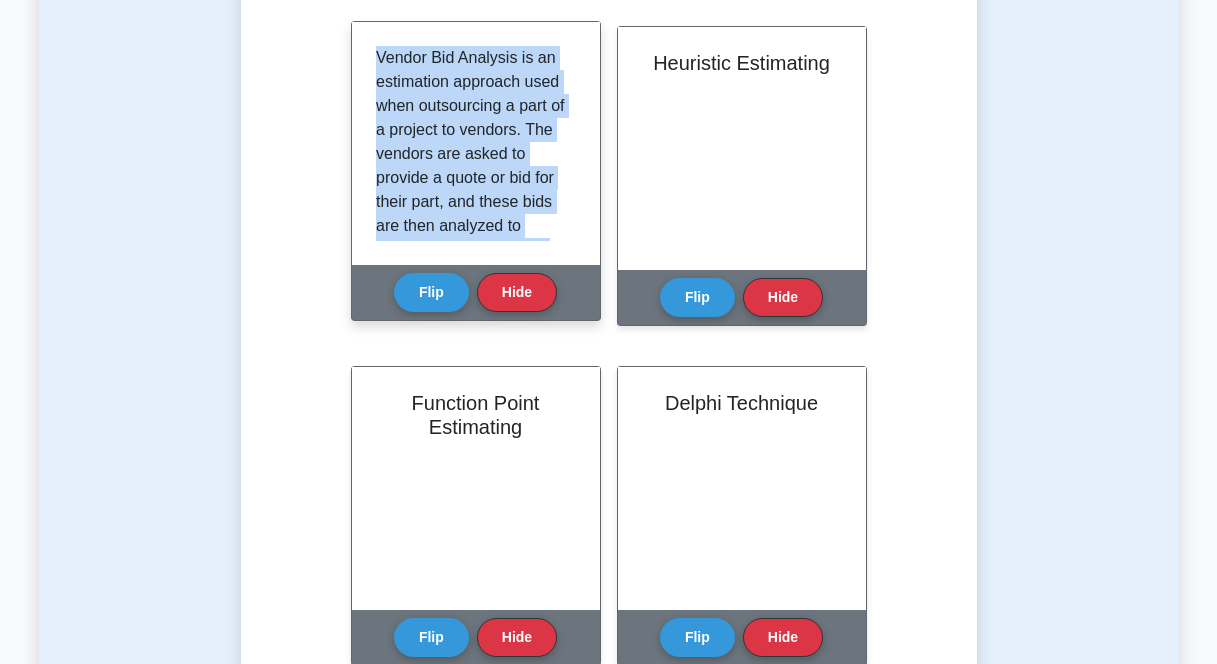 drag, startPoint x: 523, startPoint y: 188, endPoint x: 369, endPoint y: 58, distance: 201.53412 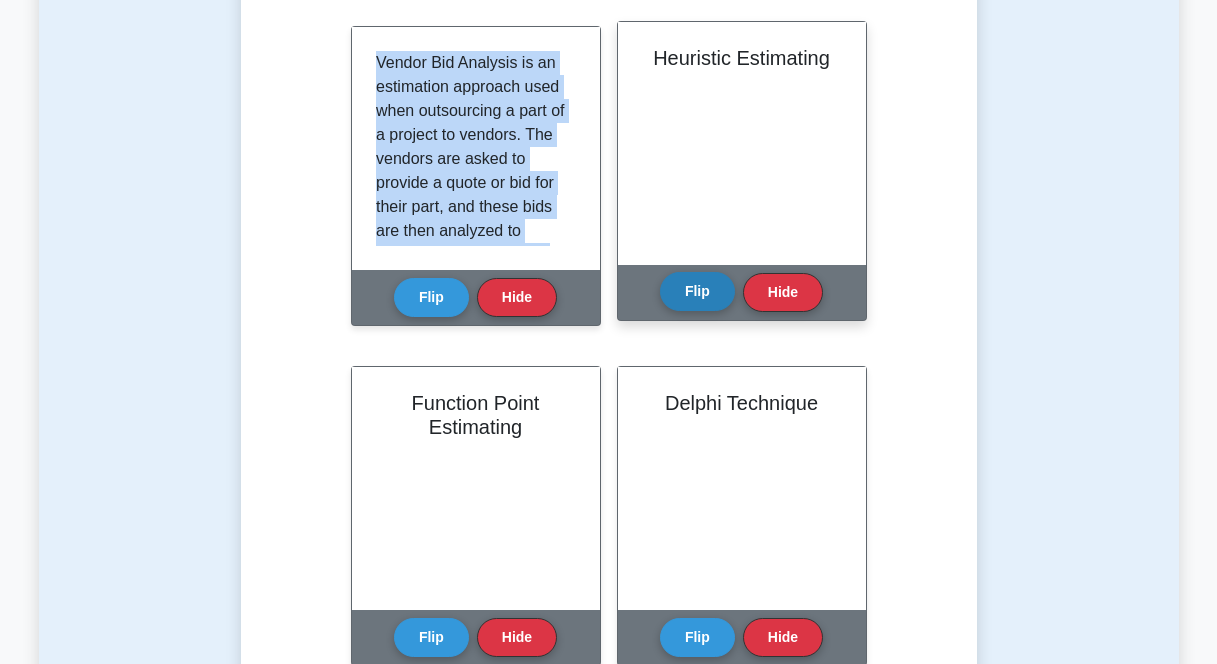 click on "Flip" at bounding box center [697, 291] 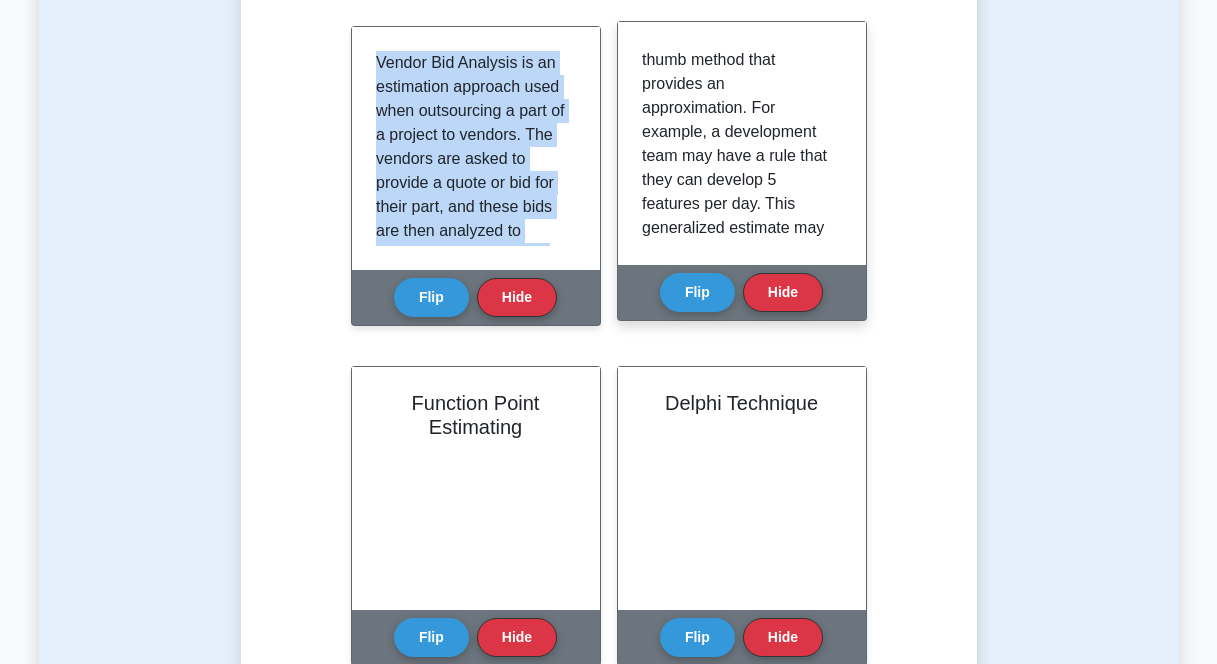scroll, scrollTop: 349, scrollLeft: 0, axis: vertical 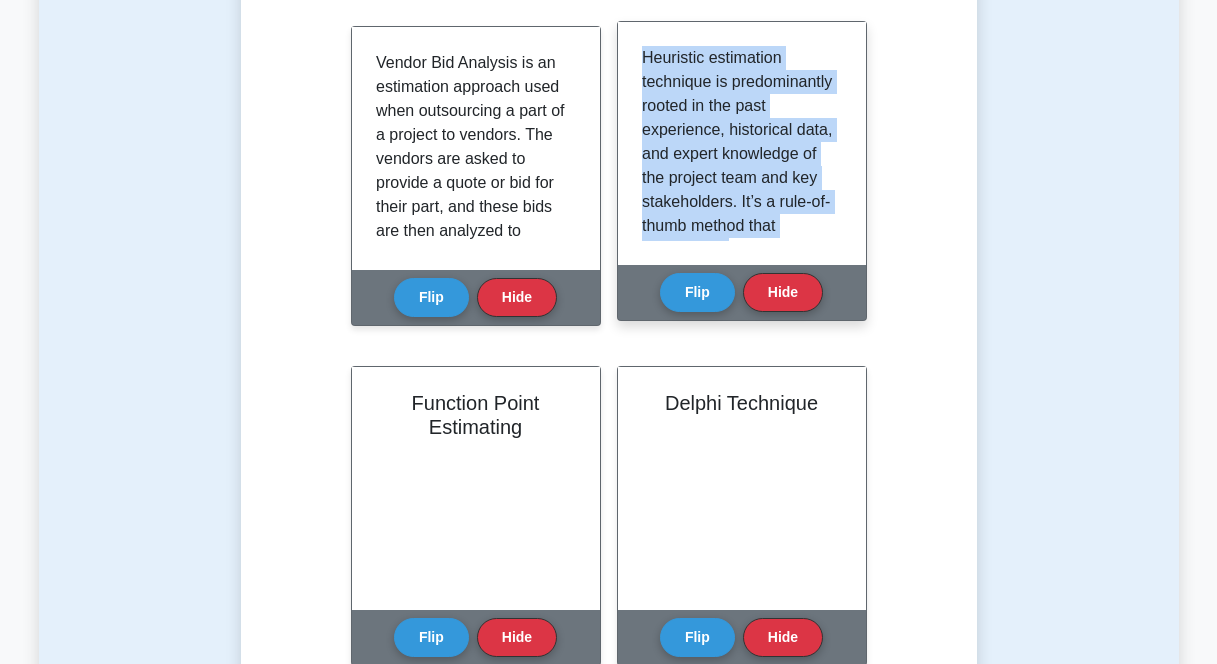 drag, startPoint x: 811, startPoint y: 214, endPoint x: 645, endPoint y: 39, distance: 241.20738 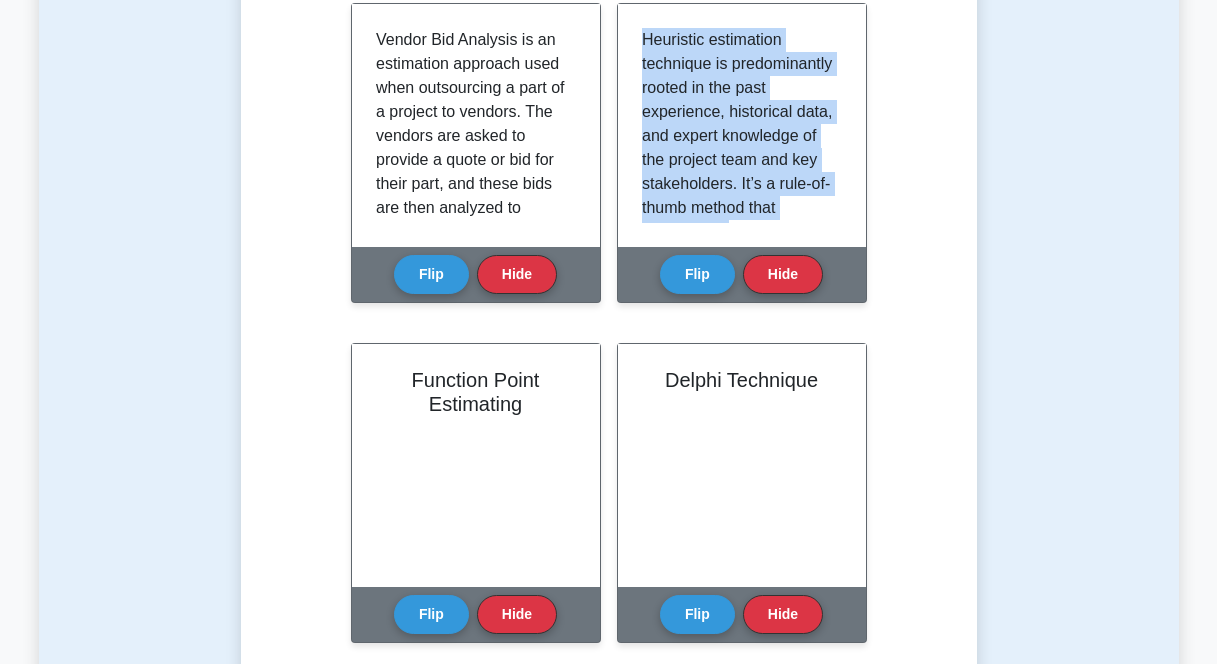 scroll, scrollTop: 1910, scrollLeft: 0, axis: vertical 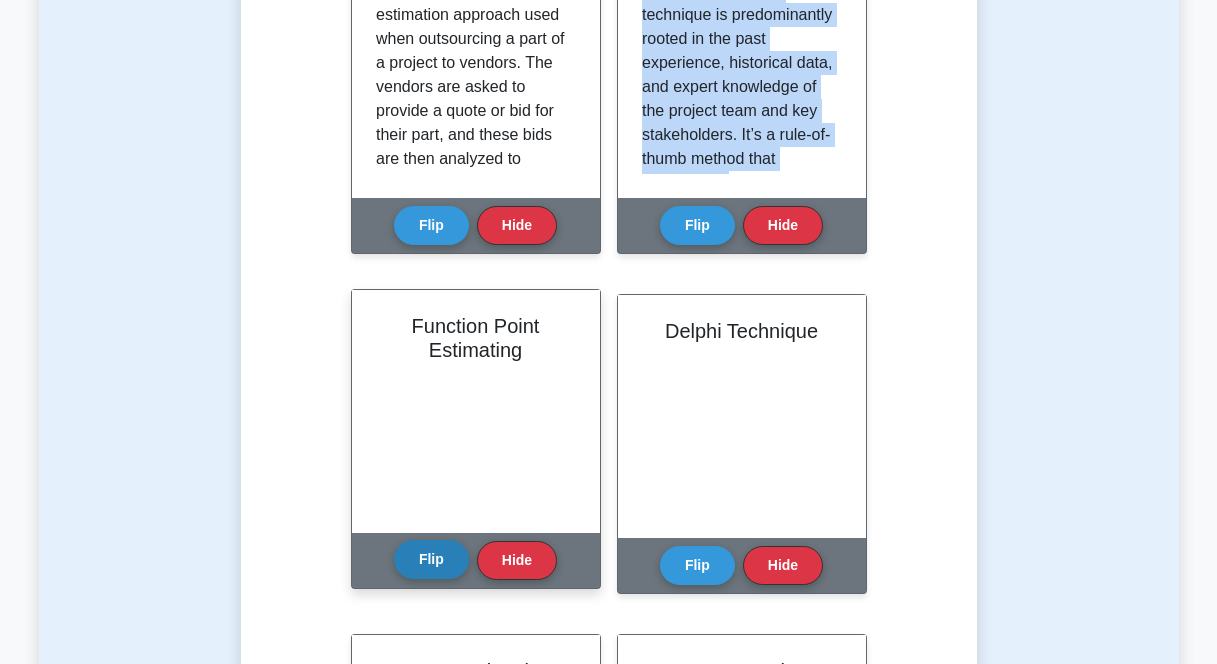 click on "Flip" at bounding box center [431, 559] 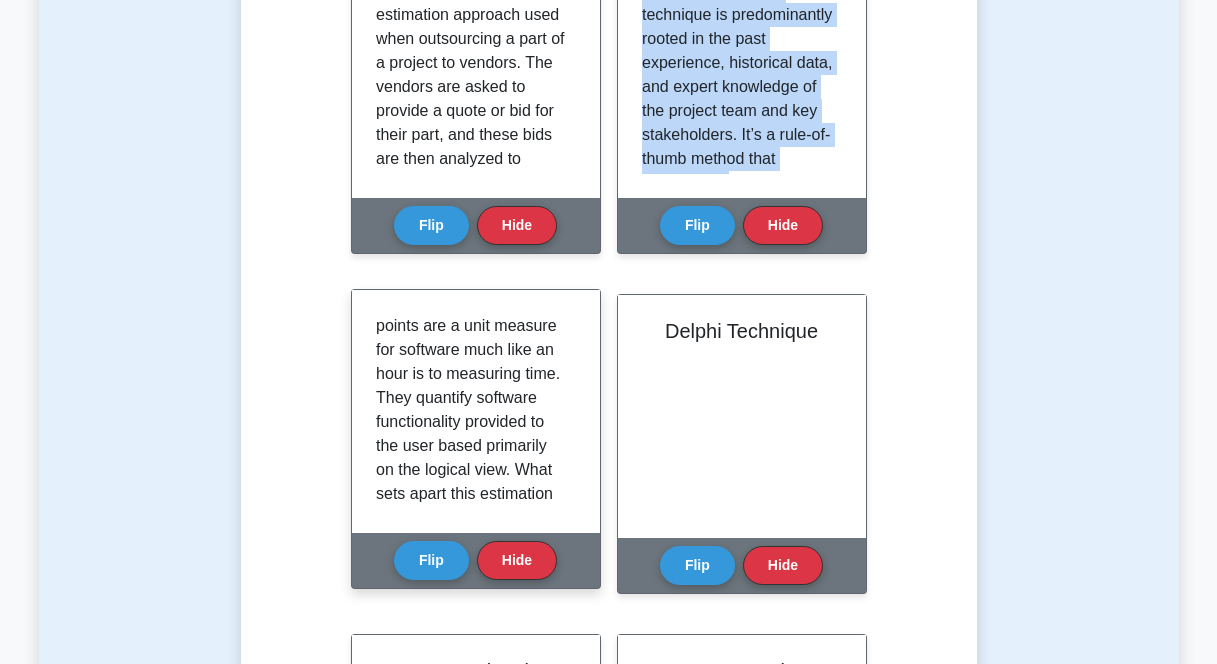 scroll, scrollTop: 325, scrollLeft: 0, axis: vertical 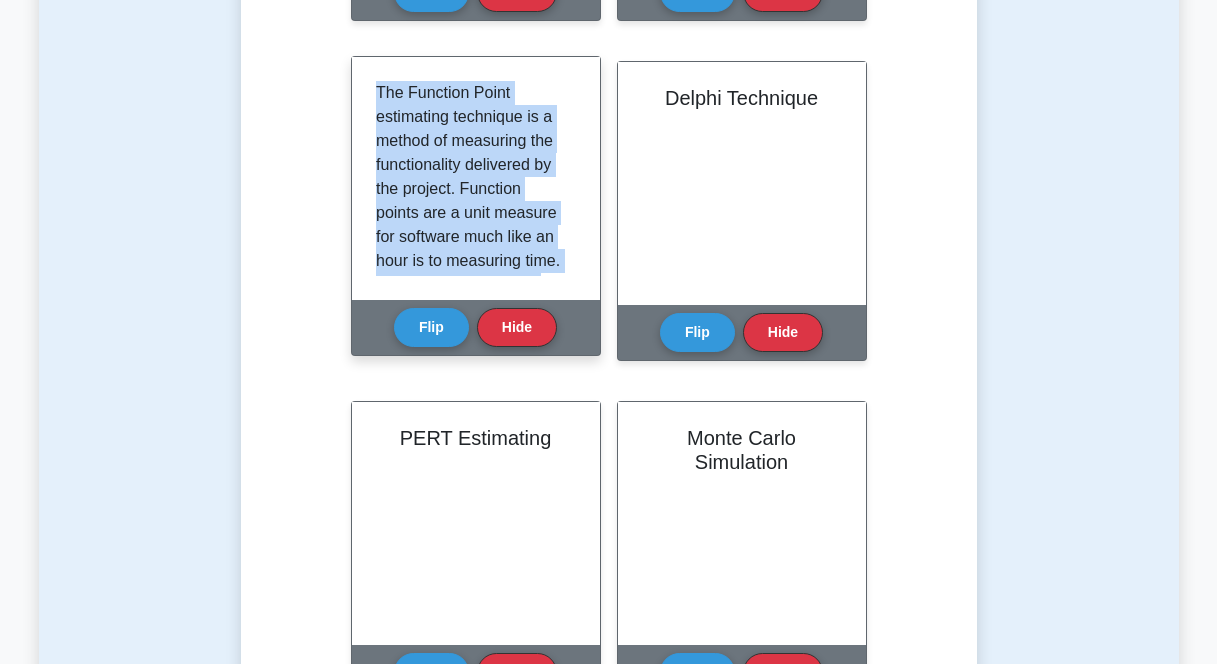 drag, startPoint x: 446, startPoint y: 243, endPoint x: 376, endPoint y: 70, distance: 186.62529 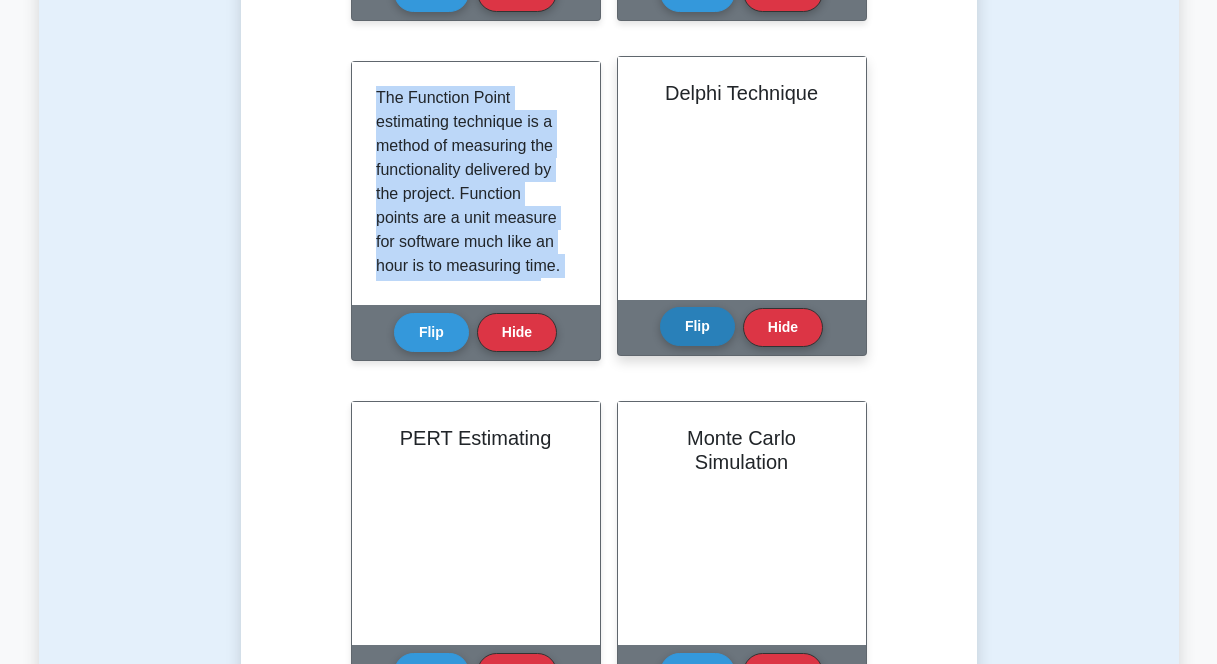 click on "Flip" at bounding box center (697, 326) 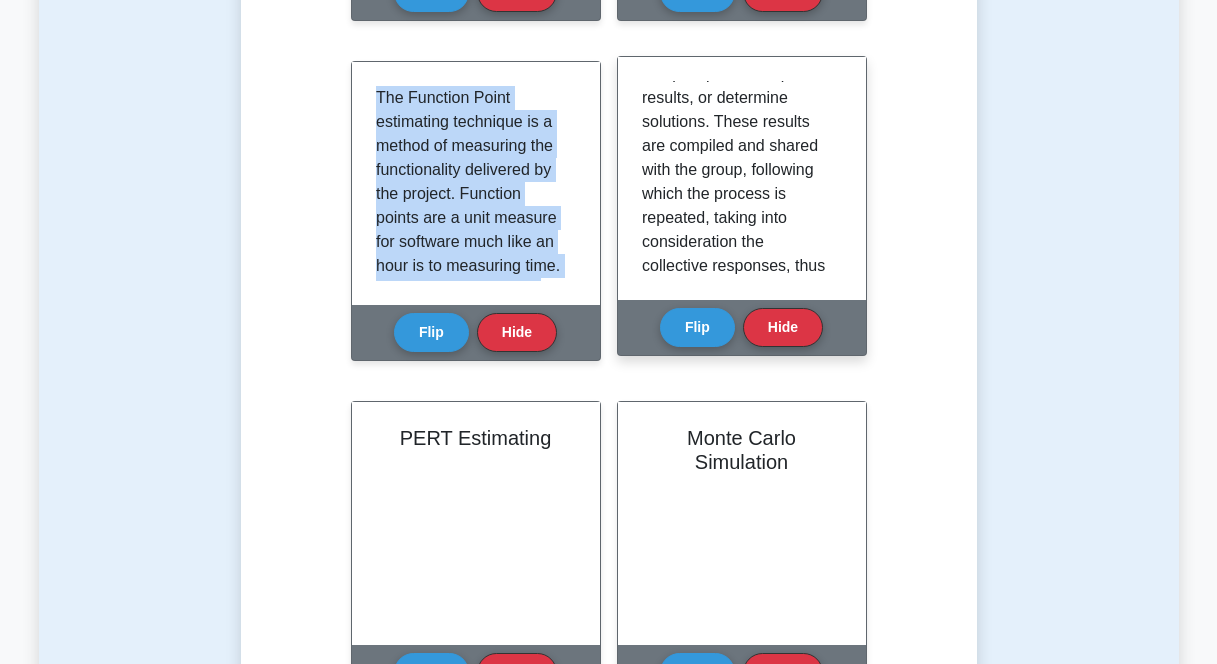 scroll, scrollTop: 277, scrollLeft: 0, axis: vertical 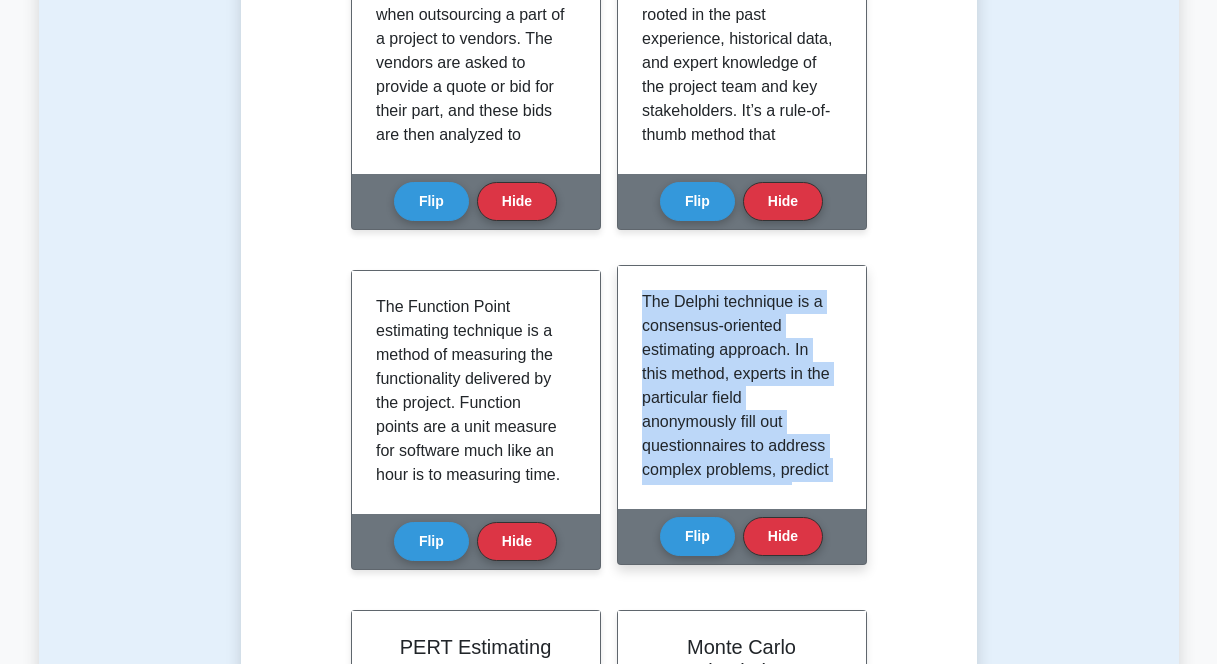 drag, startPoint x: 790, startPoint y: 463, endPoint x: 642, endPoint y: 293, distance: 225.39743 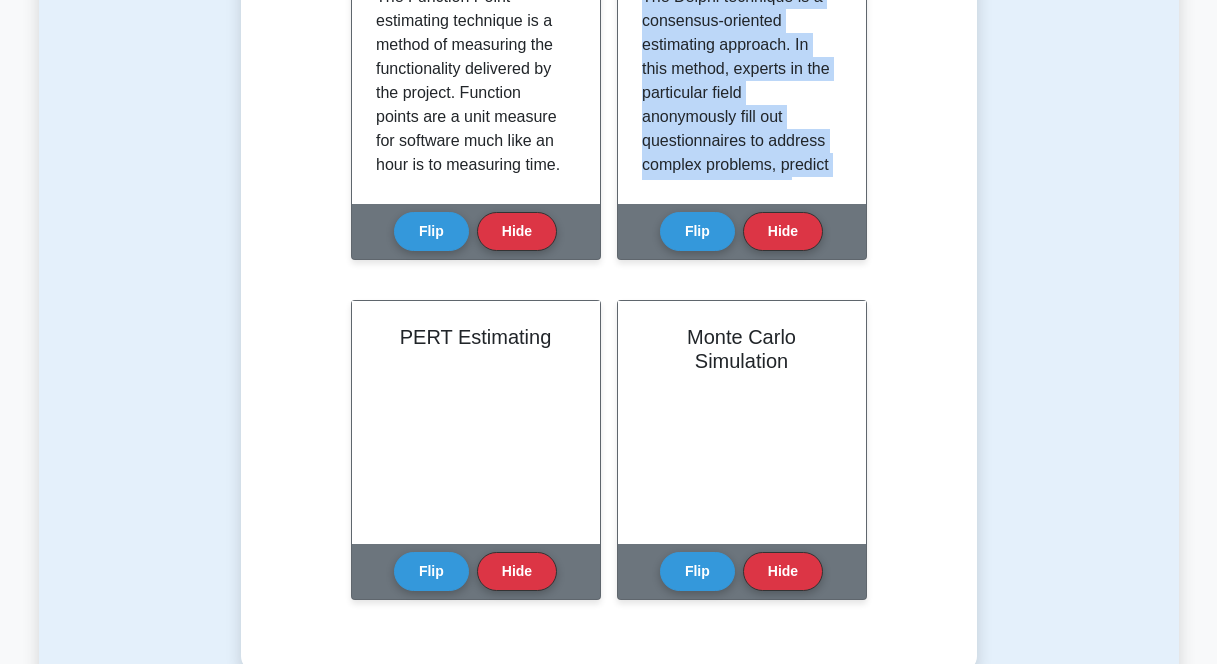 scroll, scrollTop: 2413, scrollLeft: 0, axis: vertical 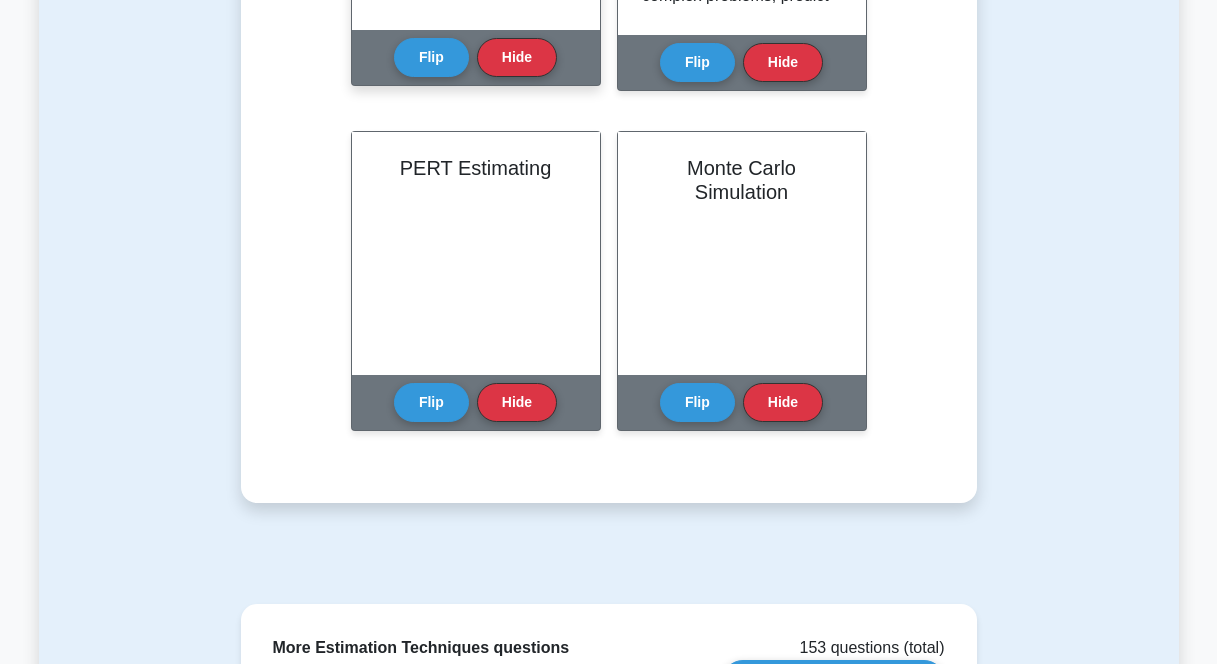 click on "The Function Point estimating technique is a method of measuring the functionality delivered by the project. Function points are a unit measure for software much like an hour is to measuring time. They quantify software functionality provided to the user based primarily on the logical view. What sets apart this estimation technique is its standard rules and guidelines, which make it an increasingly credible, reliable and efficient in measurement and analysis." at bounding box center [472, 51] 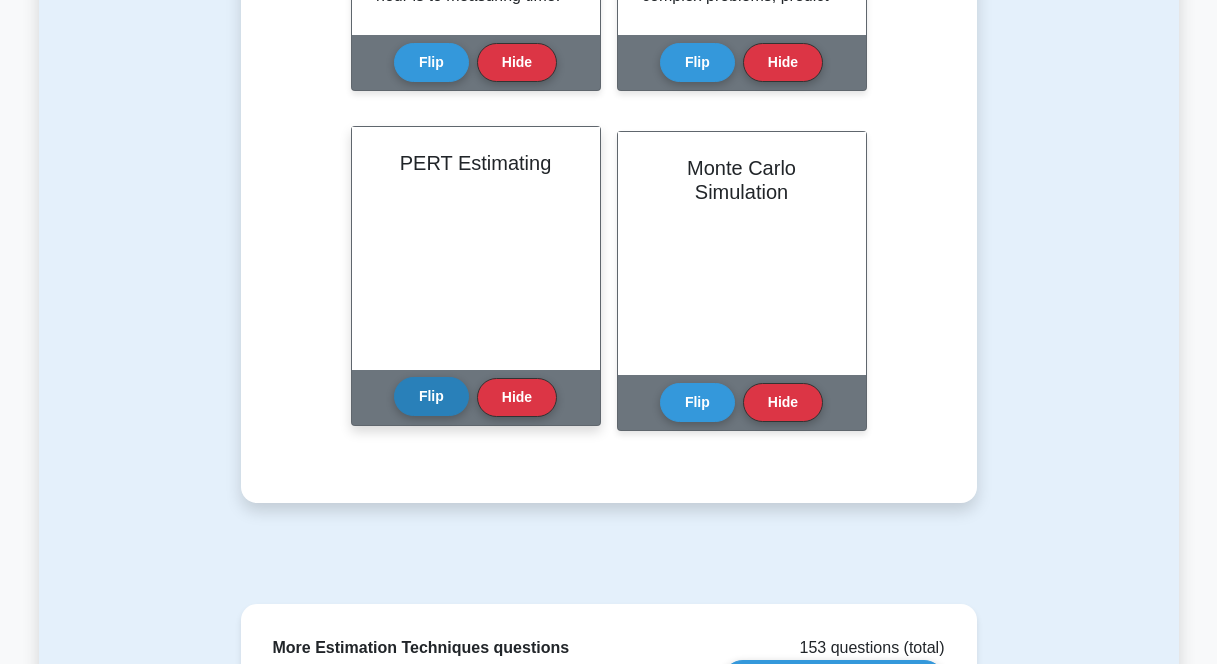 click on "Flip" at bounding box center [431, 396] 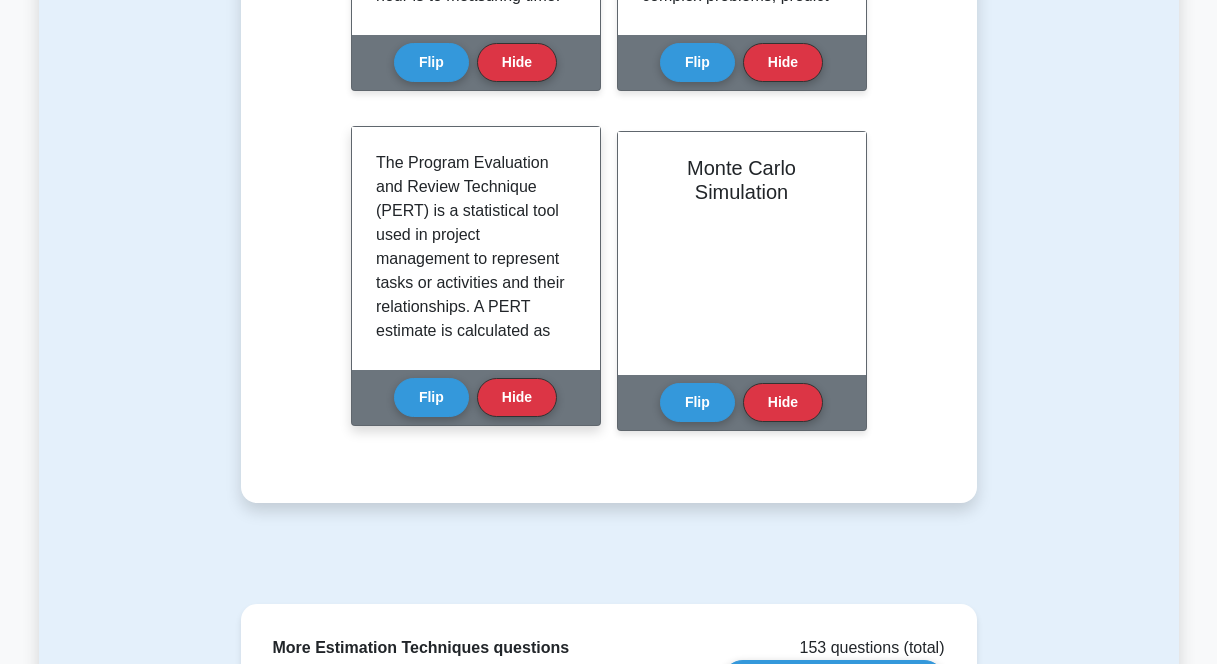 click on "The Program Evaluation and Review Technique (PERT) is a statistical tool used in project management to represent tasks or activities and their relationships. A PERT estimate is calculated as (Optimistic + (4 X Most Likely) + Pessimistic) / 6. This technique is useful when activities do not follow the normal distribution and where impressionistic estimates are risky." at bounding box center [472, 343] 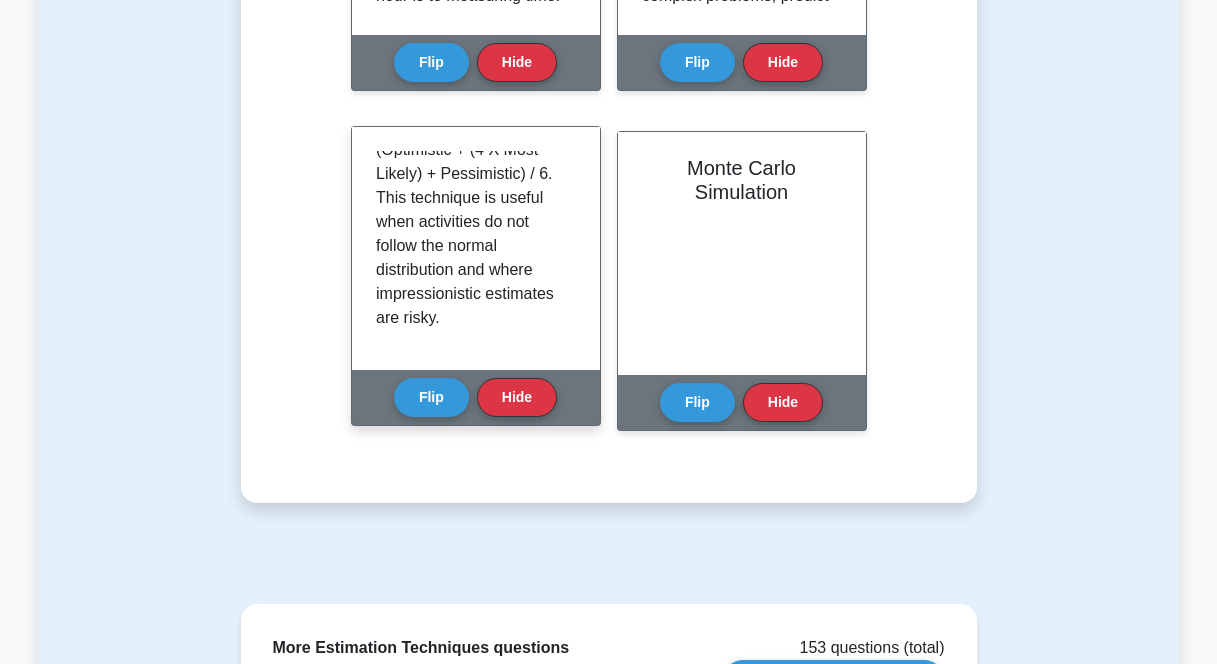 scroll, scrollTop: 2448, scrollLeft: 0, axis: vertical 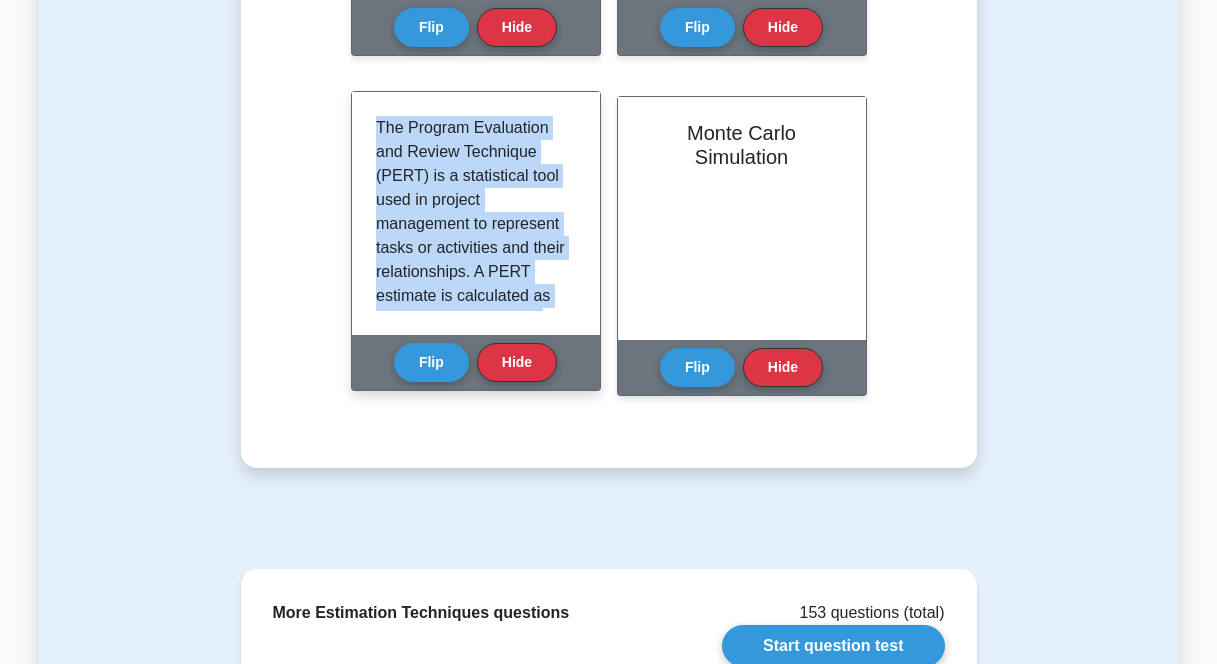drag, startPoint x: 512, startPoint y: 286, endPoint x: 375, endPoint y: 120, distance: 215.23244 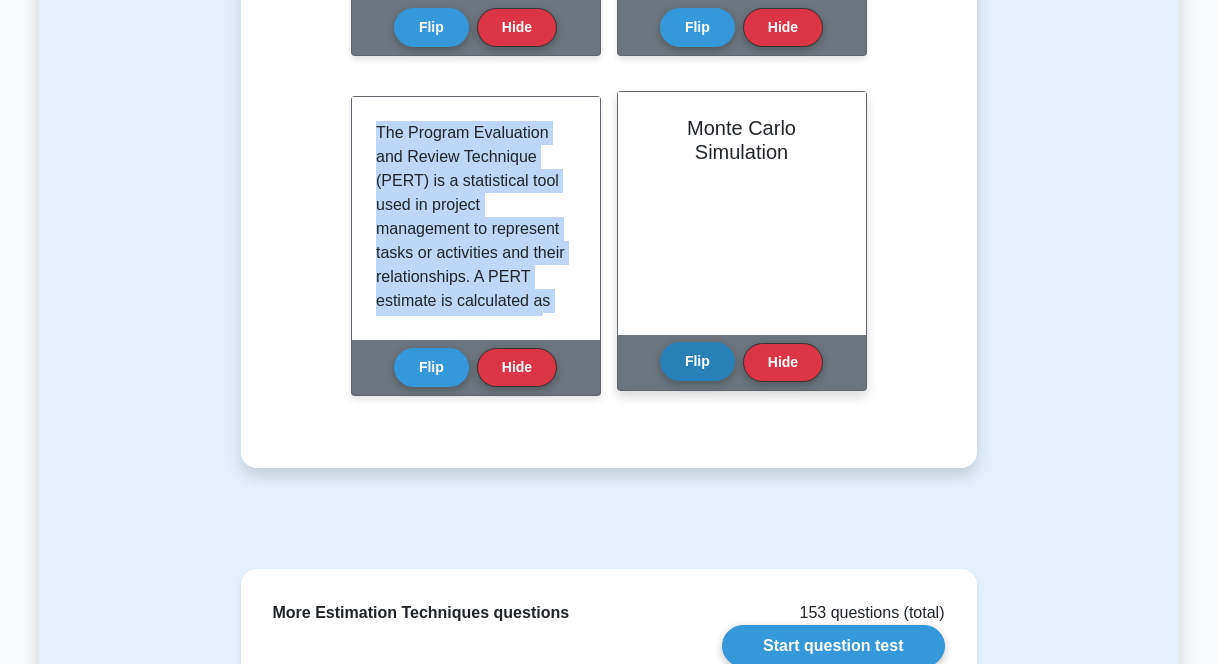 click on "Flip" at bounding box center (697, 361) 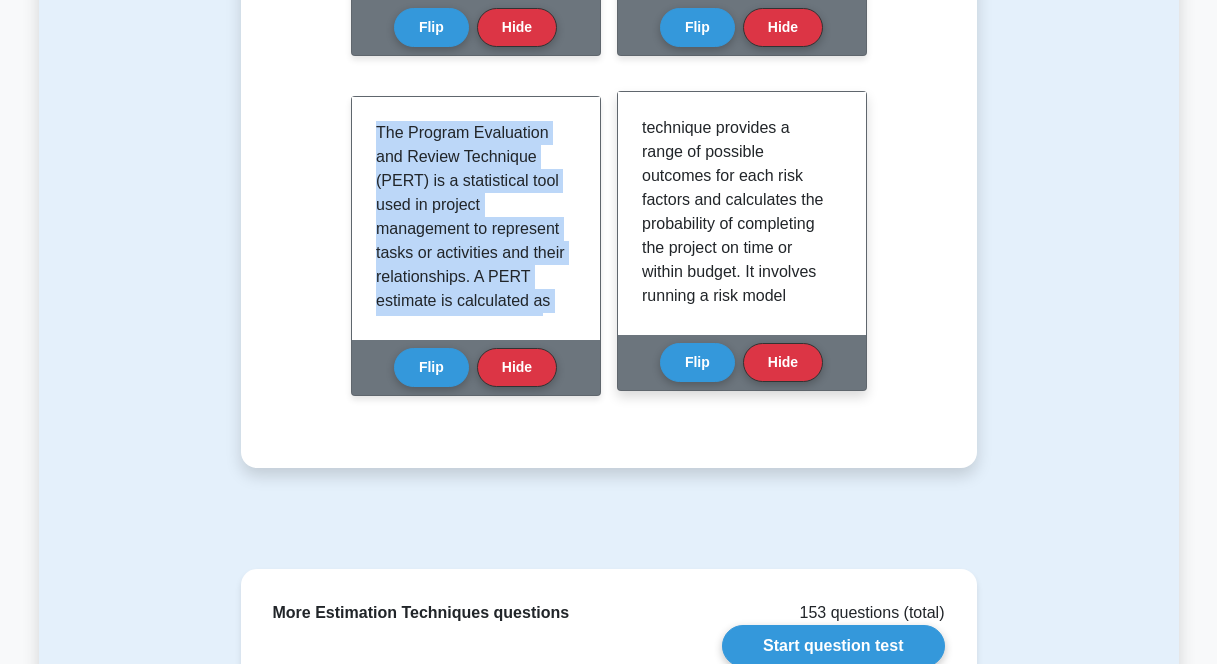scroll, scrollTop: 301, scrollLeft: 0, axis: vertical 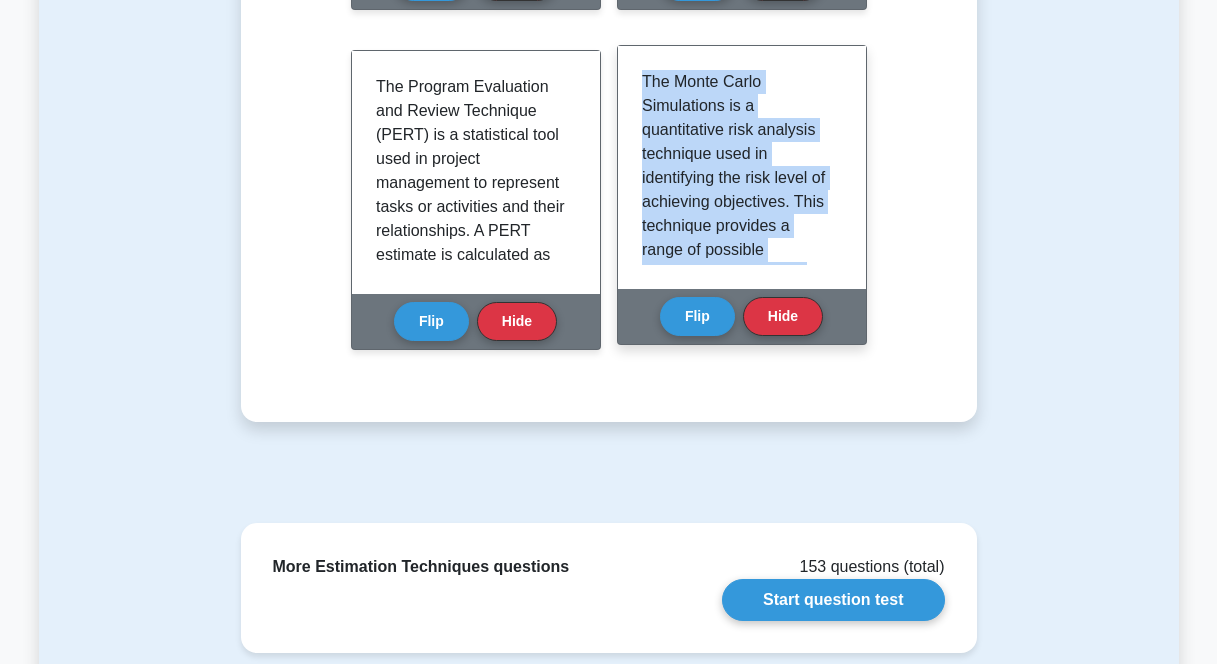 drag, startPoint x: 795, startPoint y: 126, endPoint x: 644, endPoint y: 84, distance: 156.73225 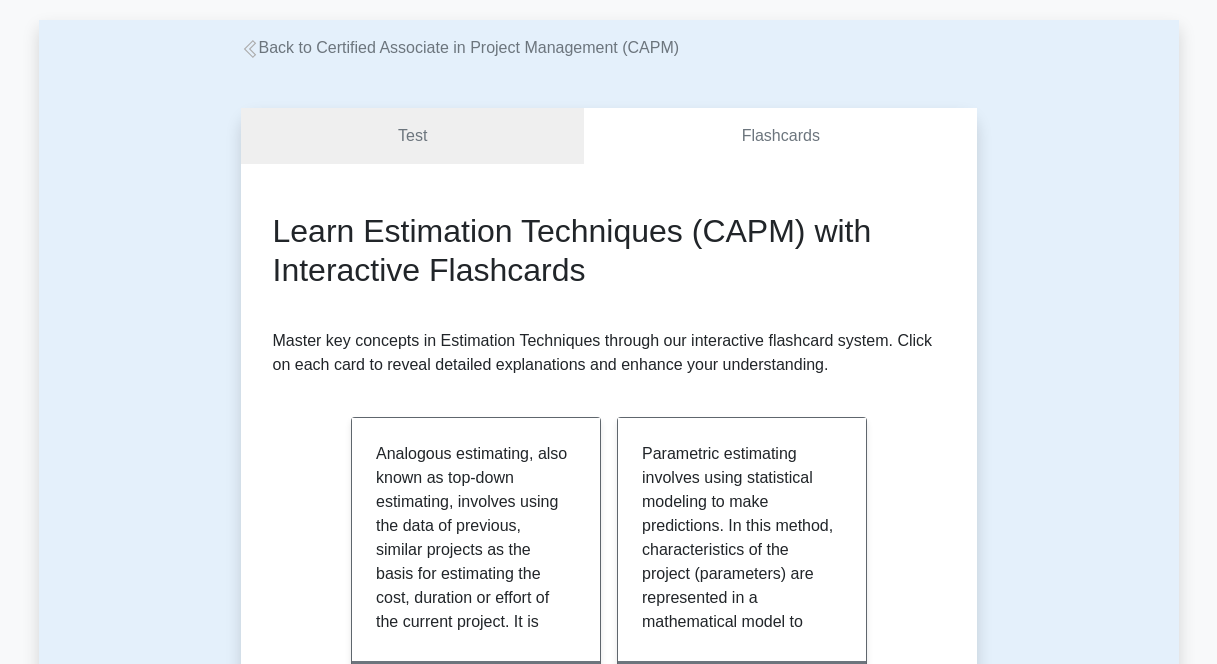 scroll, scrollTop: 57, scrollLeft: 0, axis: vertical 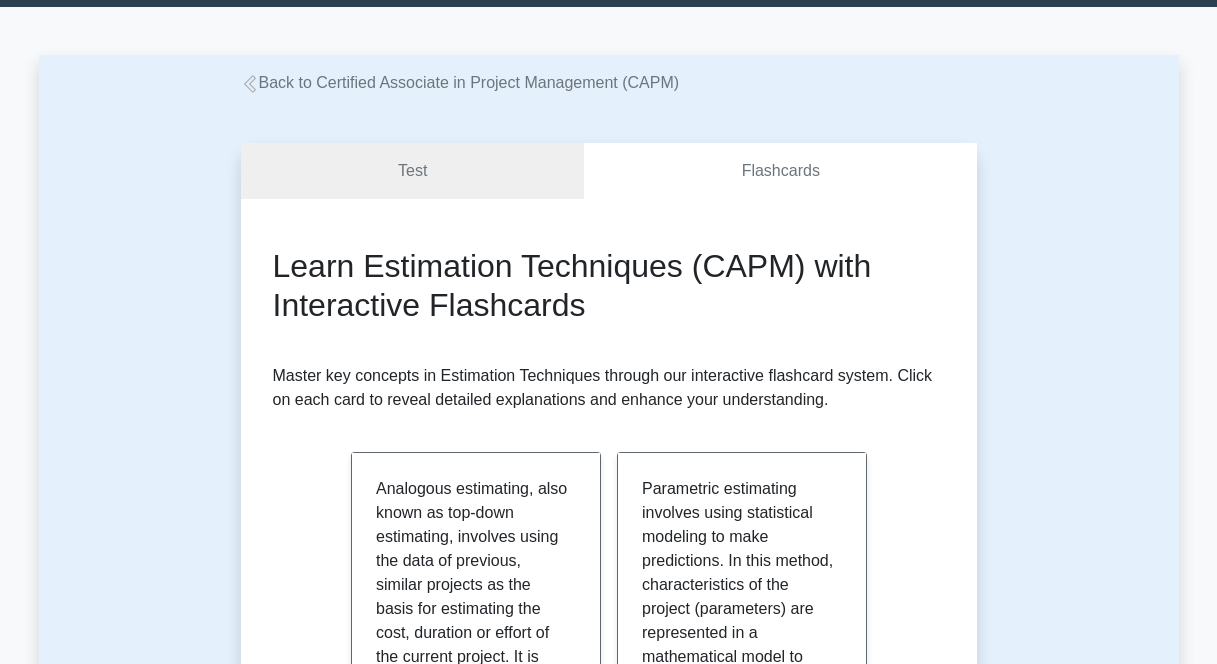 click 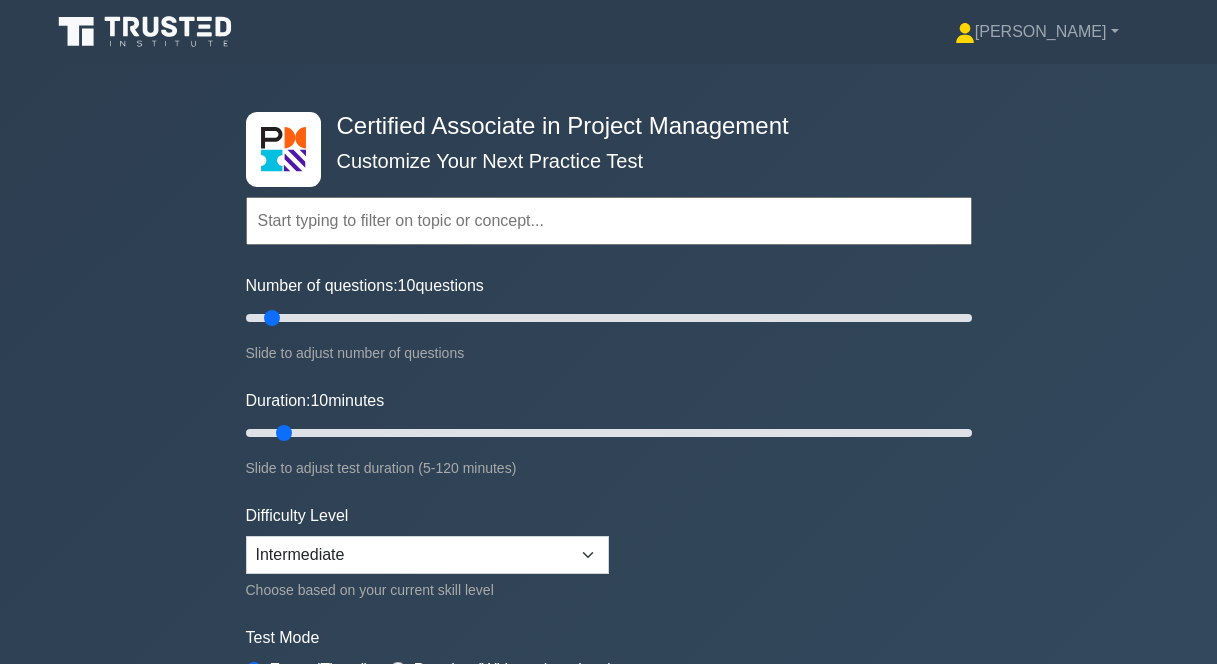 scroll, scrollTop: 0, scrollLeft: 0, axis: both 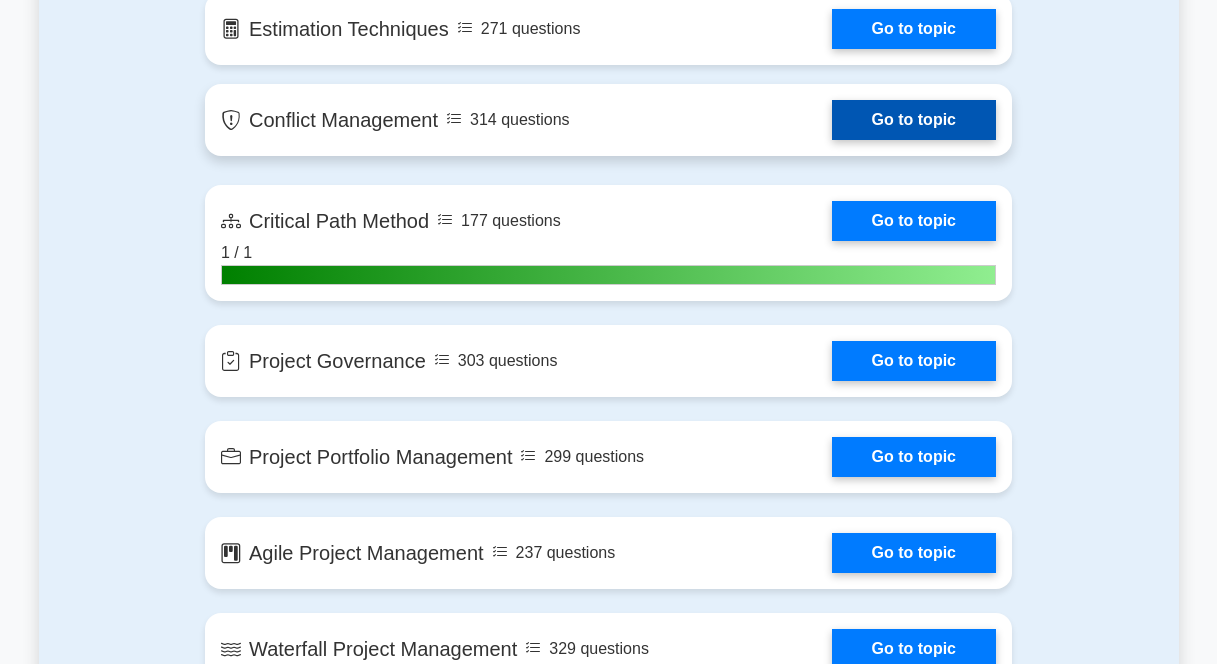 click on "Go to topic" at bounding box center [914, 120] 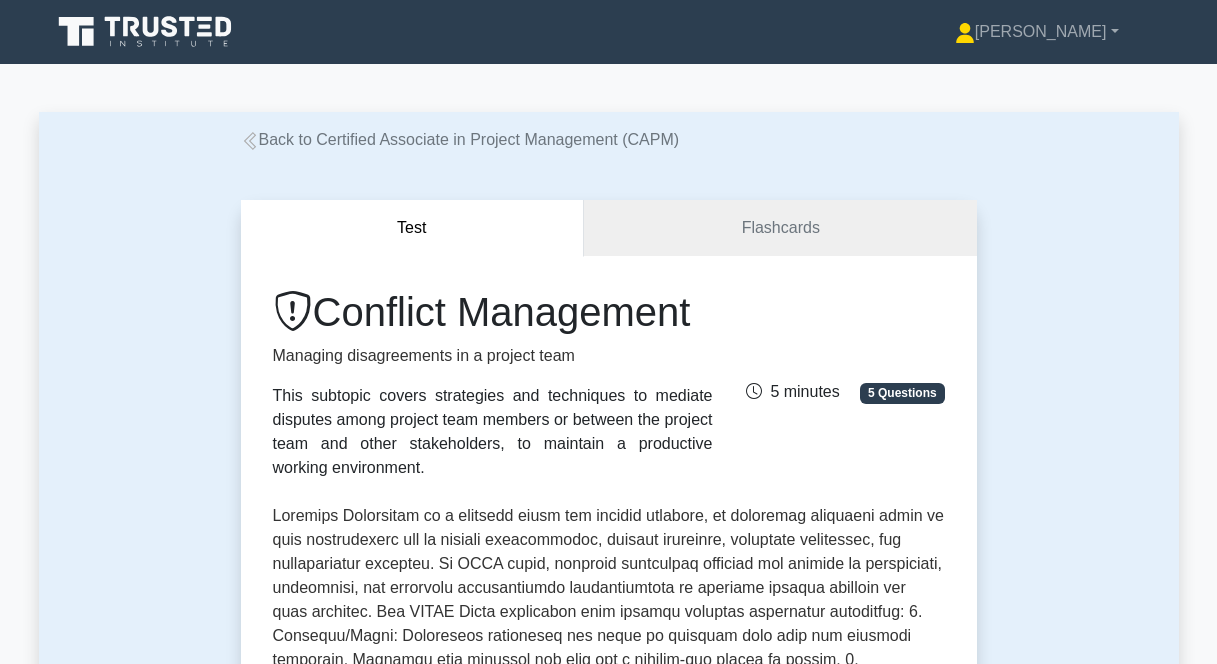scroll, scrollTop: 0, scrollLeft: 0, axis: both 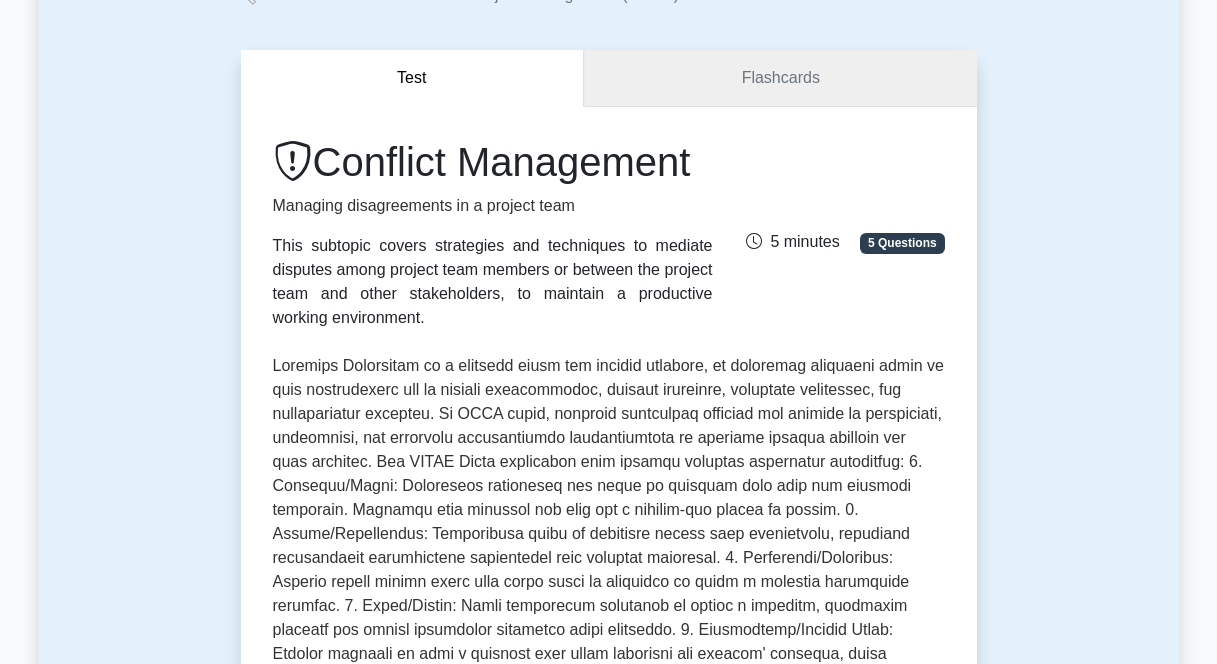 click on "Flashcards" at bounding box center (780, 78) 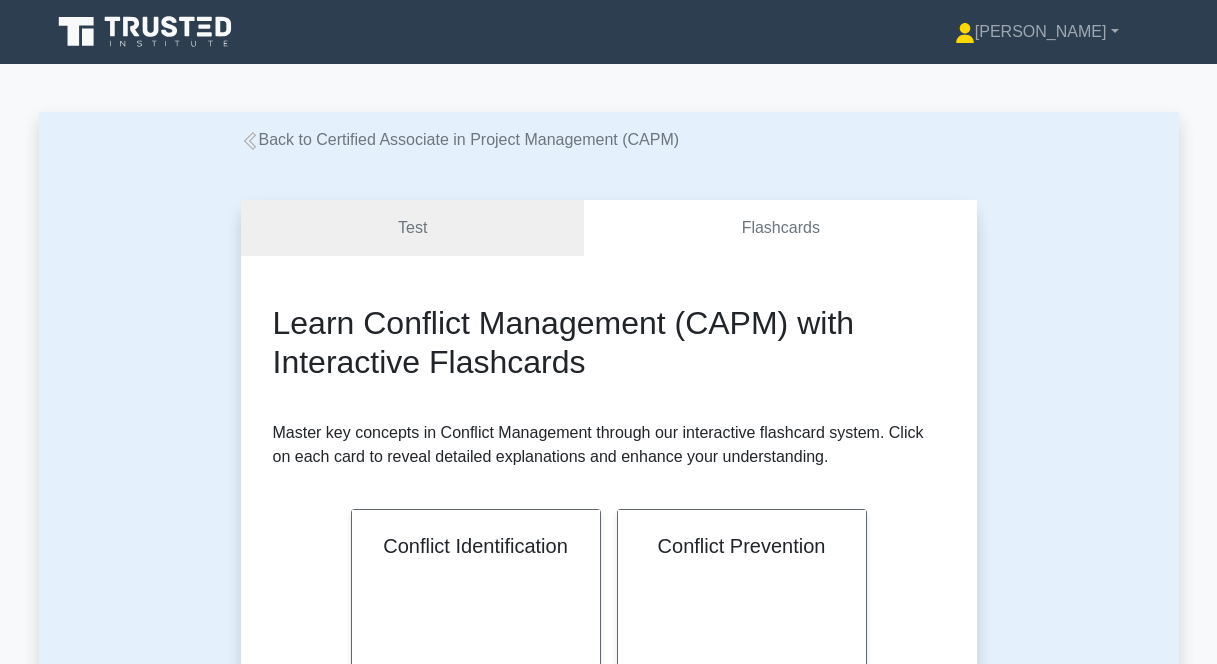 scroll, scrollTop: 0, scrollLeft: 0, axis: both 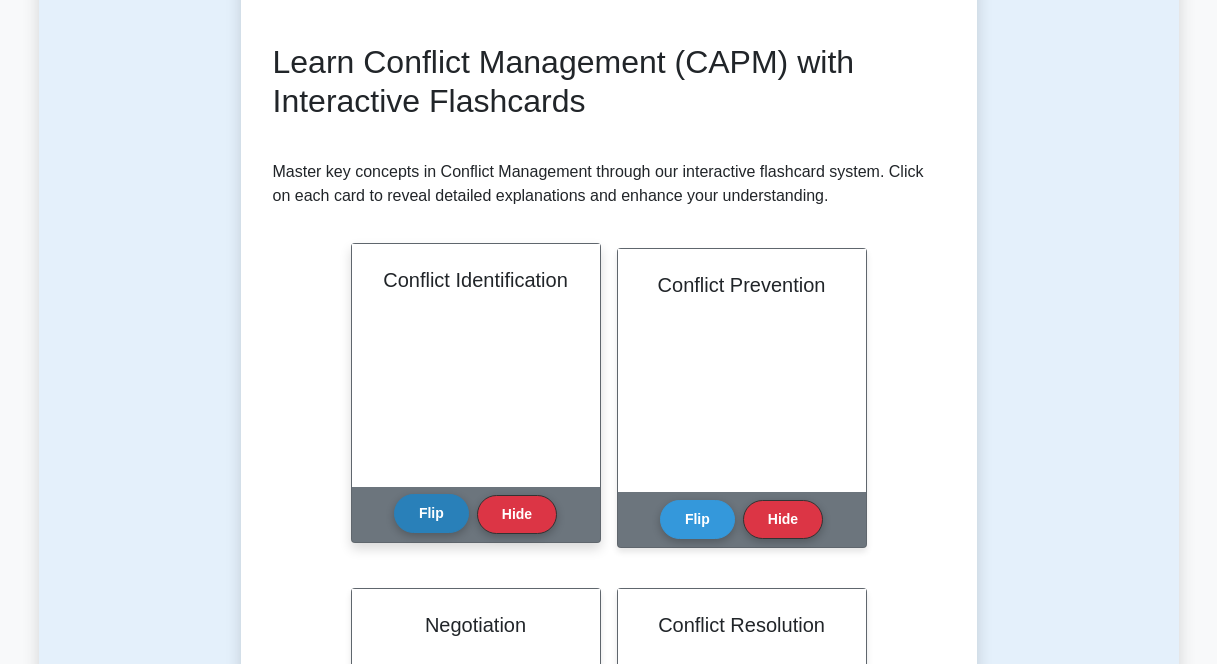click on "Flip" at bounding box center [431, 513] 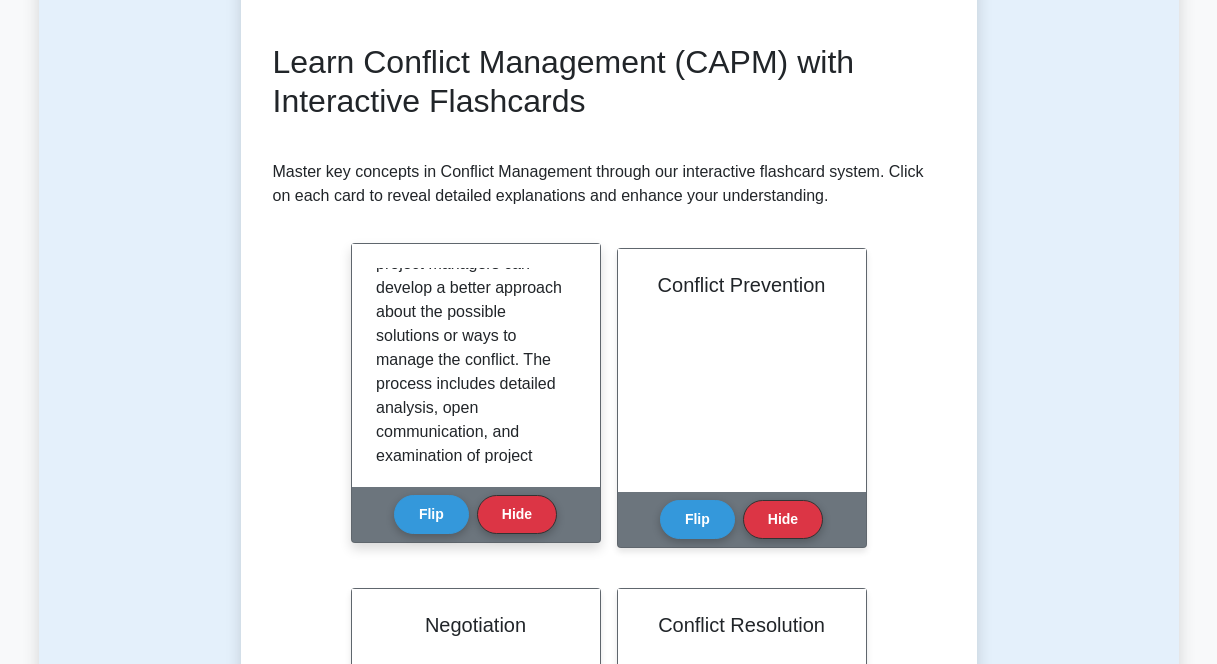 scroll, scrollTop: 613, scrollLeft: 0, axis: vertical 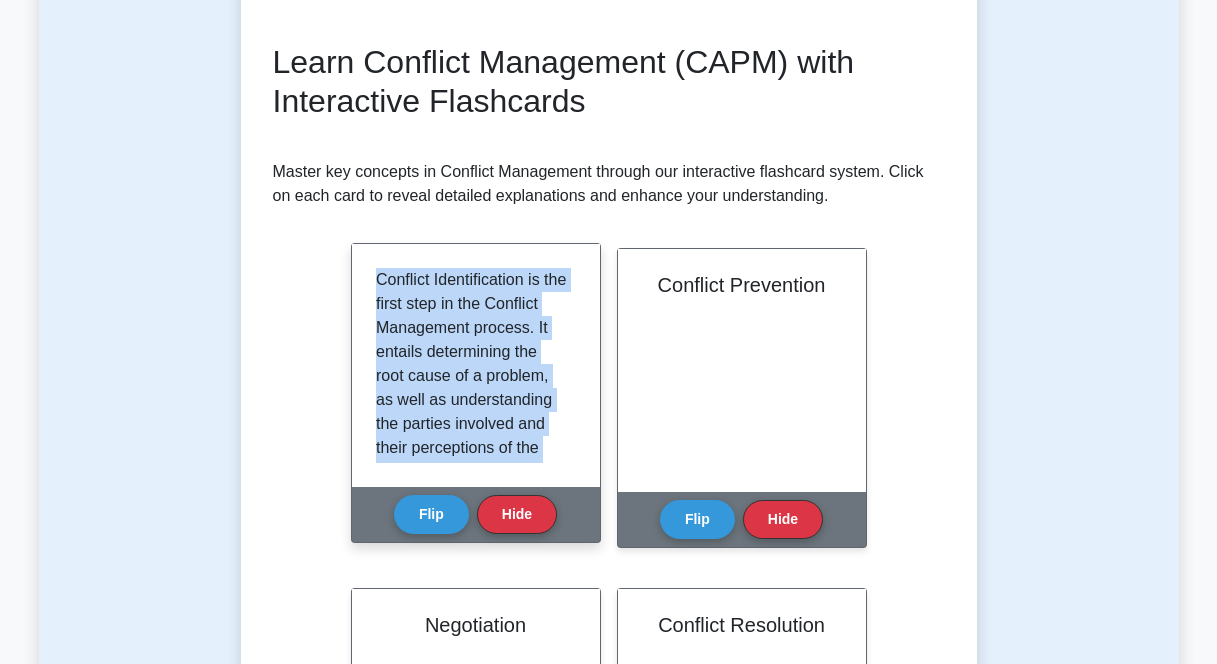 drag, startPoint x: 419, startPoint y: 430, endPoint x: 387, endPoint y: 261, distance: 172.00291 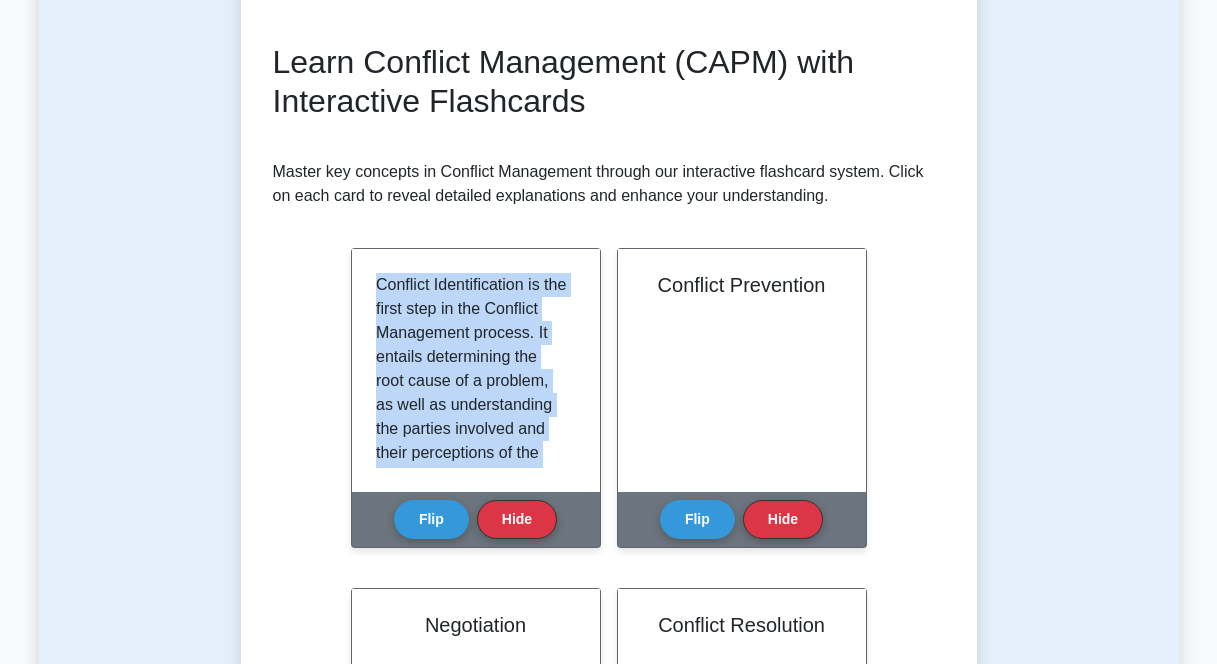 copy on "Conflict Identification is the first step in the Conflict Management process. It entails determining the root cause of a problem, as well as understanding the parties involved and their perceptions of the problem. By accurately identifying the conflict, project managers can develop a better approach about the possible solutions or ways to manage the conflict. The process includes detailed analysis, open communication, and examination of project roles and responsibilities. Conflict Identification can be challenging as not all parties may openly express the existence of the conflict due to various reasons such as fear of retaliation. Thus, it is essential for project managers to promote trust and open communication within the team." 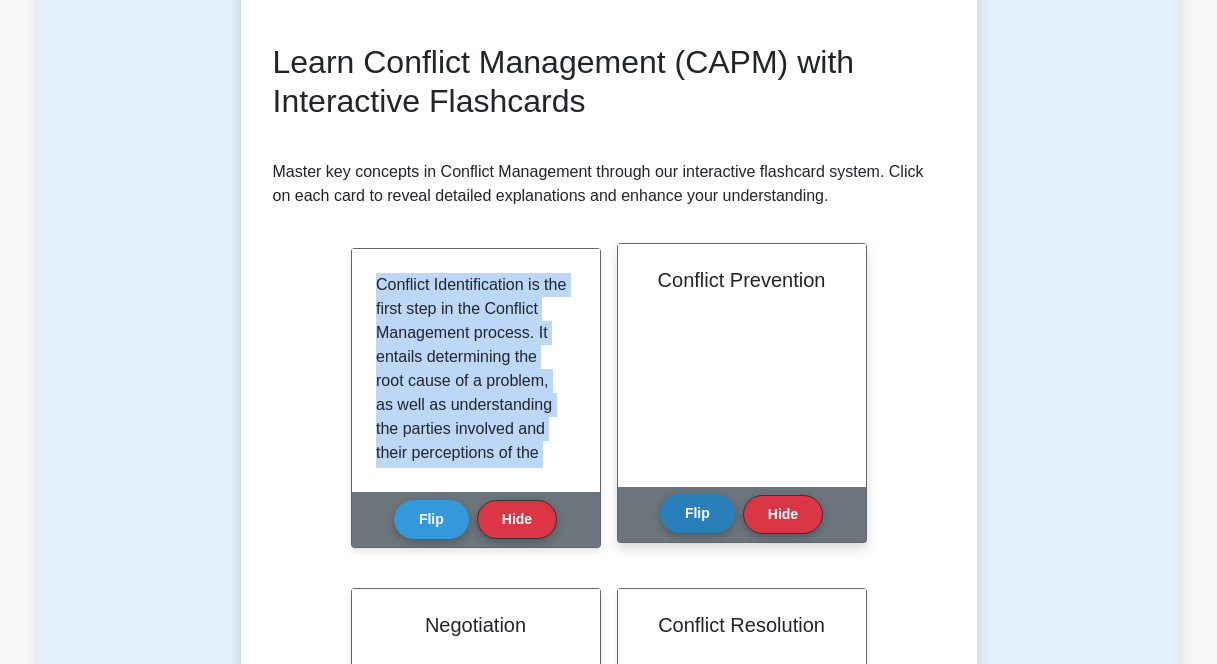 click on "Flip" at bounding box center (697, 513) 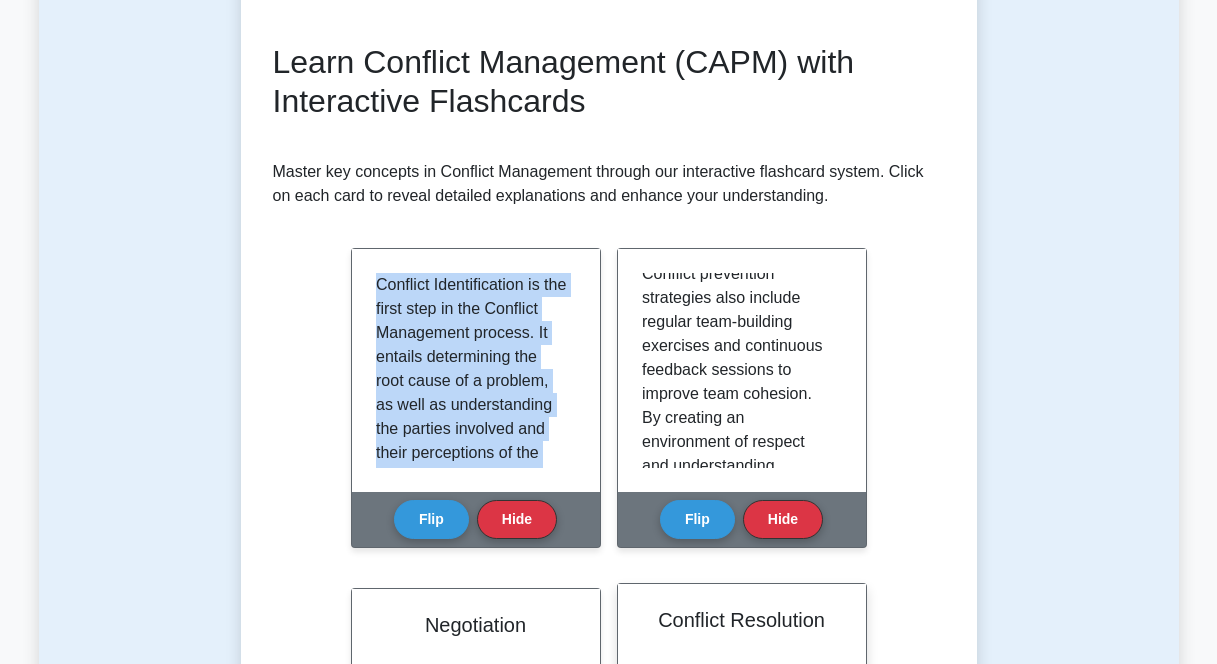 scroll, scrollTop: 397, scrollLeft: 0, axis: vertical 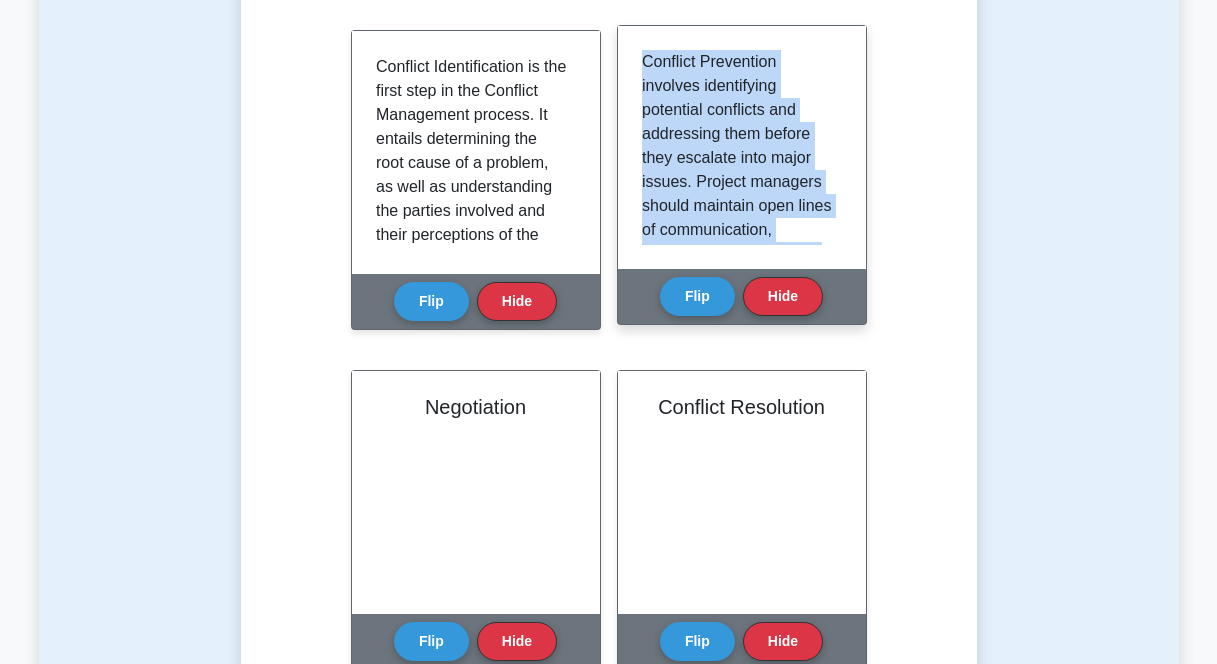 drag, startPoint x: 796, startPoint y: 218, endPoint x: 660, endPoint y: 44, distance: 220.84384 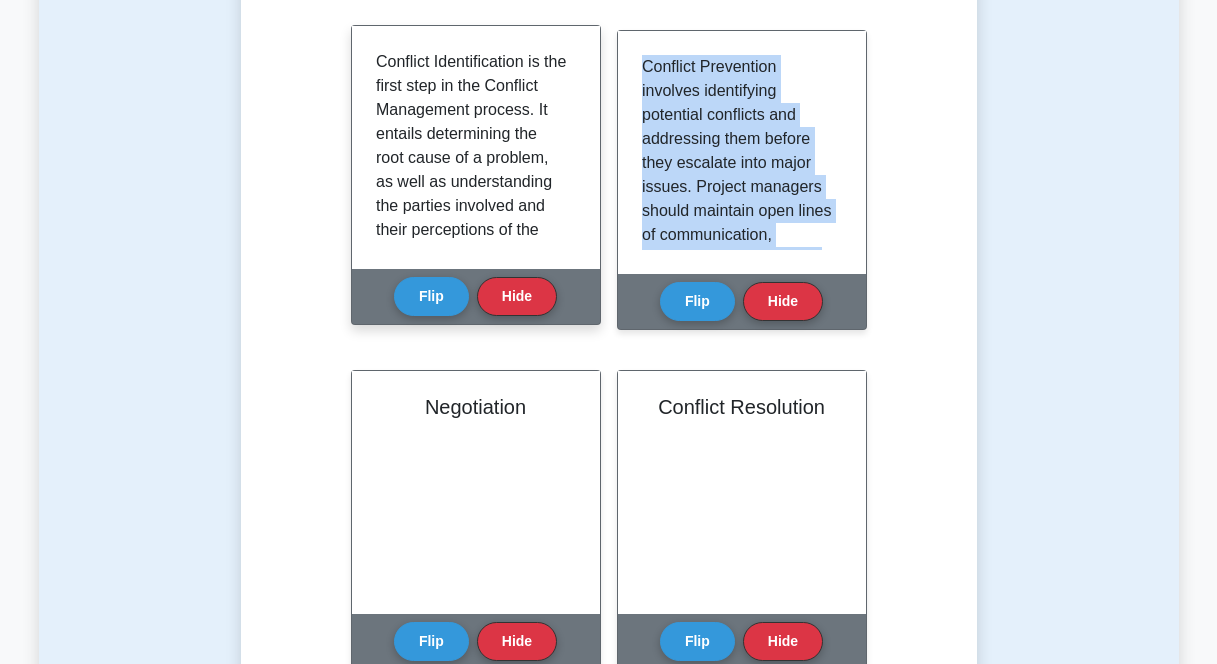 copy on "Conflict Prevention involves identifying potential conflicts and addressing them before they escalate into major issues. Project managers should maintain open lines of communication, encourage collaboration, and establish clear expectations and guidelines to prevent misunderstandings. Conflict prevention strategies also include regular team-building exercises and continuous feedback sessions to improve team cohesion. By creating an environment of respect and understanding, conflicts can be significantly reduced." 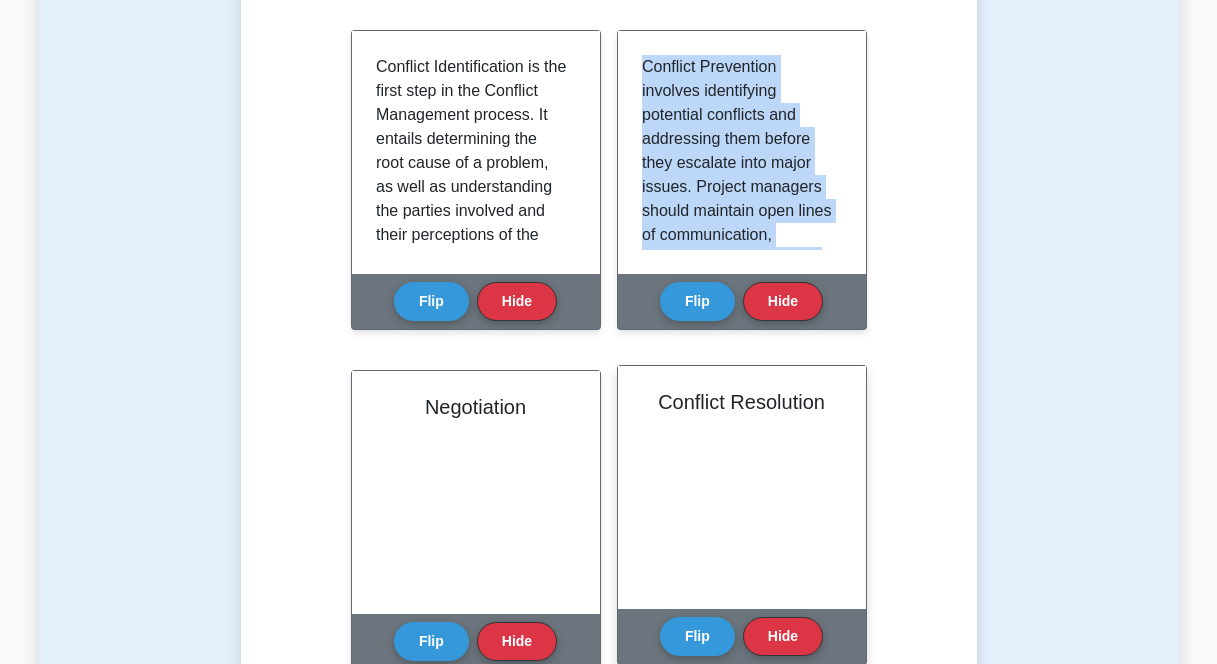 scroll, scrollTop: 107, scrollLeft: 0, axis: vertical 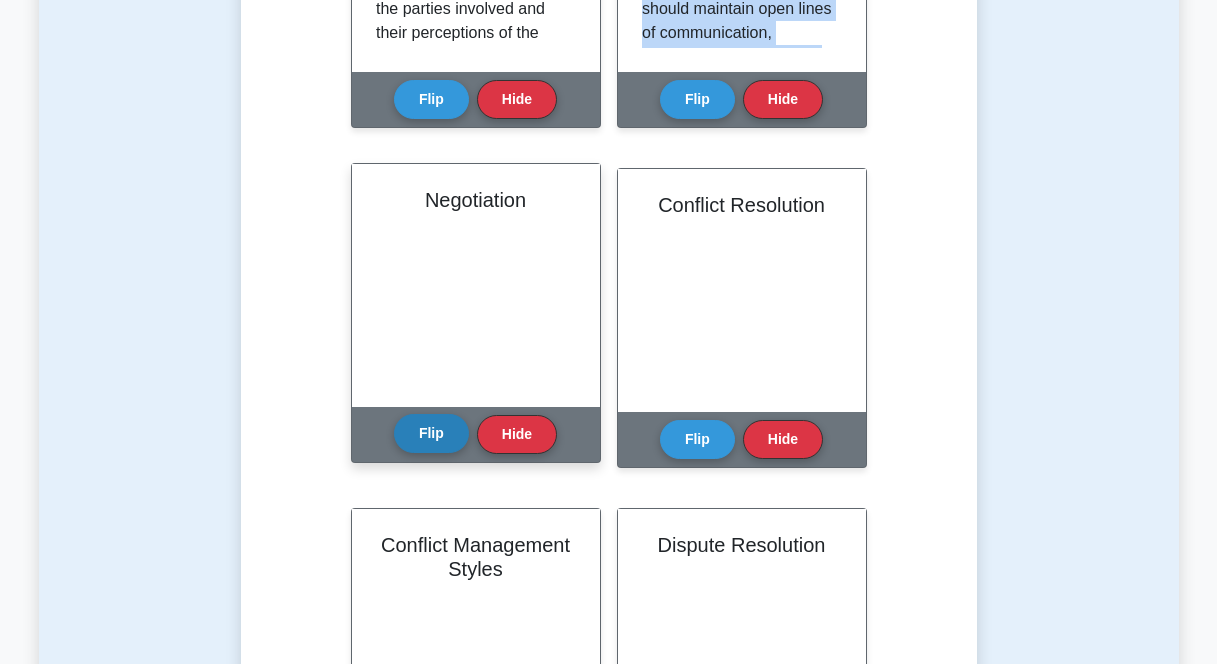 click on "Flip" at bounding box center [431, 433] 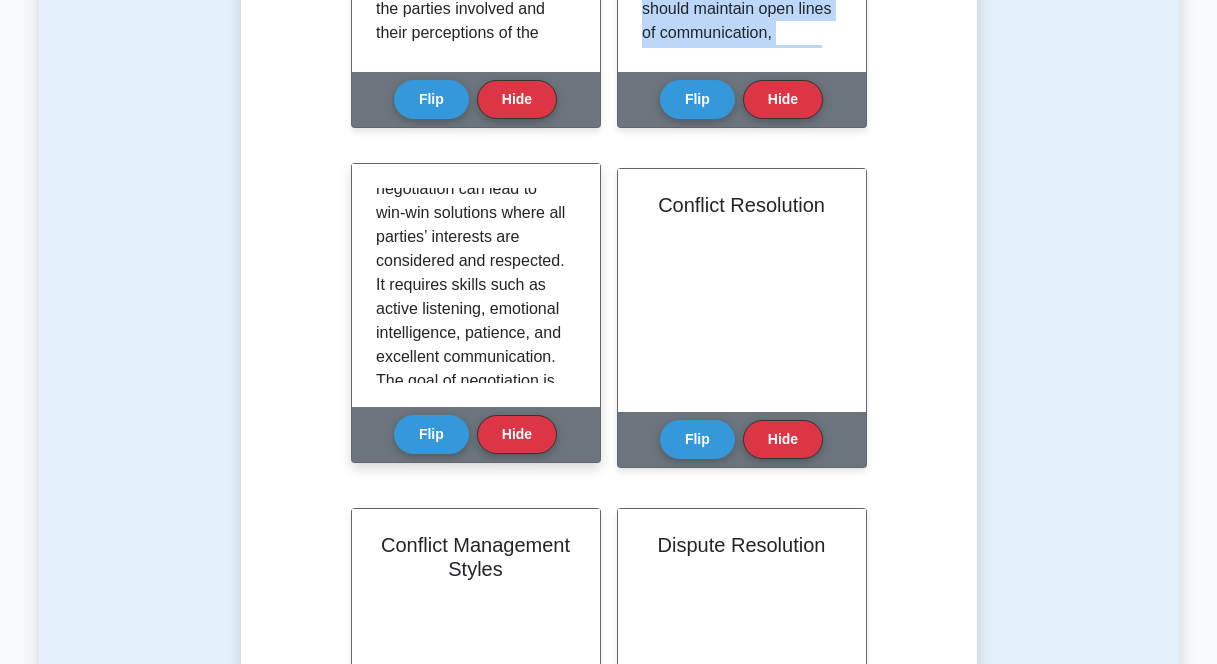scroll, scrollTop: 325, scrollLeft: 0, axis: vertical 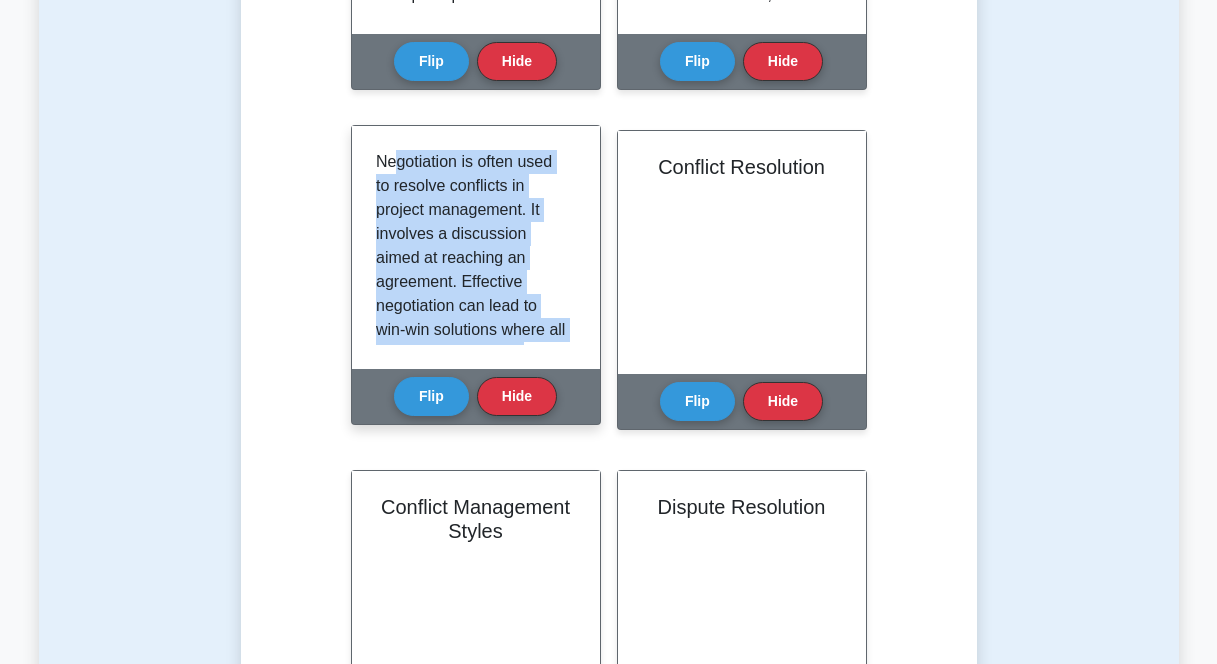 drag, startPoint x: 490, startPoint y: 324, endPoint x: 397, endPoint y: 152, distance: 195.53261 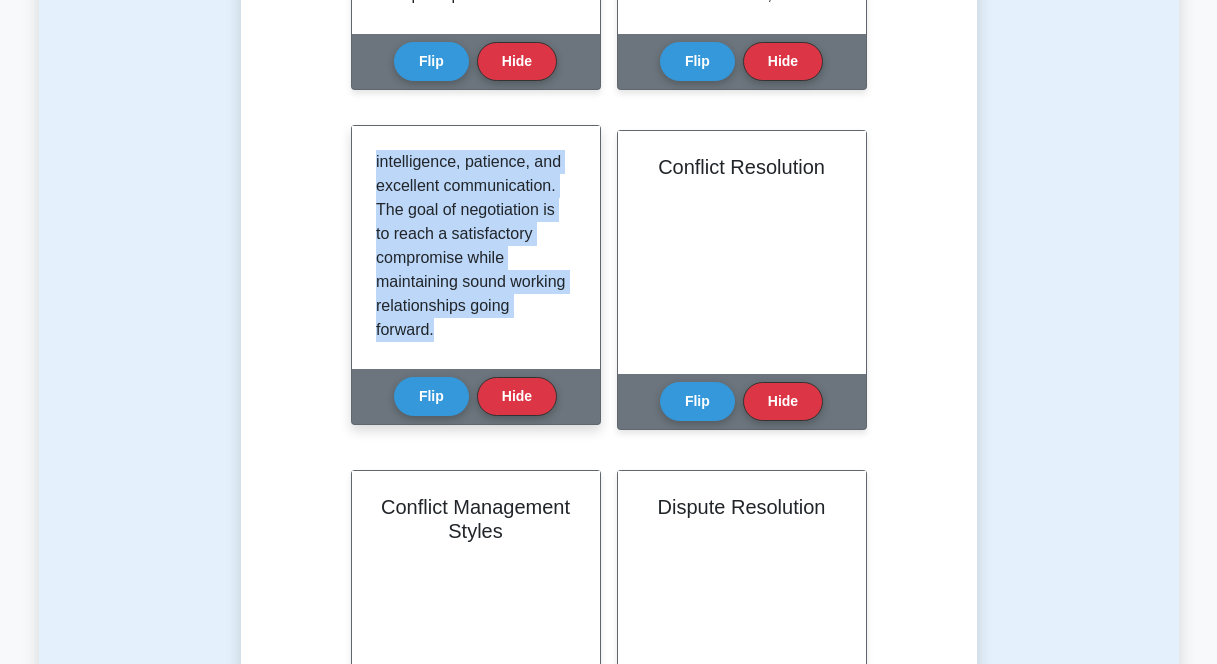 scroll, scrollTop: 325, scrollLeft: 0, axis: vertical 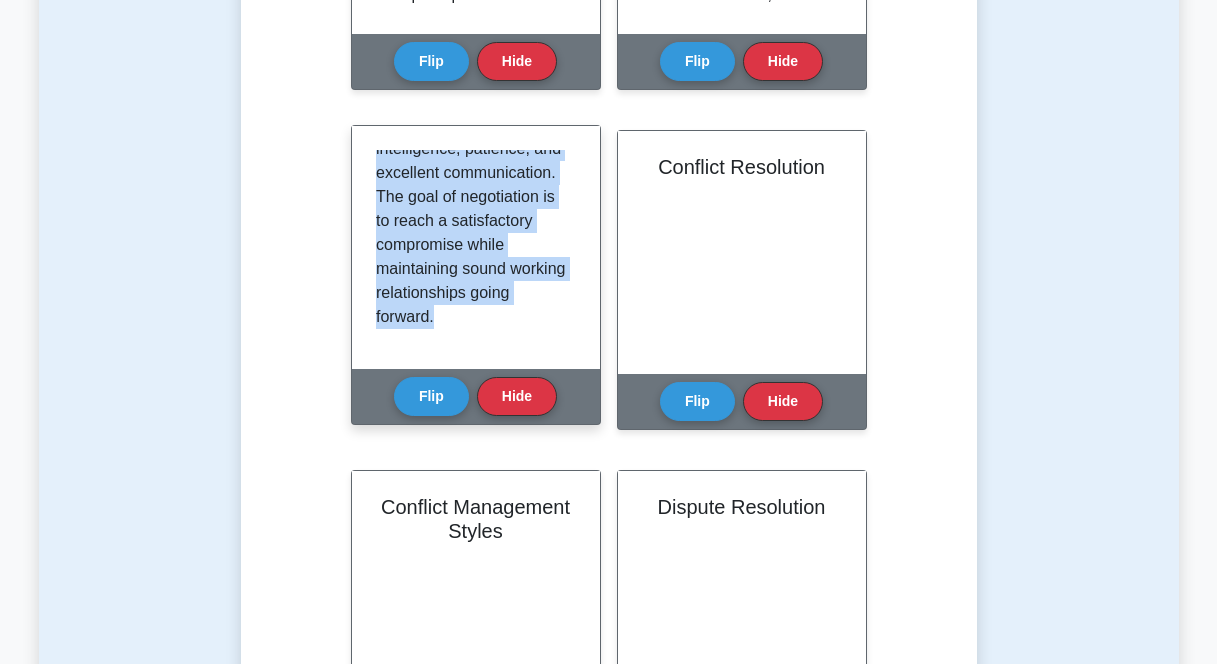drag, startPoint x: 377, startPoint y: 158, endPoint x: 545, endPoint y: 356, distance: 259.669 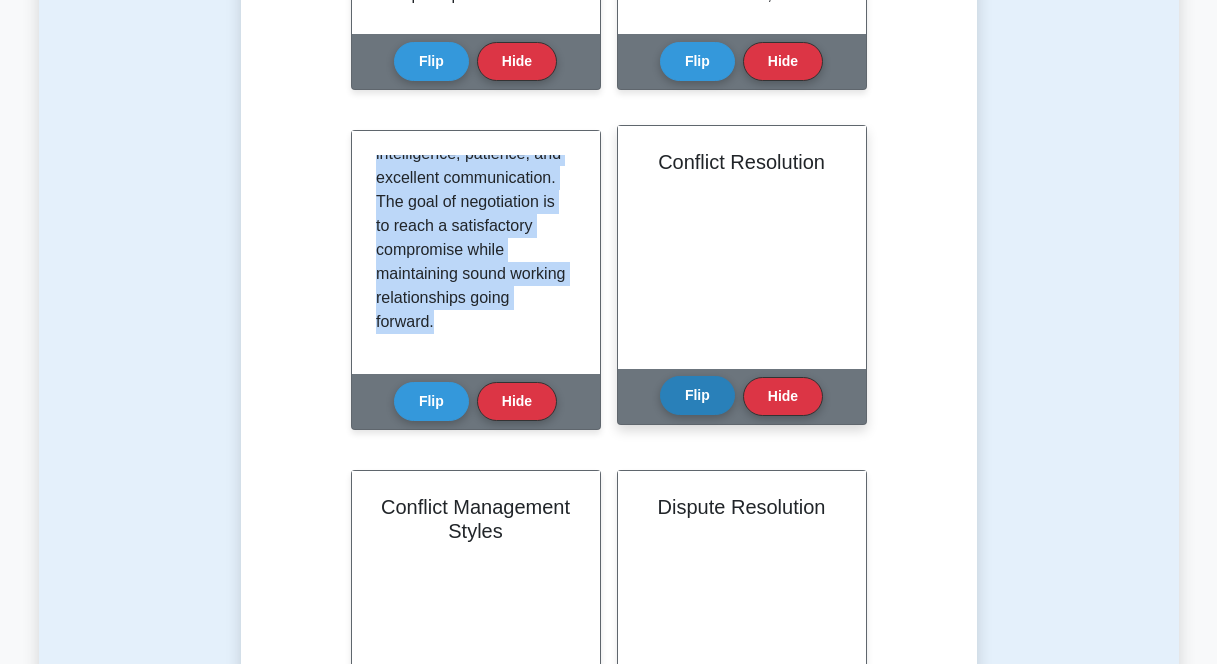 click on "Flip" at bounding box center (697, 395) 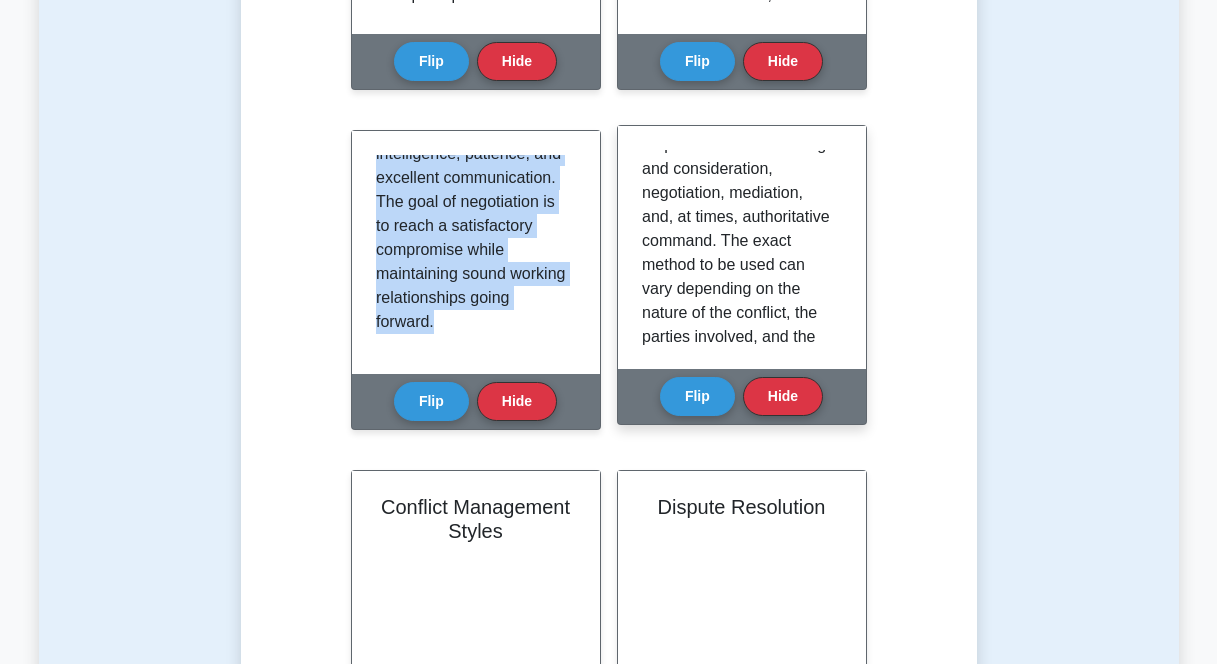 scroll, scrollTop: 541, scrollLeft: 0, axis: vertical 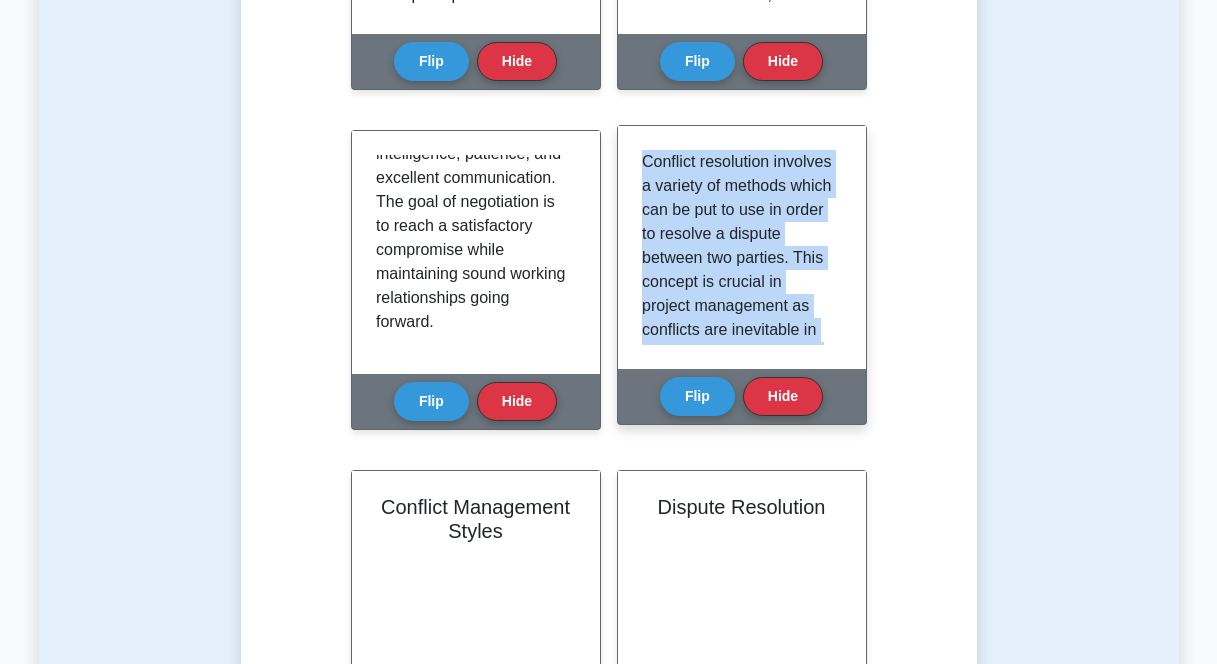 drag, startPoint x: 723, startPoint y: 320, endPoint x: 644, endPoint y: 153, distance: 184.74306 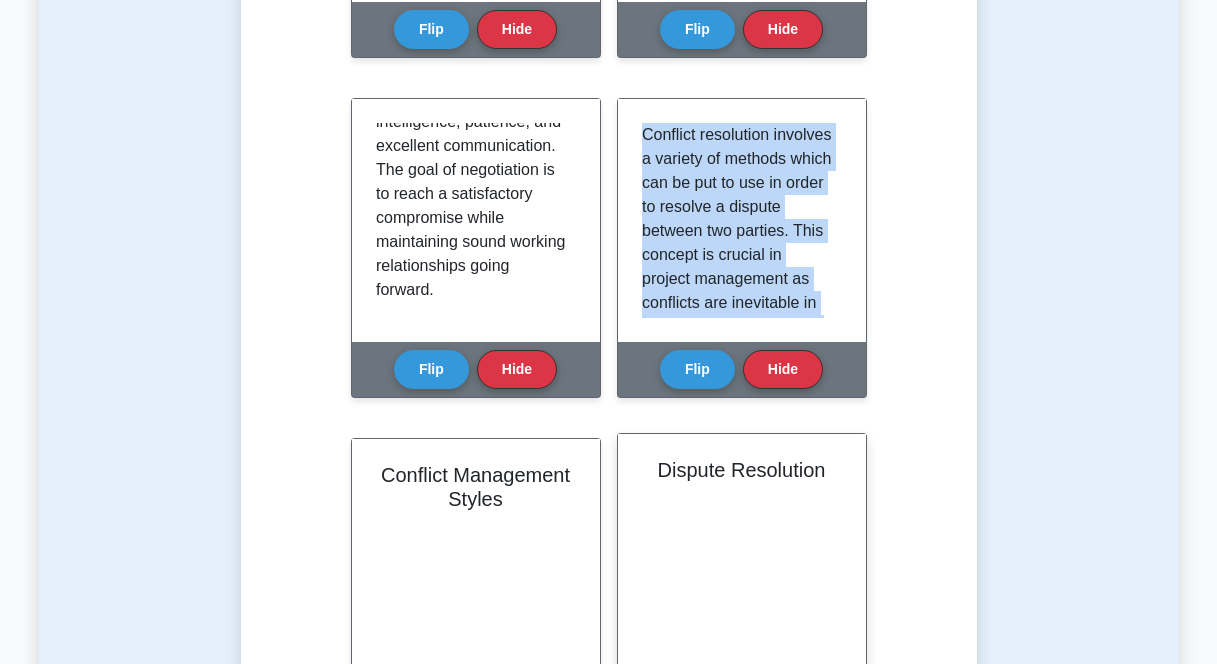 scroll, scrollTop: 971, scrollLeft: 0, axis: vertical 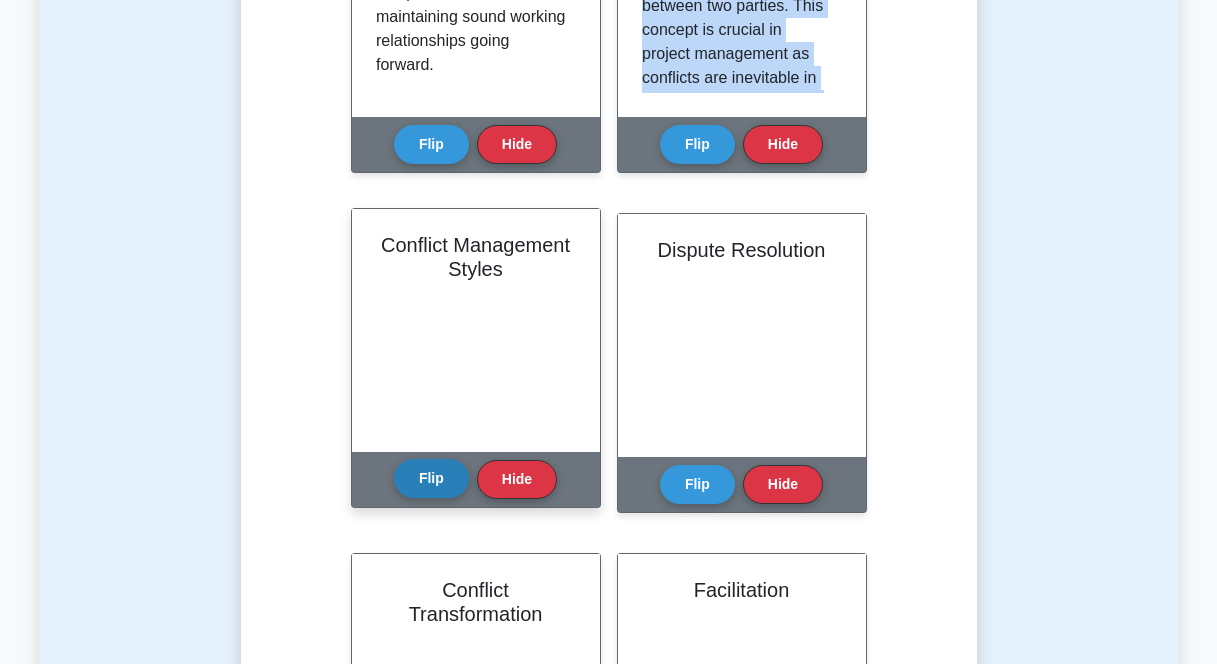 click on "Flip" at bounding box center [431, 478] 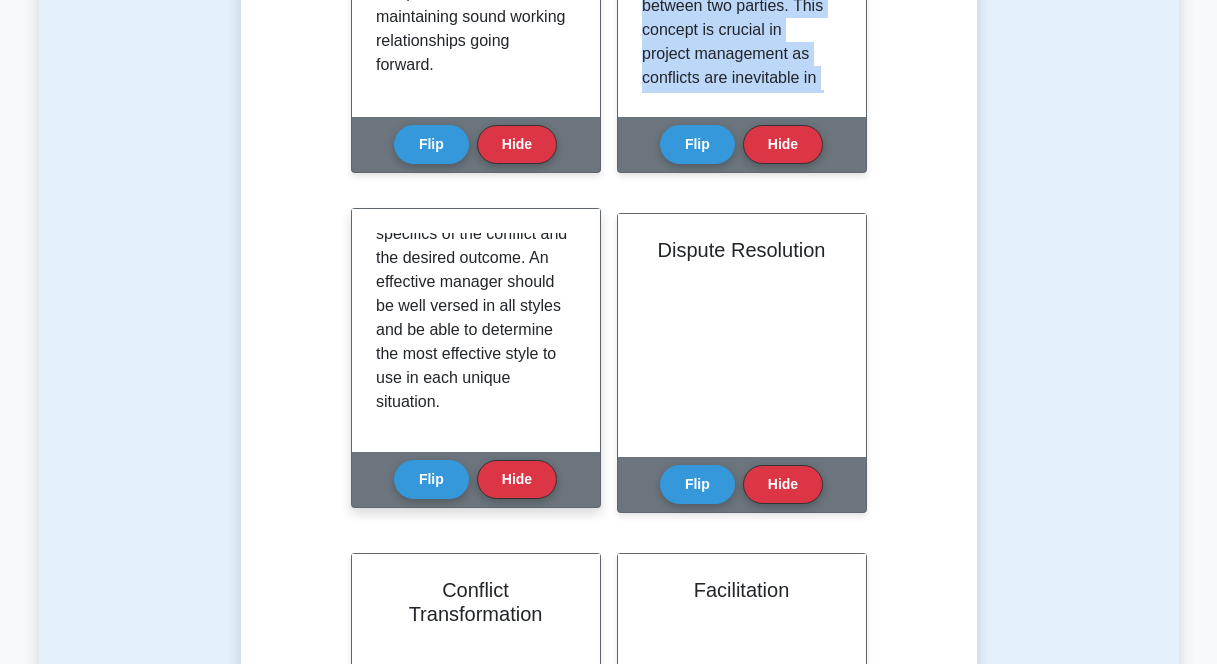 scroll, scrollTop: 373, scrollLeft: 0, axis: vertical 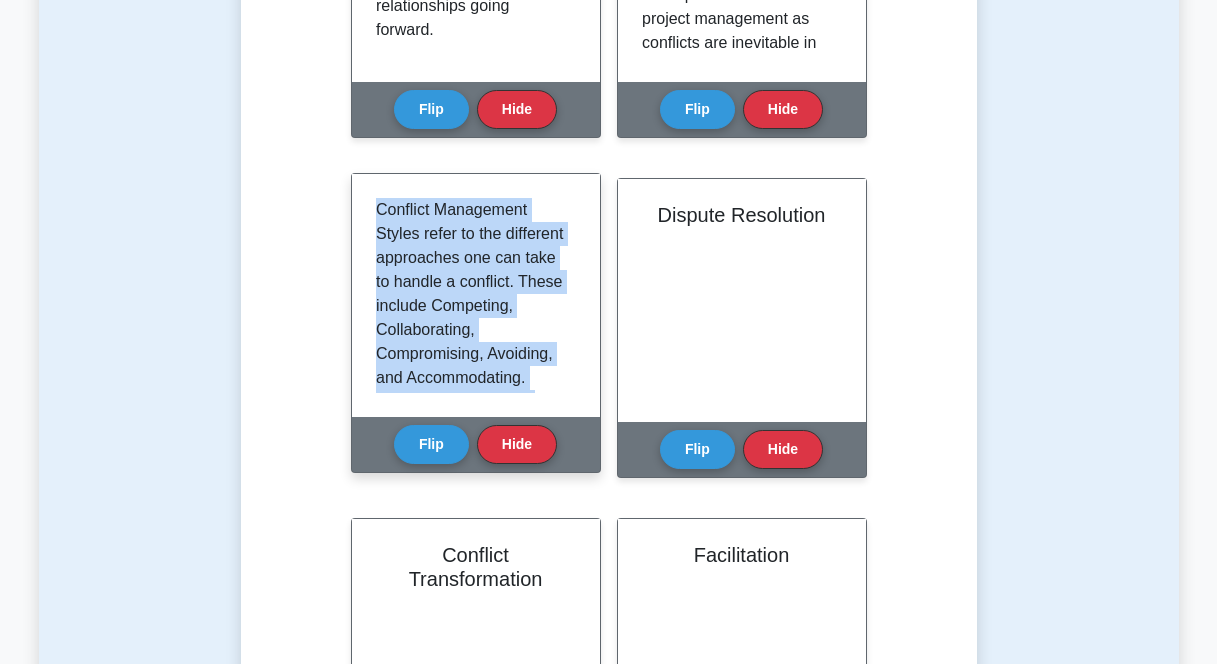 drag, startPoint x: 536, startPoint y: 363, endPoint x: 377, endPoint y: 205, distance: 224.15396 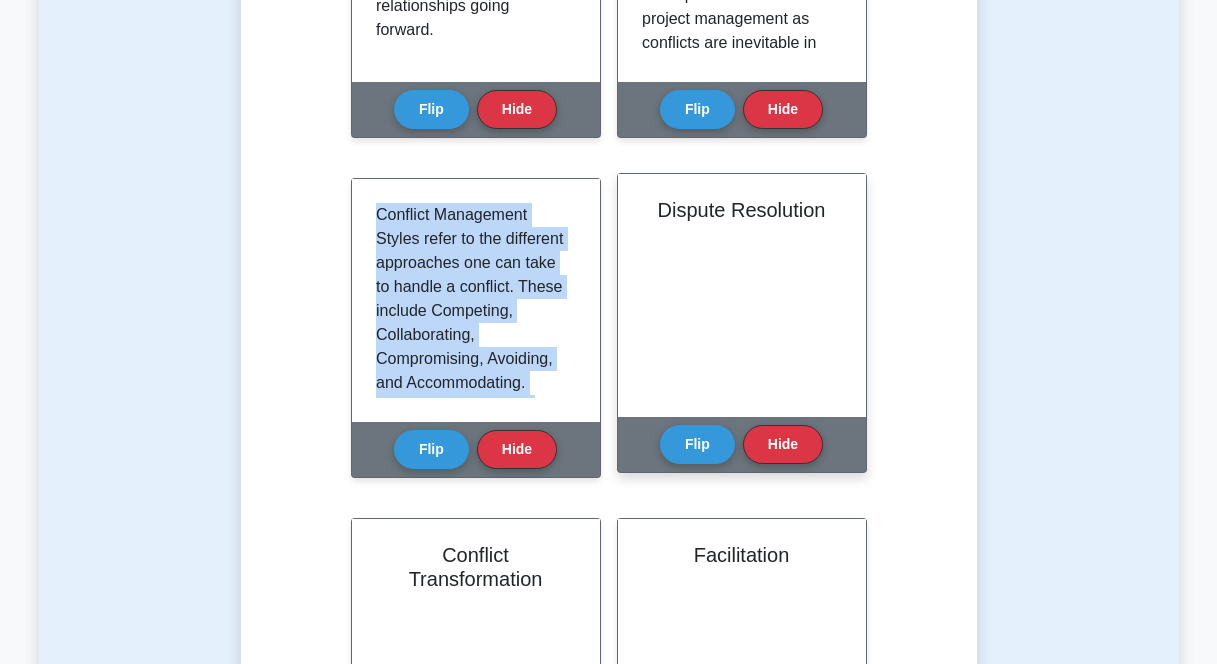 scroll, scrollTop: 75, scrollLeft: 0, axis: vertical 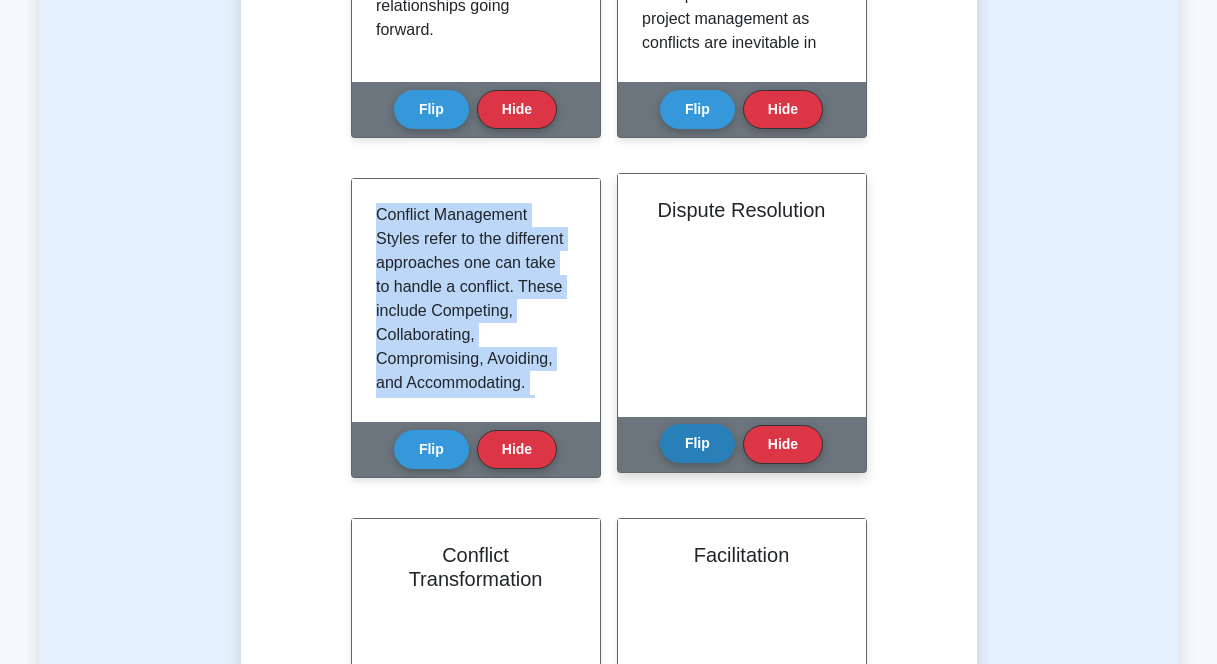 click on "Flip" at bounding box center [697, 443] 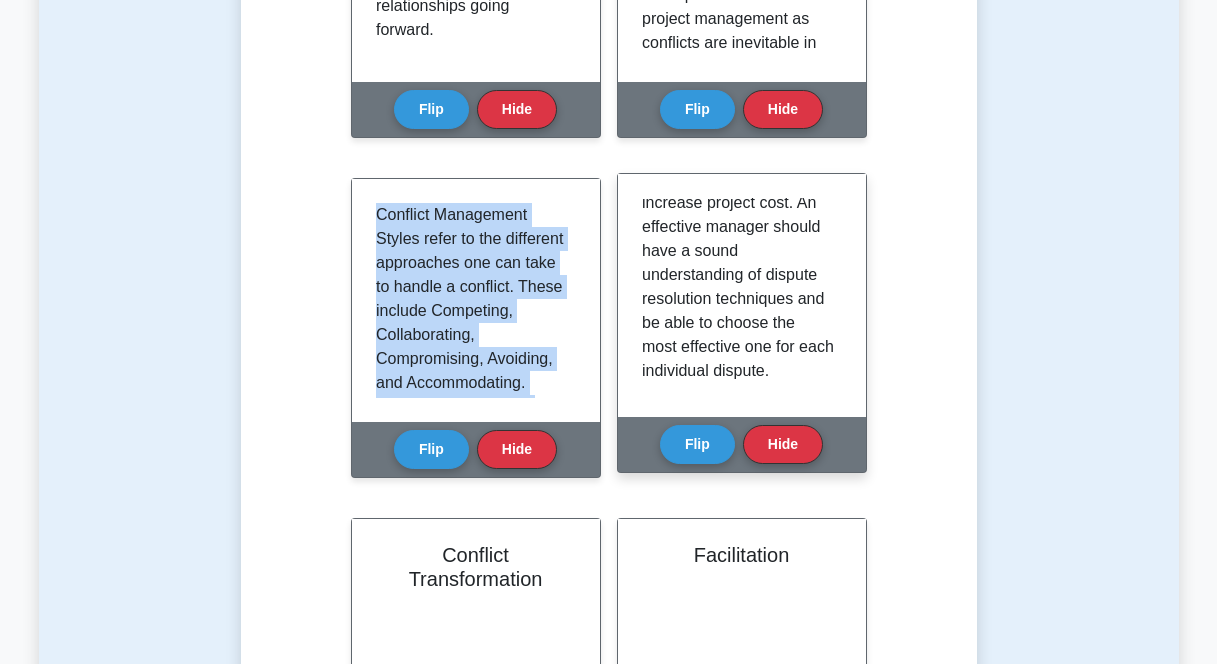 scroll, scrollTop: 421, scrollLeft: 0, axis: vertical 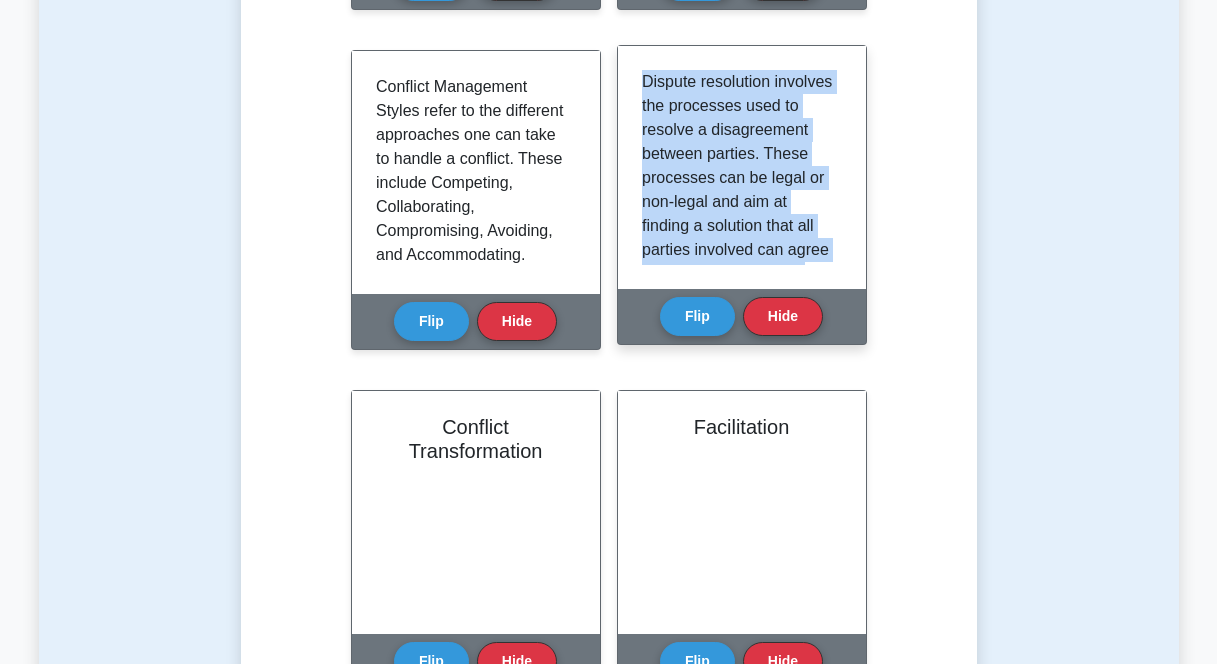drag, startPoint x: 812, startPoint y: 242, endPoint x: 639, endPoint y: 73, distance: 241.84706 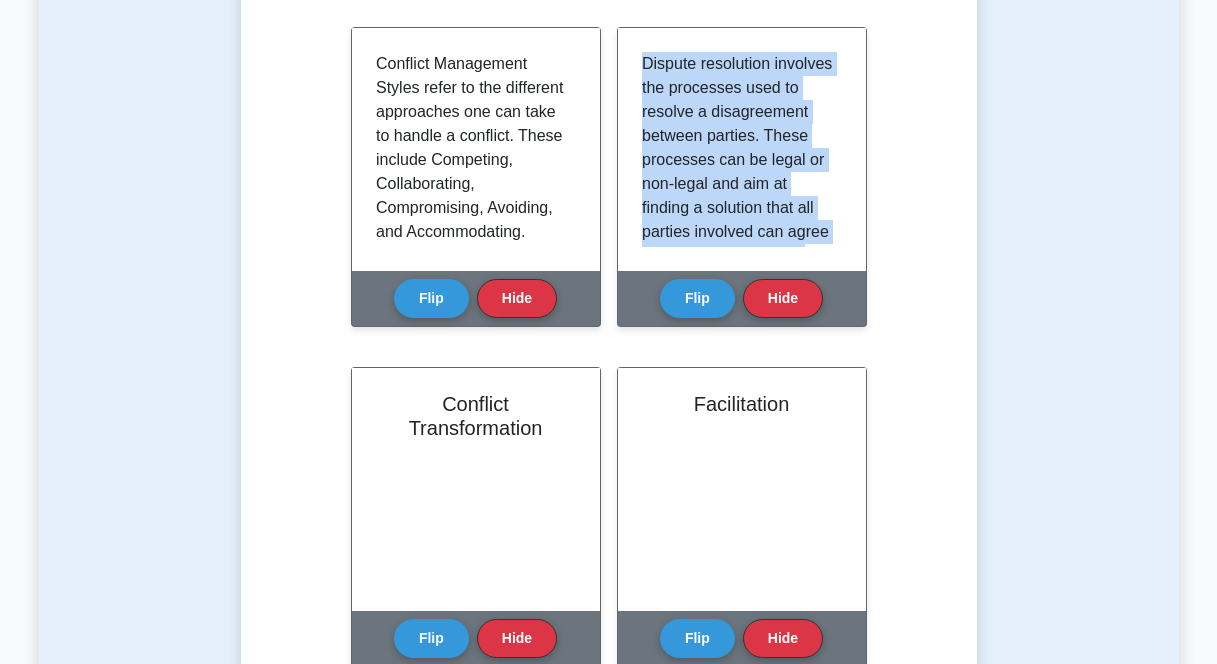 scroll, scrollTop: 1213, scrollLeft: 0, axis: vertical 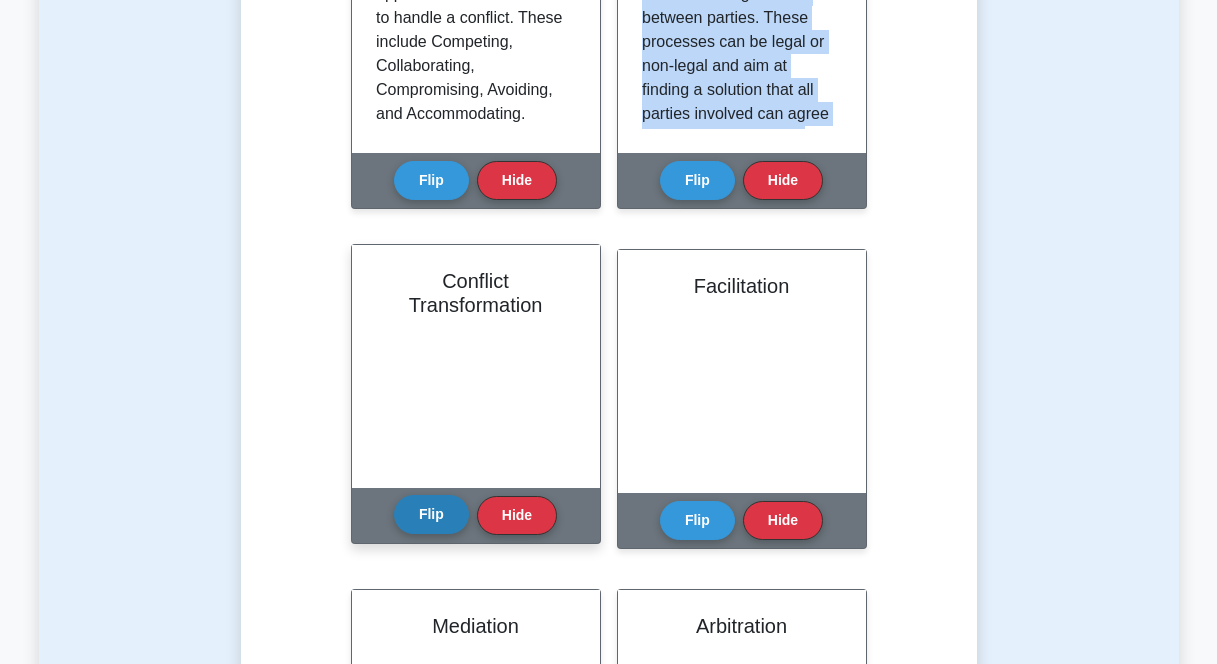 click on "Flip" at bounding box center [431, 514] 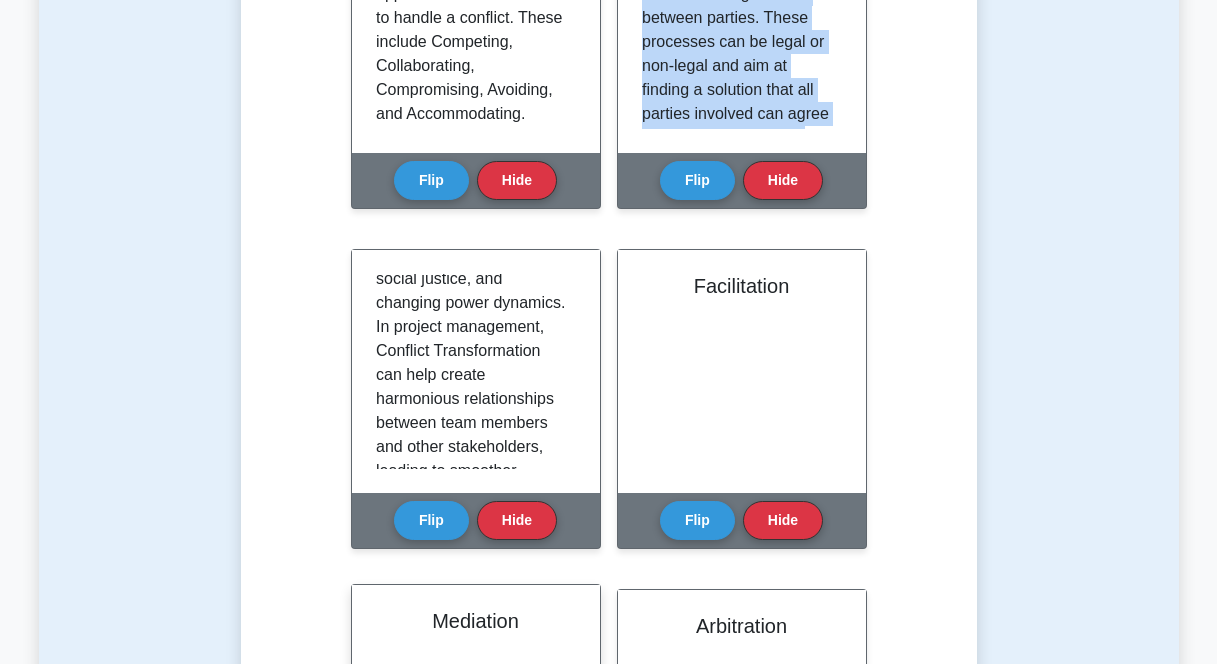 scroll, scrollTop: 469, scrollLeft: 0, axis: vertical 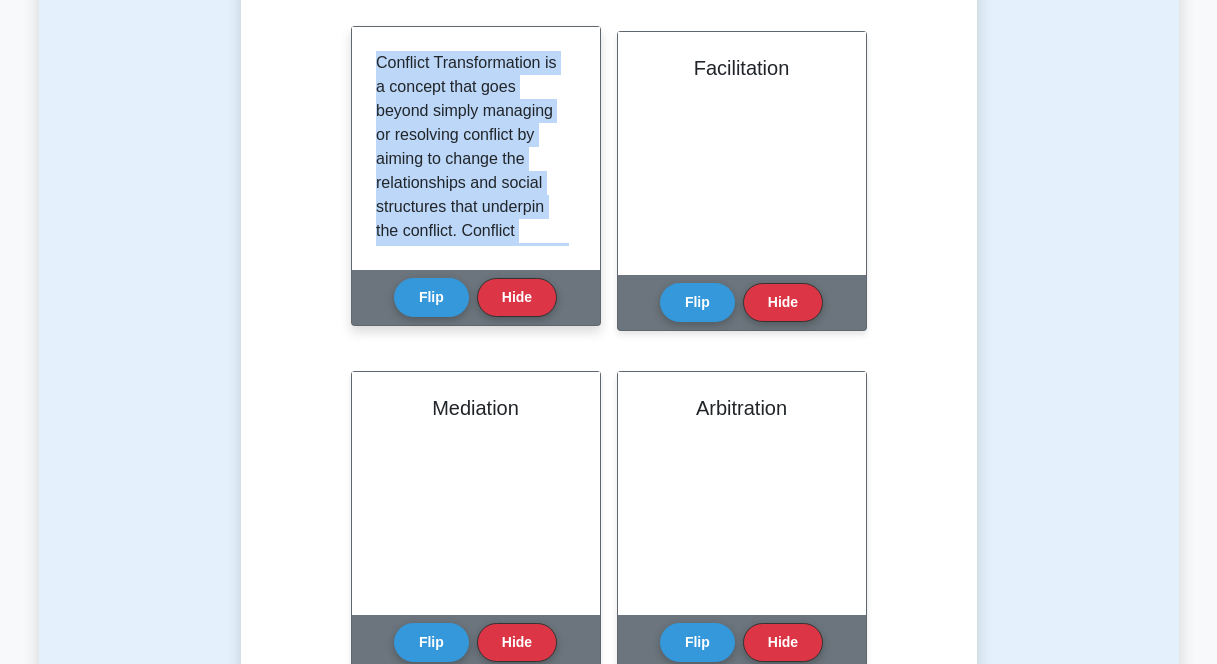 drag, startPoint x: 471, startPoint y: 215, endPoint x: 377, endPoint y: 61, distance: 180.42172 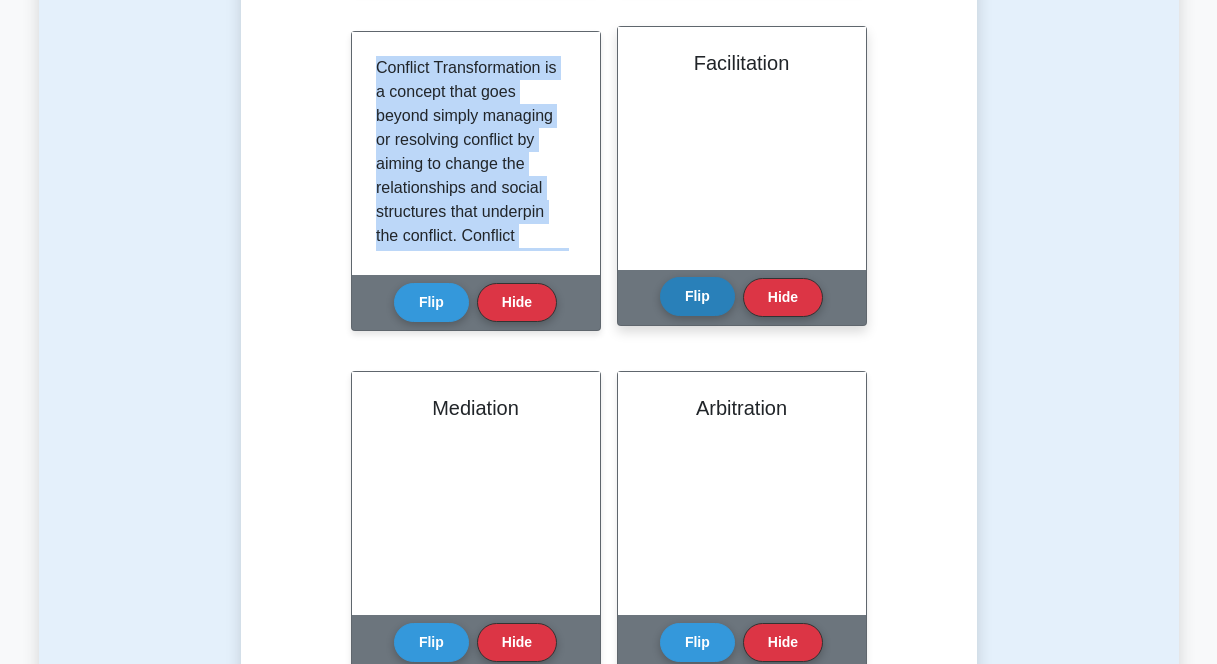 click on "Flip" at bounding box center (697, 296) 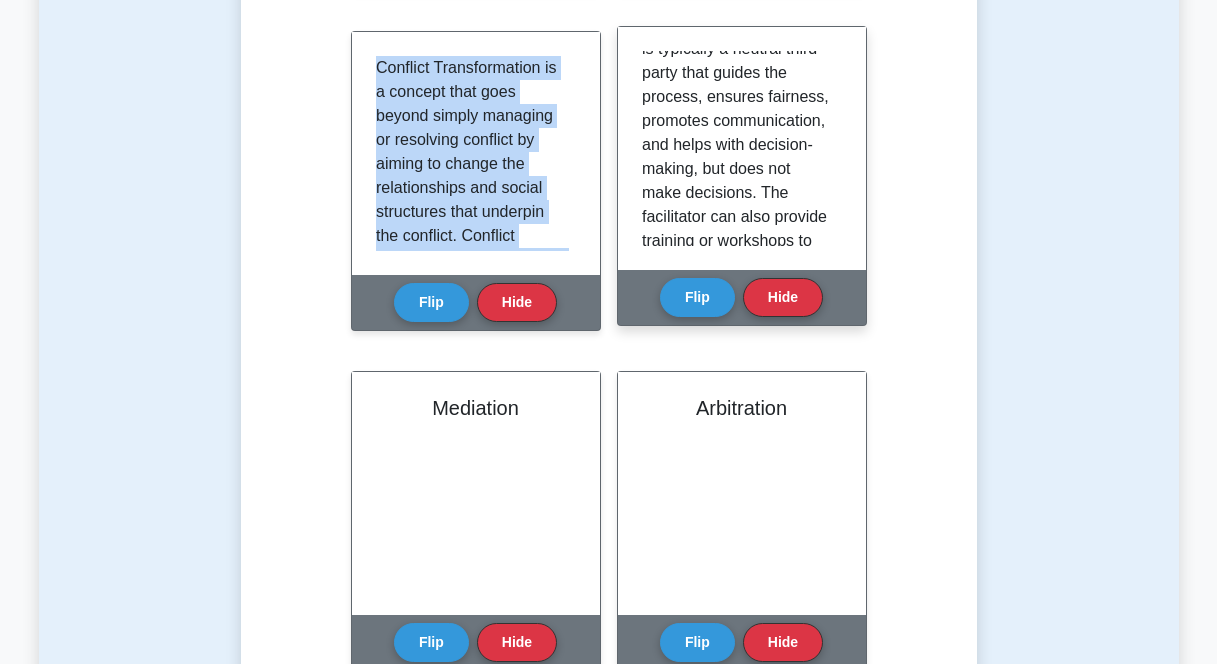 scroll, scrollTop: 445, scrollLeft: 0, axis: vertical 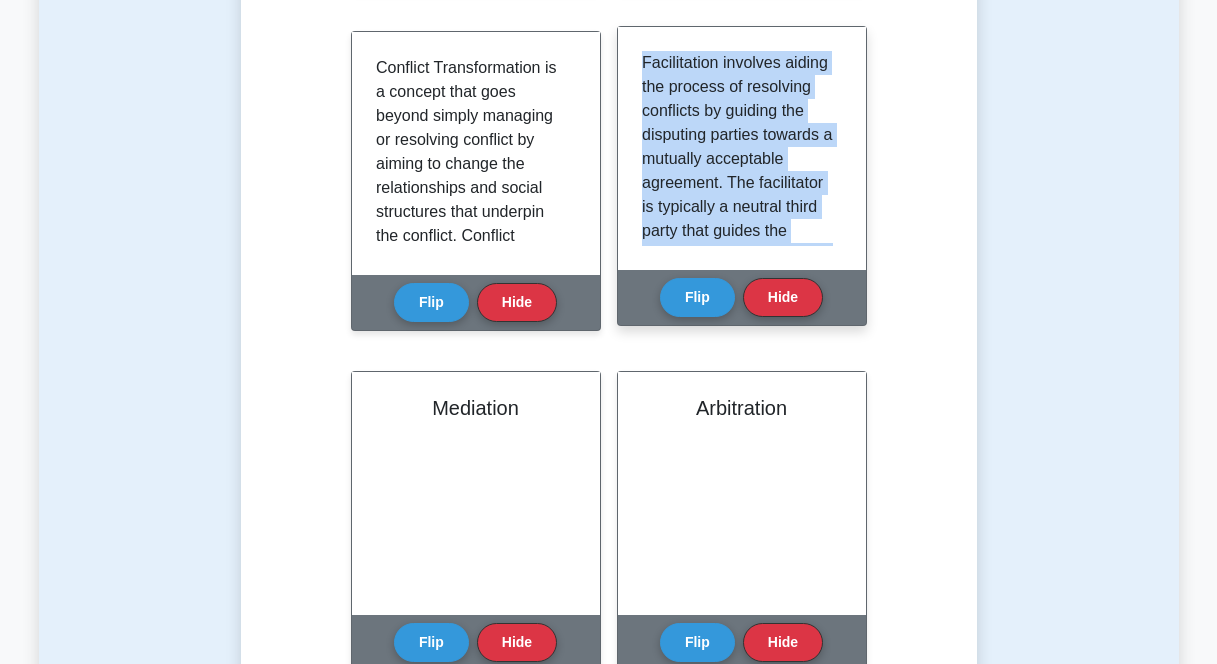 drag, startPoint x: 712, startPoint y: 208, endPoint x: 644, endPoint y: 67, distance: 156.54073 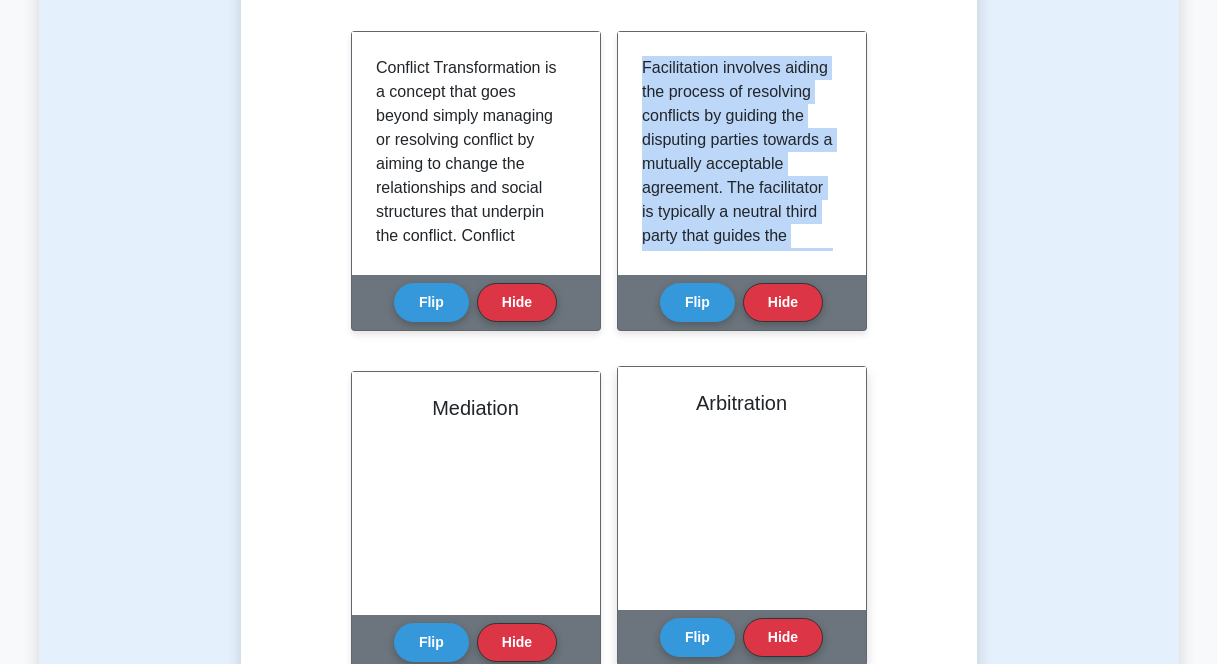 scroll, scrollTop: 301, scrollLeft: 0, axis: vertical 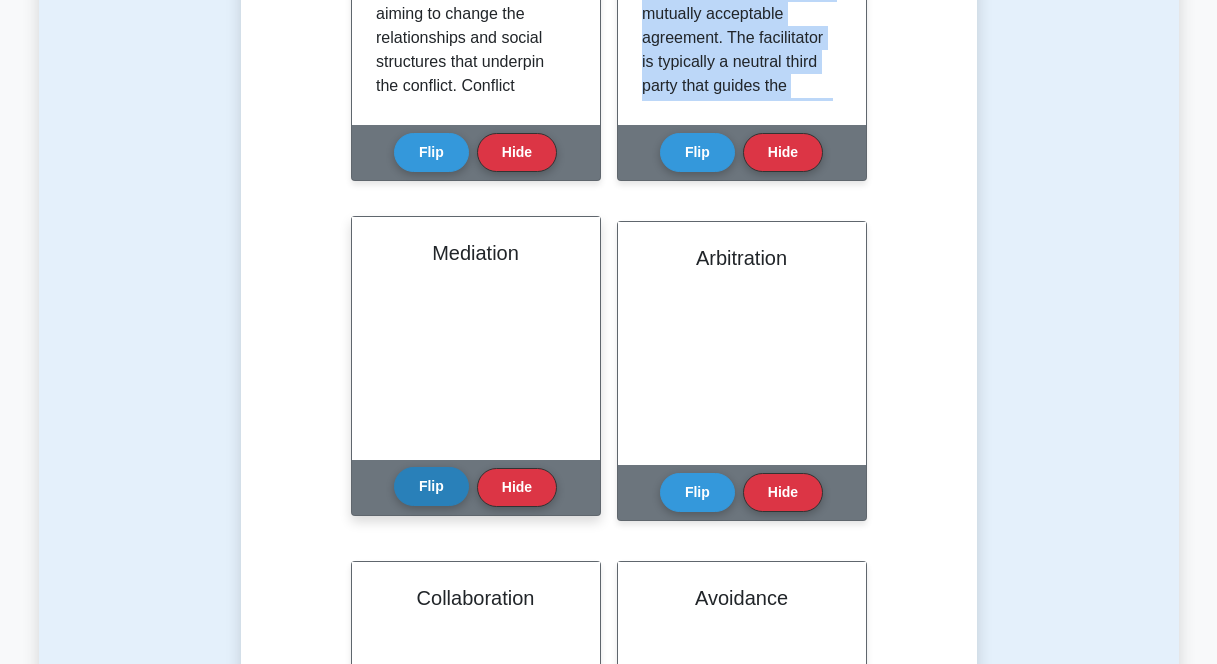 click on "Flip" at bounding box center (431, 486) 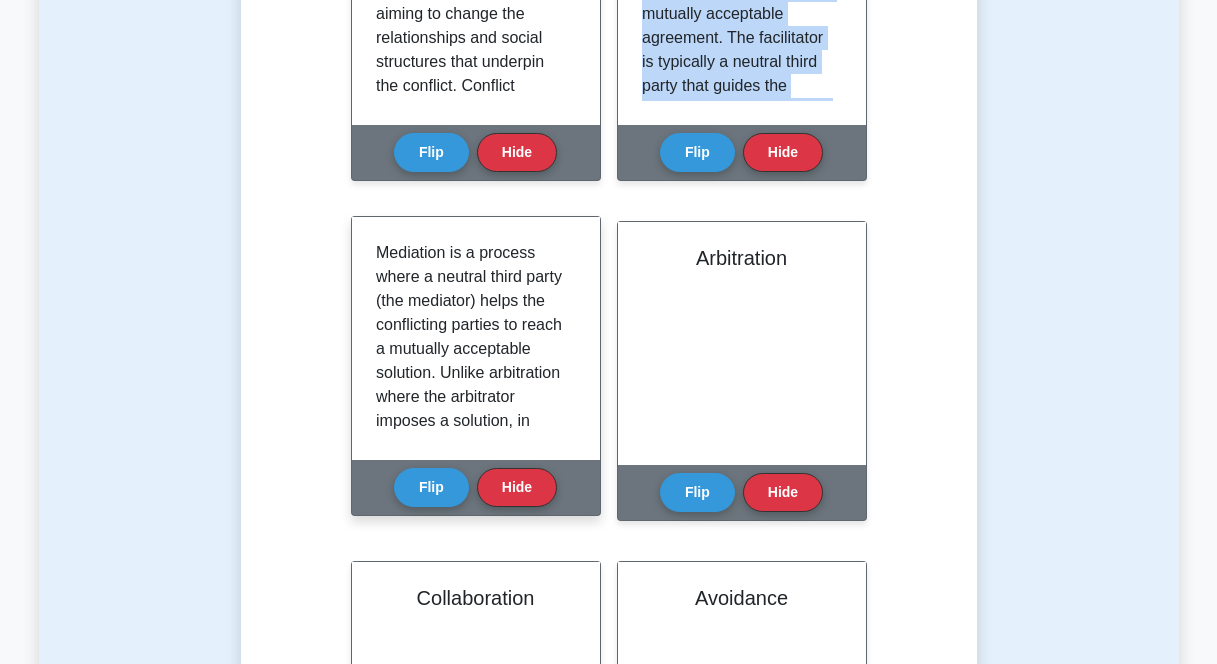 scroll, scrollTop: 347, scrollLeft: 0, axis: vertical 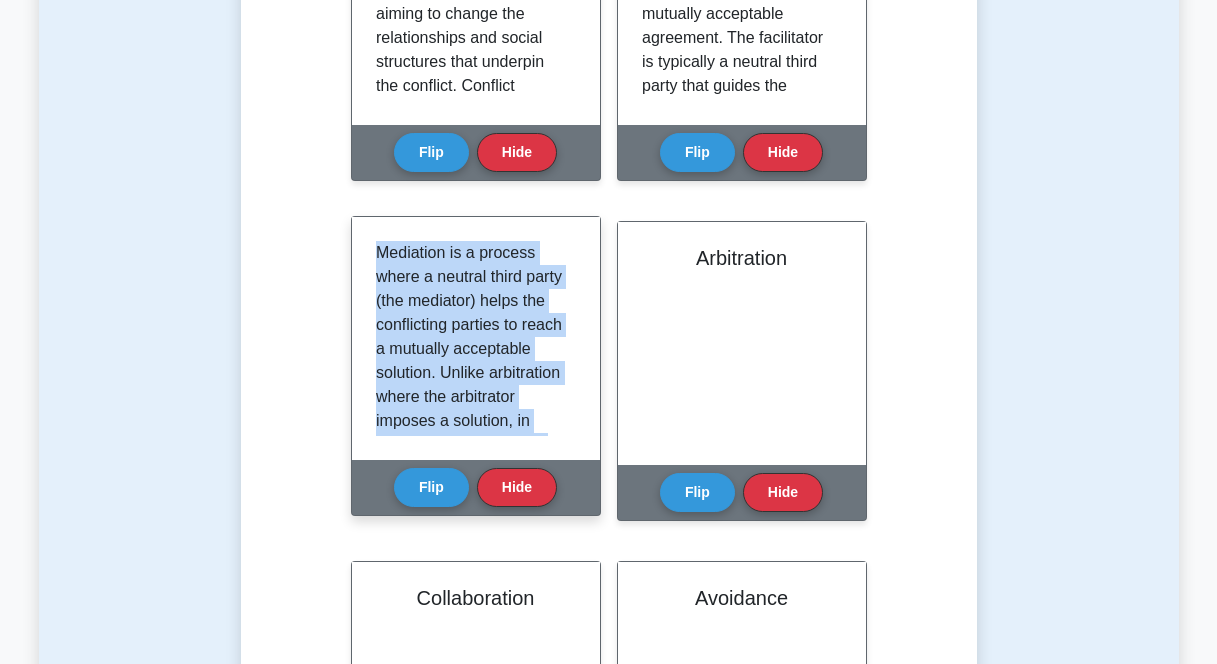 drag, startPoint x: 498, startPoint y: 423, endPoint x: 374, endPoint y: 242, distance: 219.40146 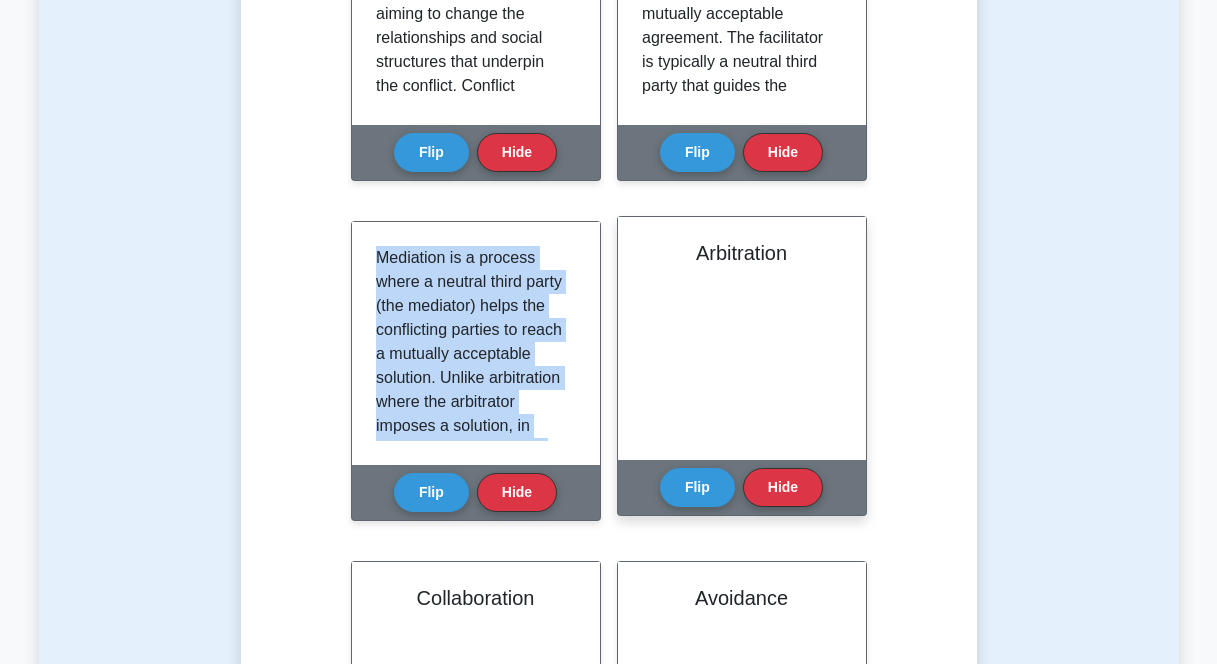 scroll, scrollTop: 1678, scrollLeft: 0, axis: vertical 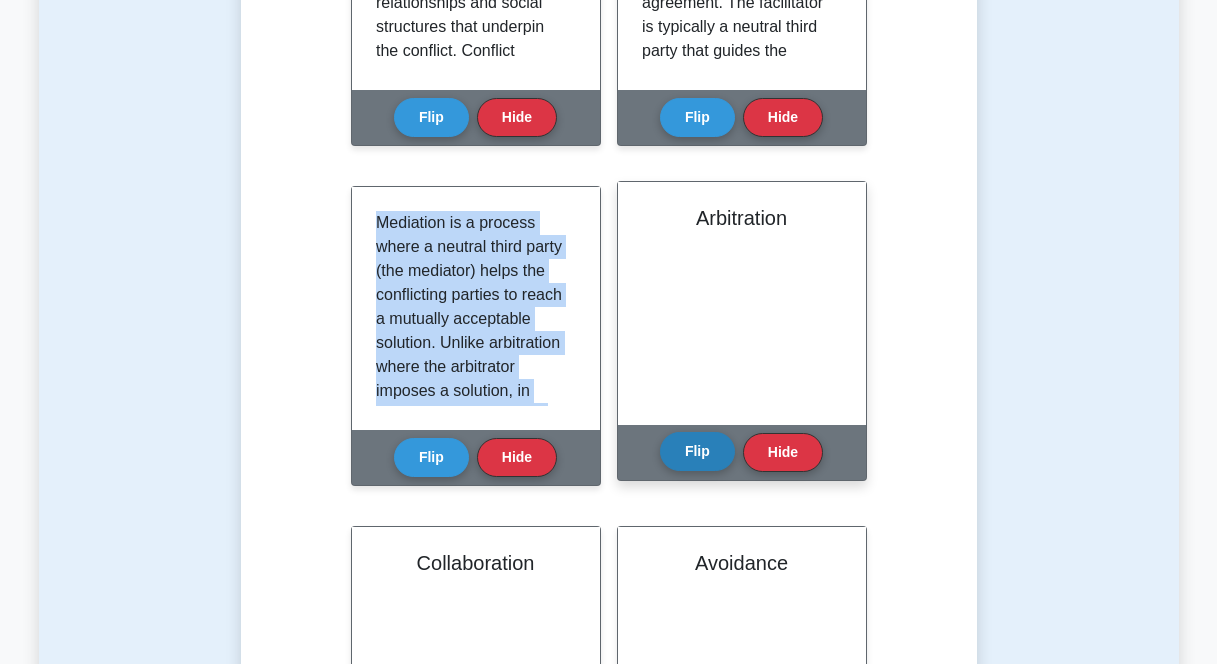 click on "Flip" at bounding box center [697, 451] 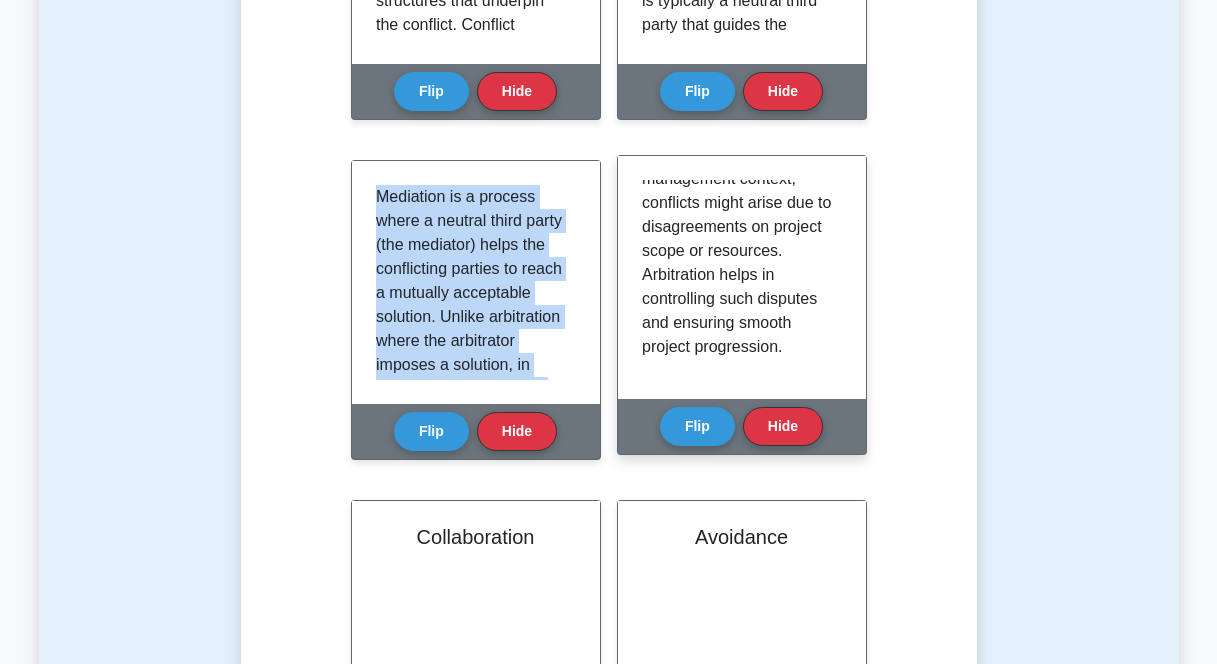 scroll, scrollTop: 1802, scrollLeft: 0, axis: vertical 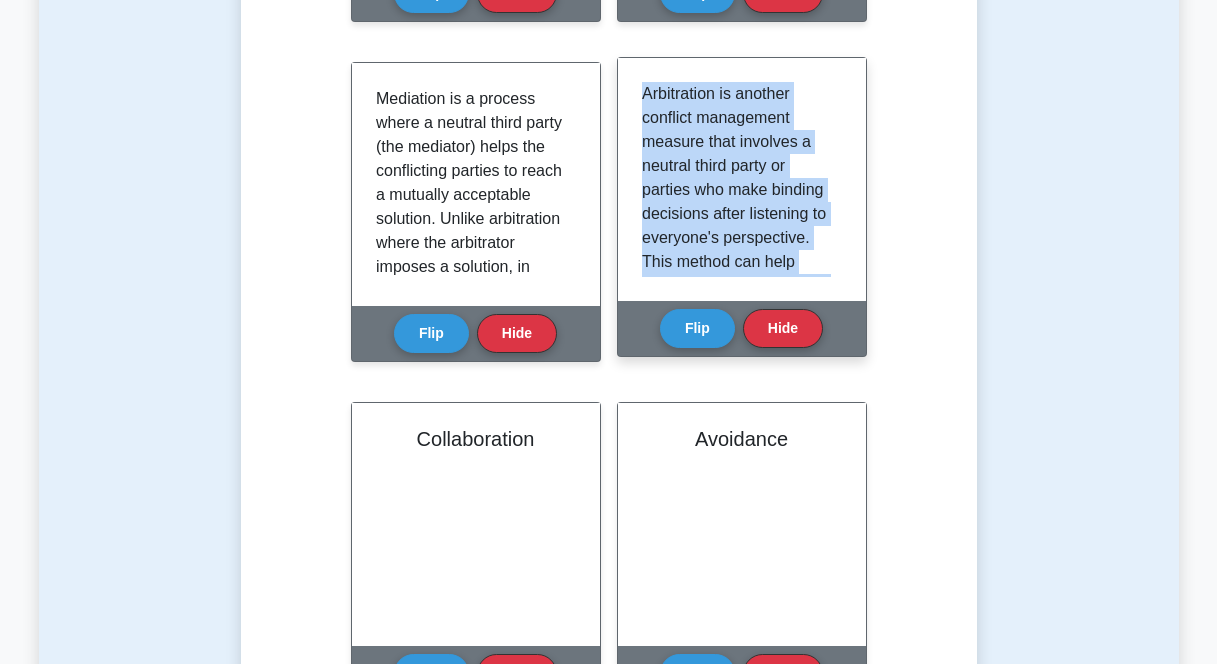 drag, startPoint x: 789, startPoint y: 244, endPoint x: 633, endPoint y: 95, distance: 215.72437 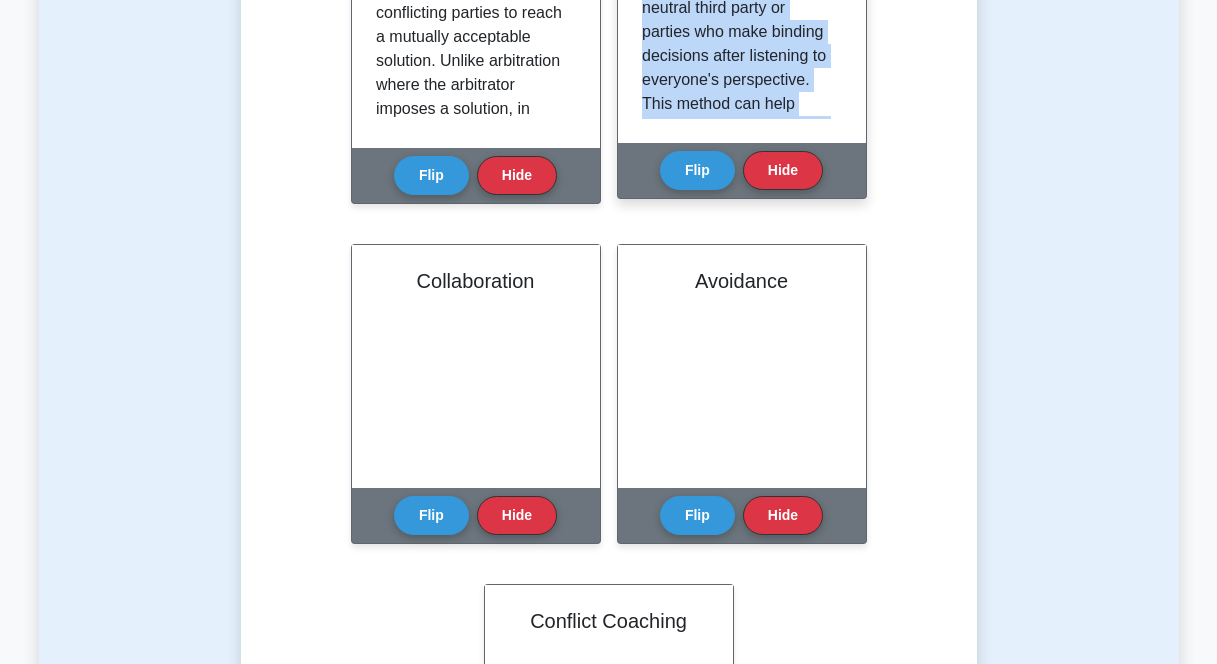 scroll, scrollTop: 2094, scrollLeft: 0, axis: vertical 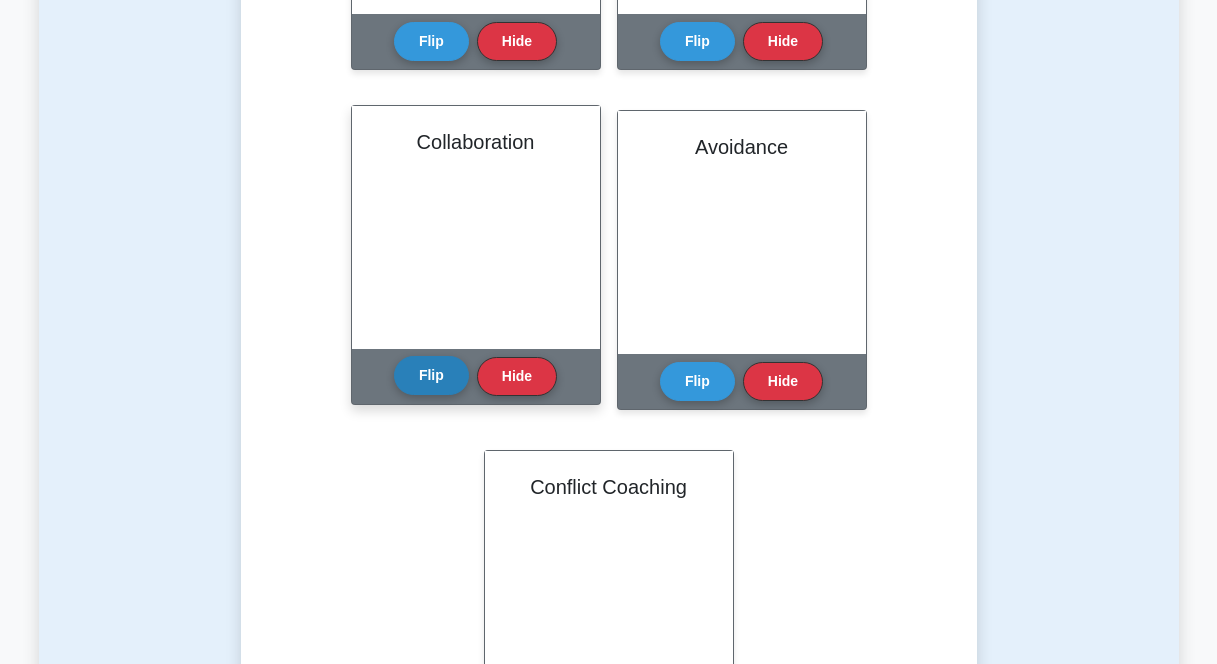 click on "Flip" at bounding box center [431, 375] 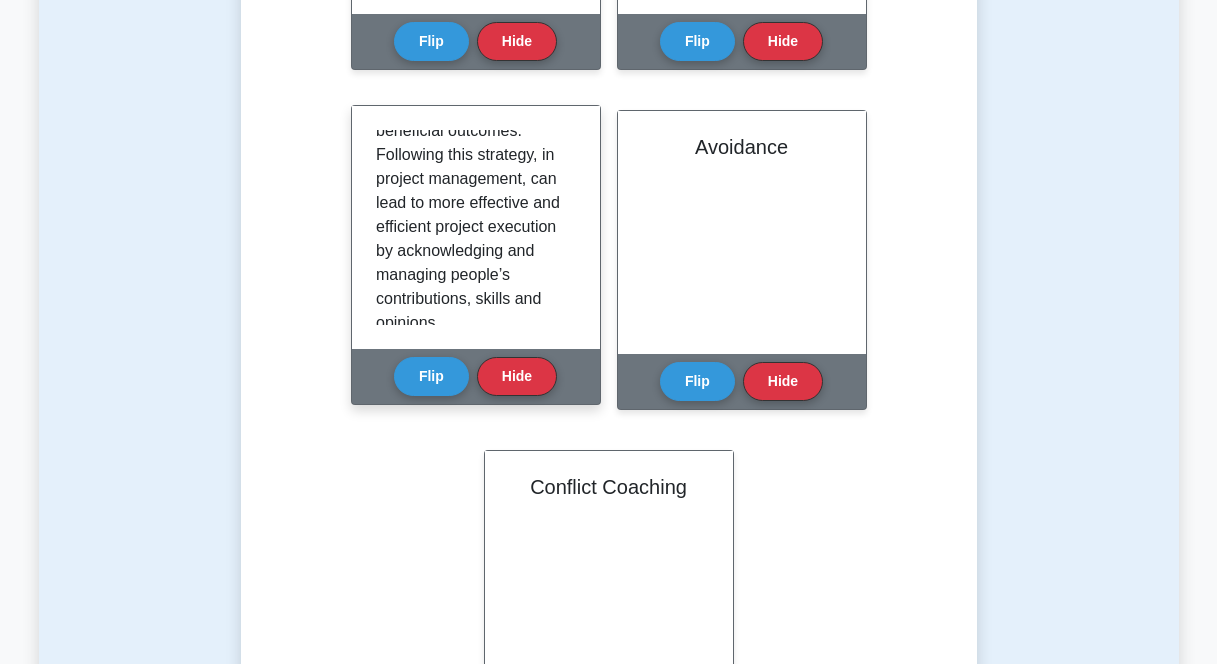 scroll, scrollTop: 373, scrollLeft: 0, axis: vertical 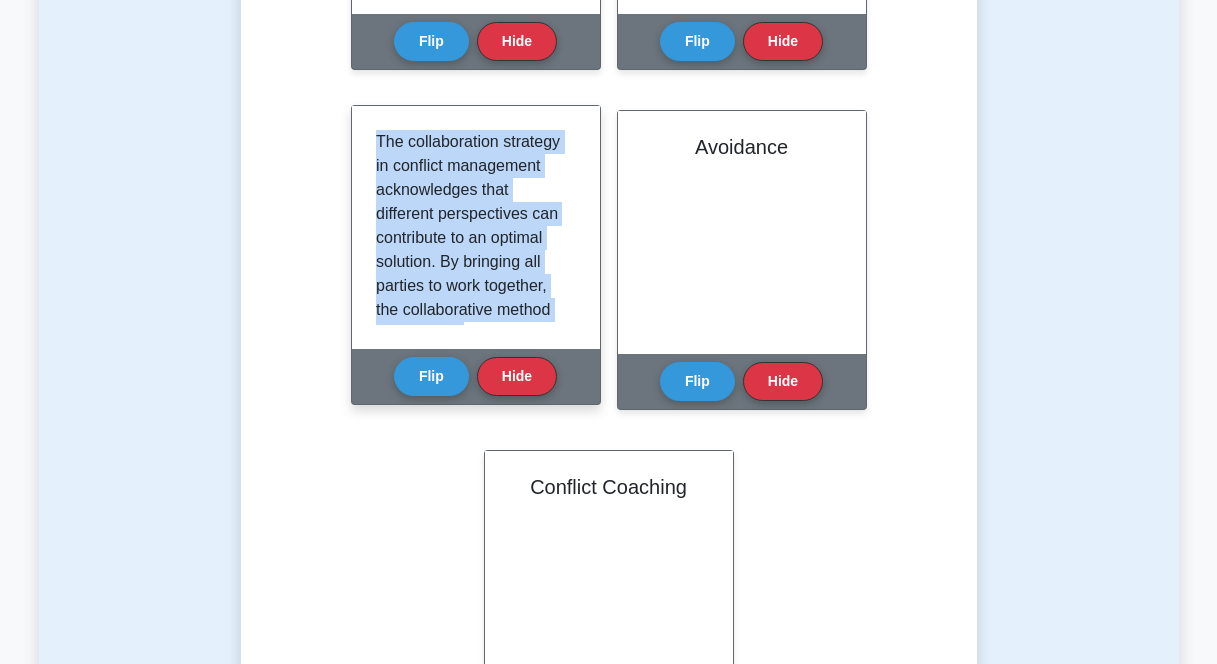 drag, startPoint x: 462, startPoint y: 293, endPoint x: 382, endPoint y: 120, distance: 190.60168 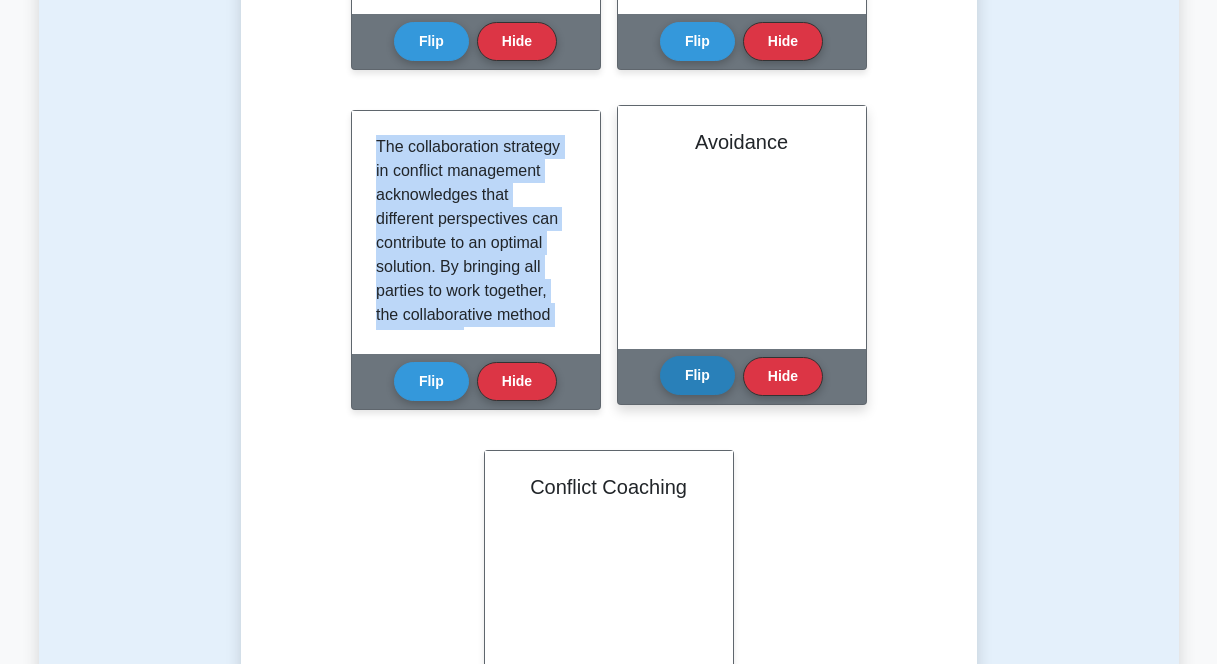 click on "Flip" at bounding box center [697, 375] 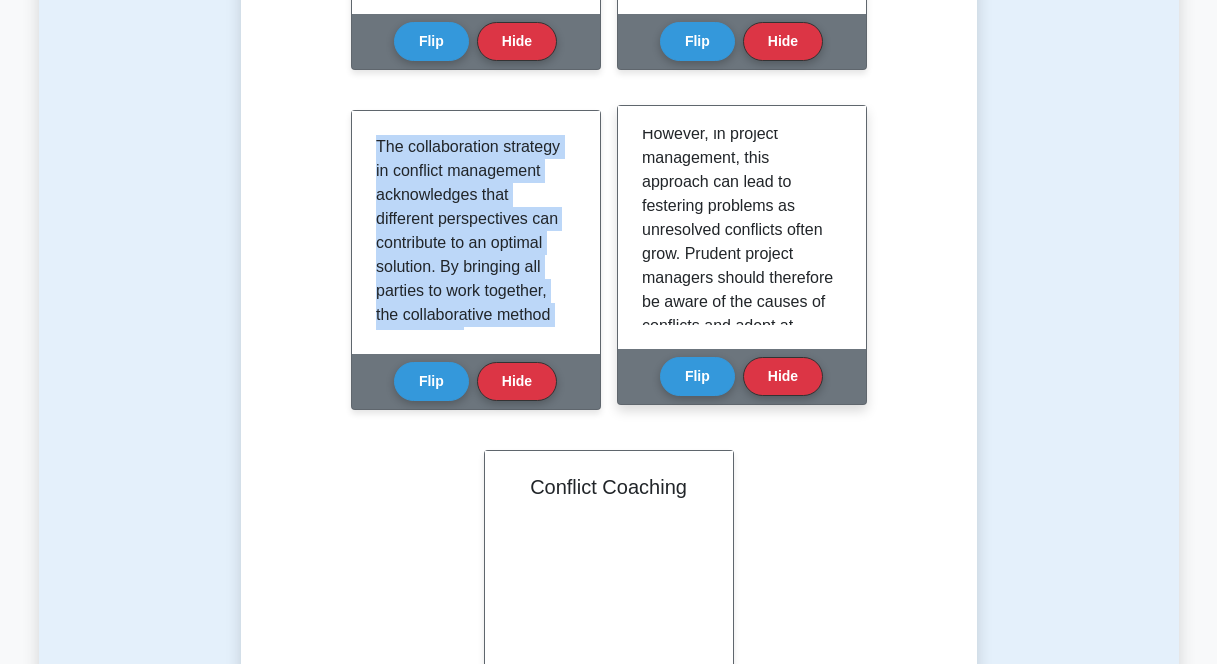 scroll, scrollTop: 301, scrollLeft: 0, axis: vertical 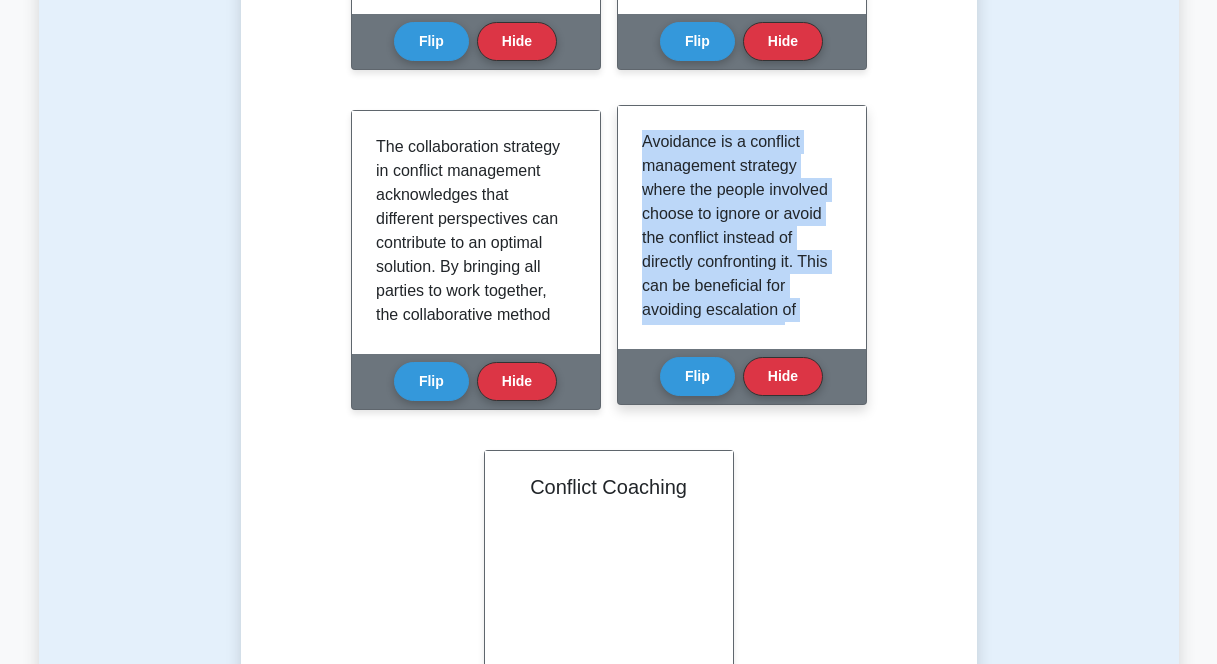 drag, startPoint x: 740, startPoint y: 299, endPoint x: 633, endPoint y: 124, distance: 205.11948 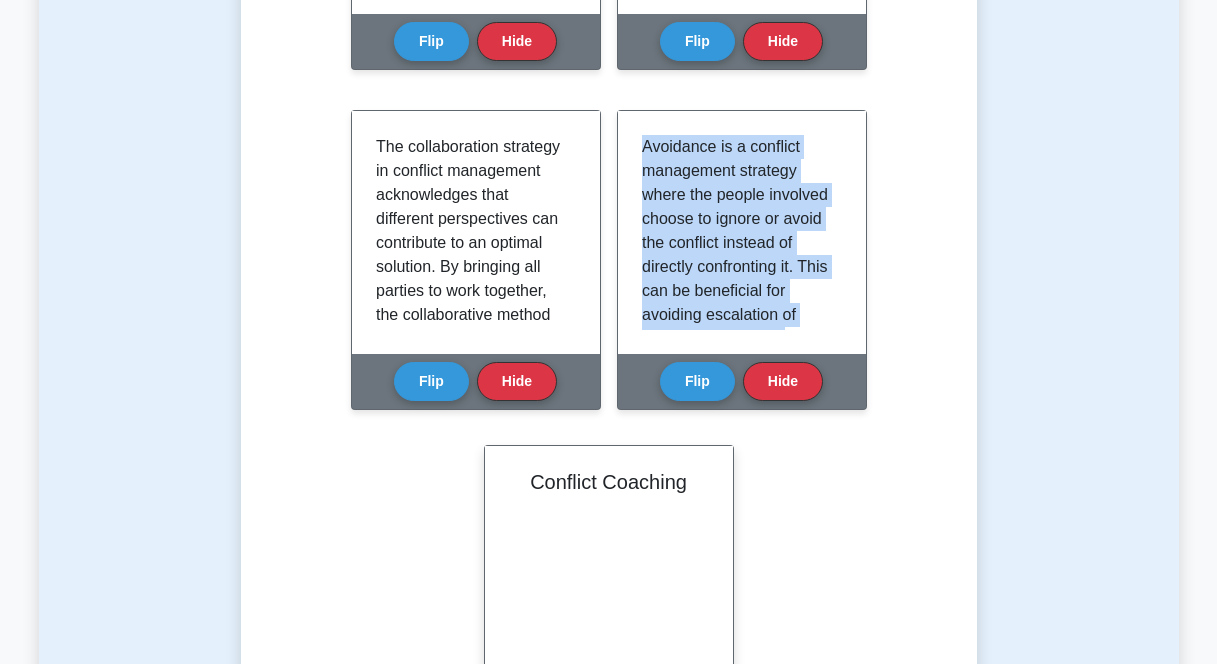 scroll, scrollTop: 325, scrollLeft: 0, axis: vertical 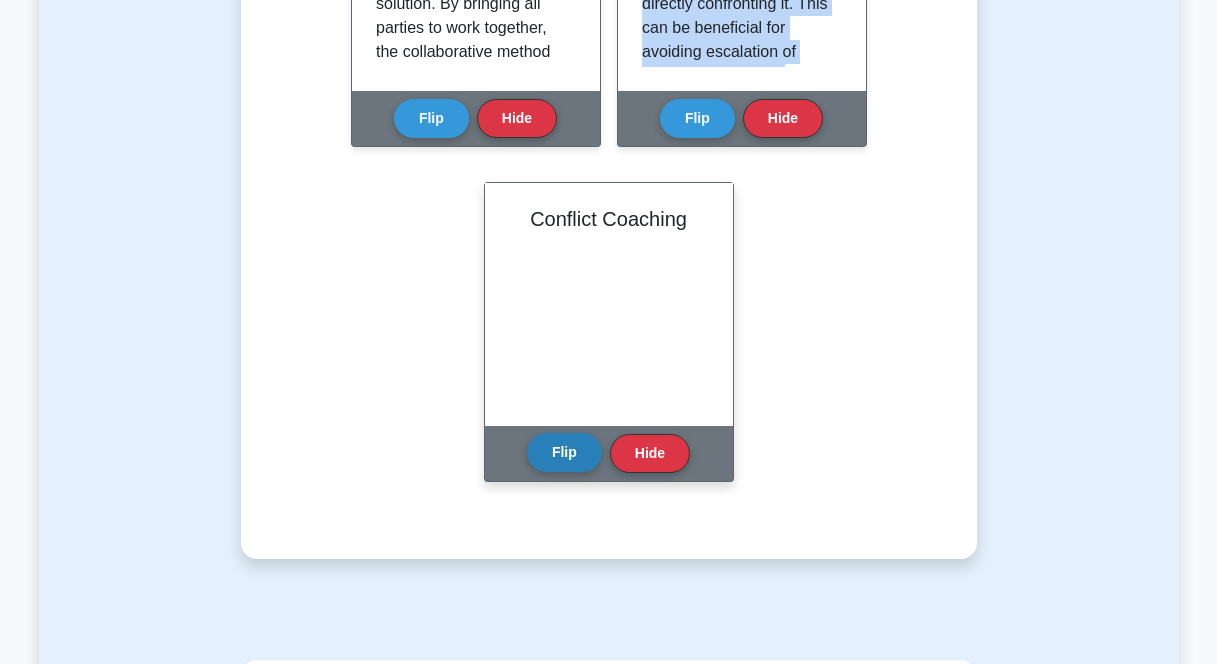 click on "Flip" at bounding box center [564, 452] 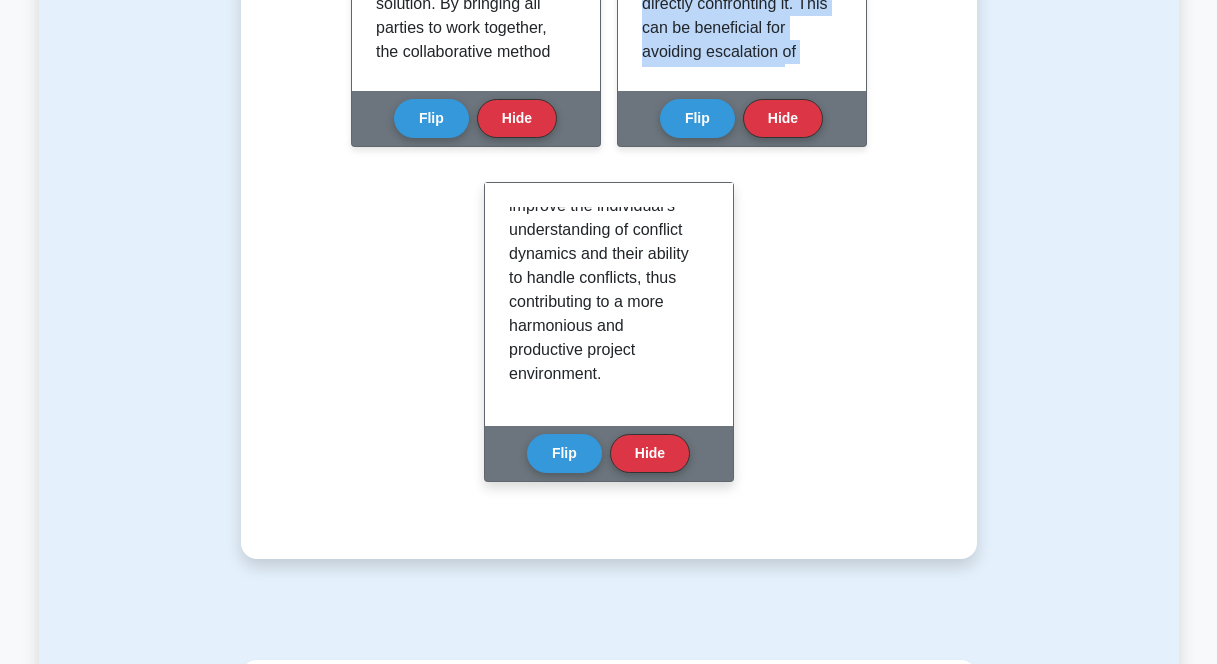 scroll, scrollTop: 2522, scrollLeft: 0, axis: vertical 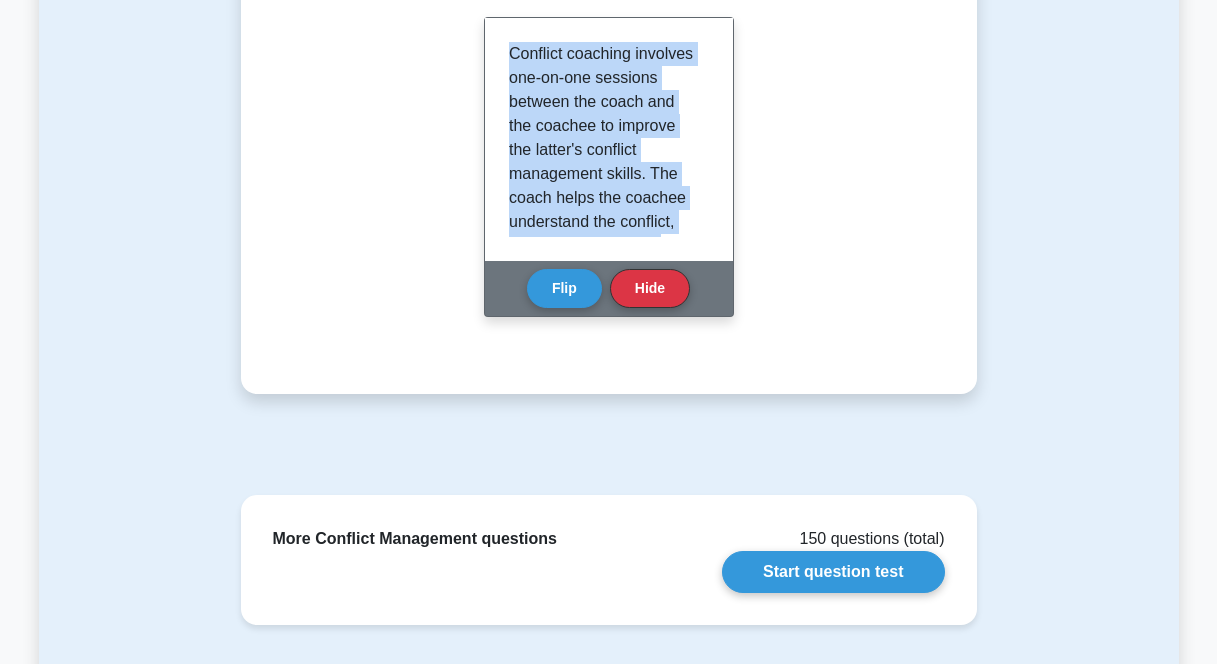 drag, startPoint x: 604, startPoint y: 220, endPoint x: 511, endPoint y: 38, distance: 204.38445 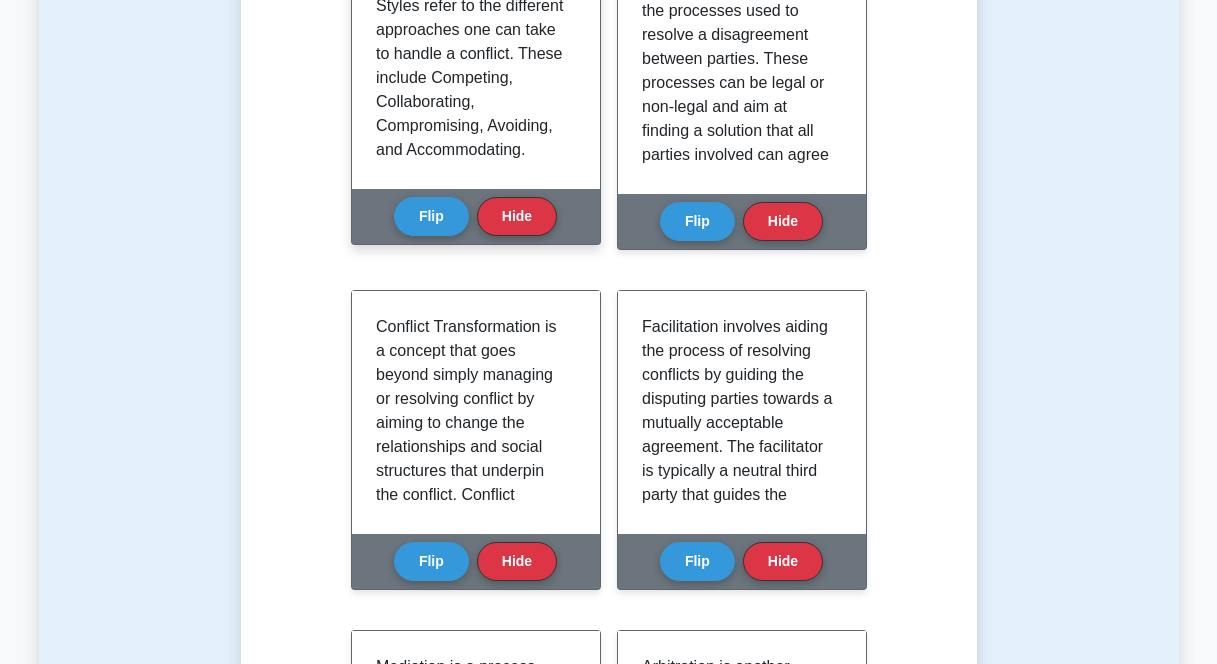 scroll, scrollTop: 793, scrollLeft: 0, axis: vertical 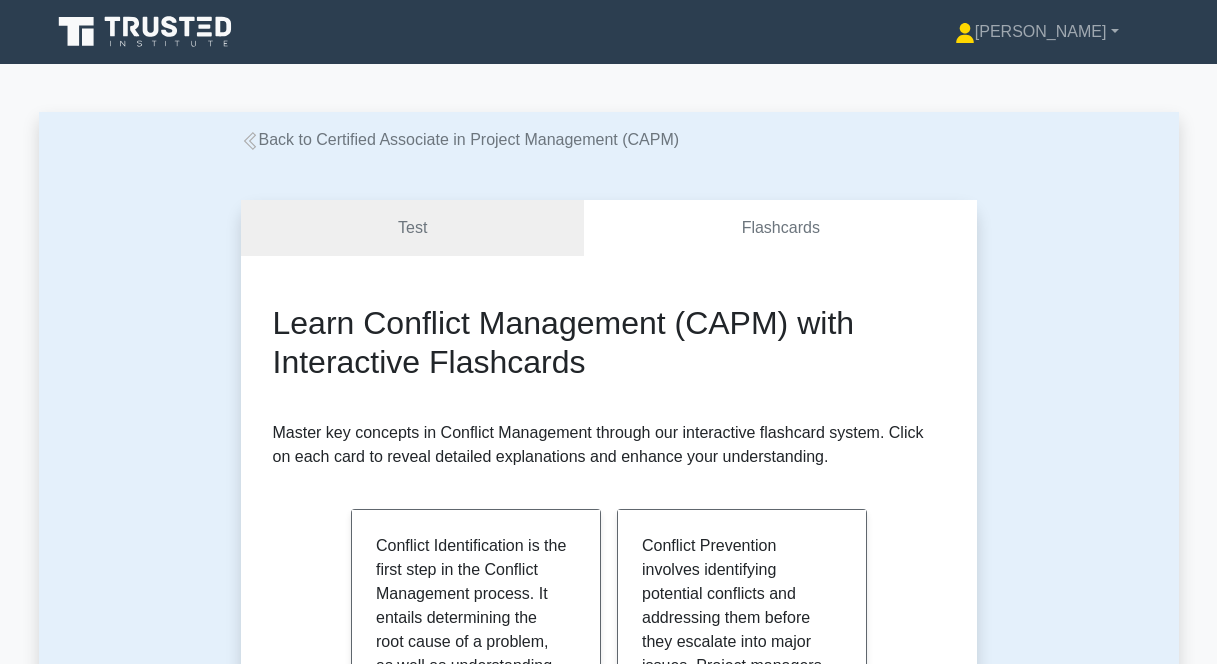 click on "Back to Certified Associate in Project Management (CAPM)" at bounding box center [460, 139] 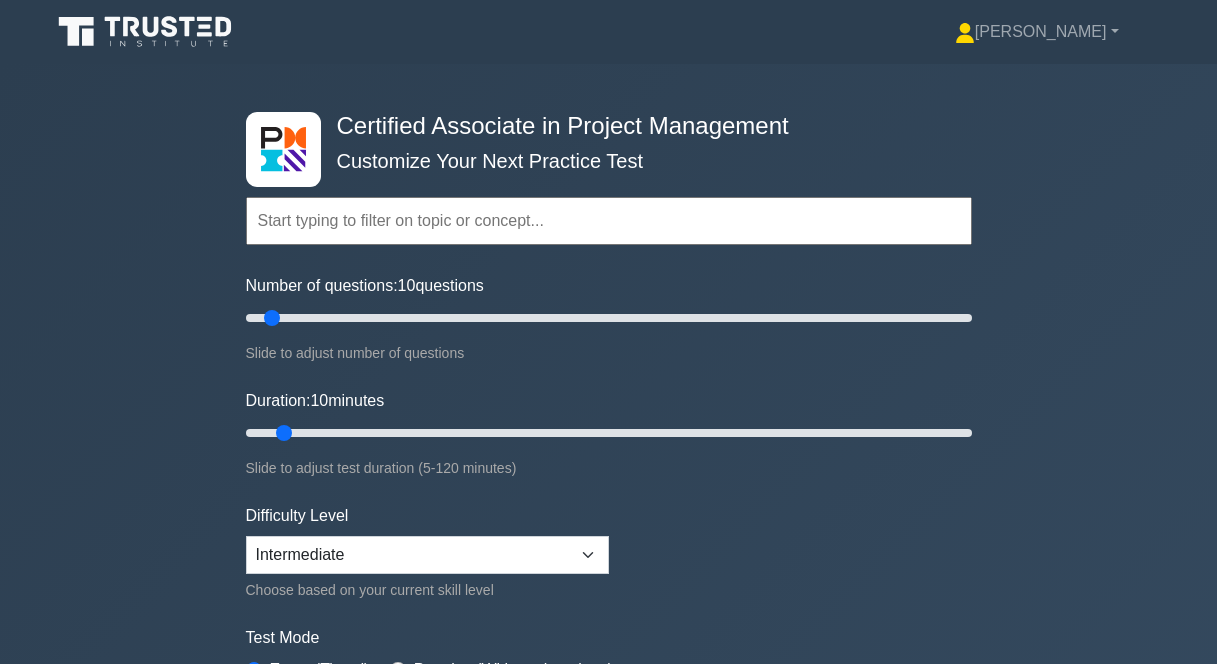 scroll, scrollTop: 0, scrollLeft: 0, axis: both 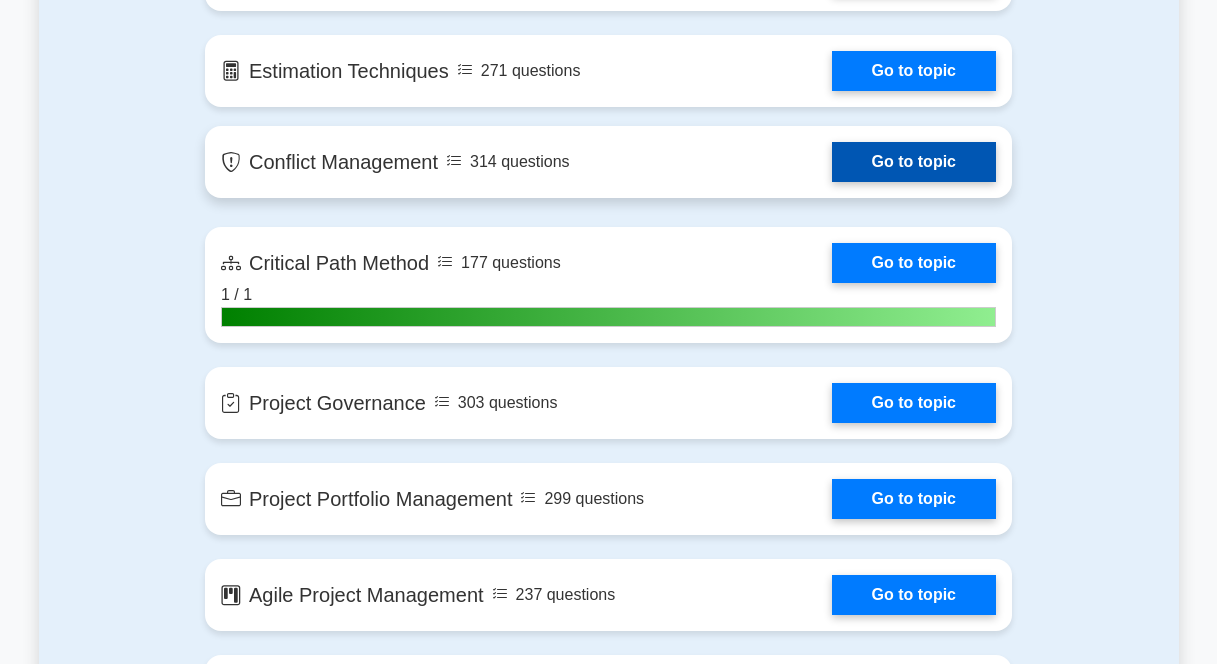 click on "Go to topic" at bounding box center [914, 162] 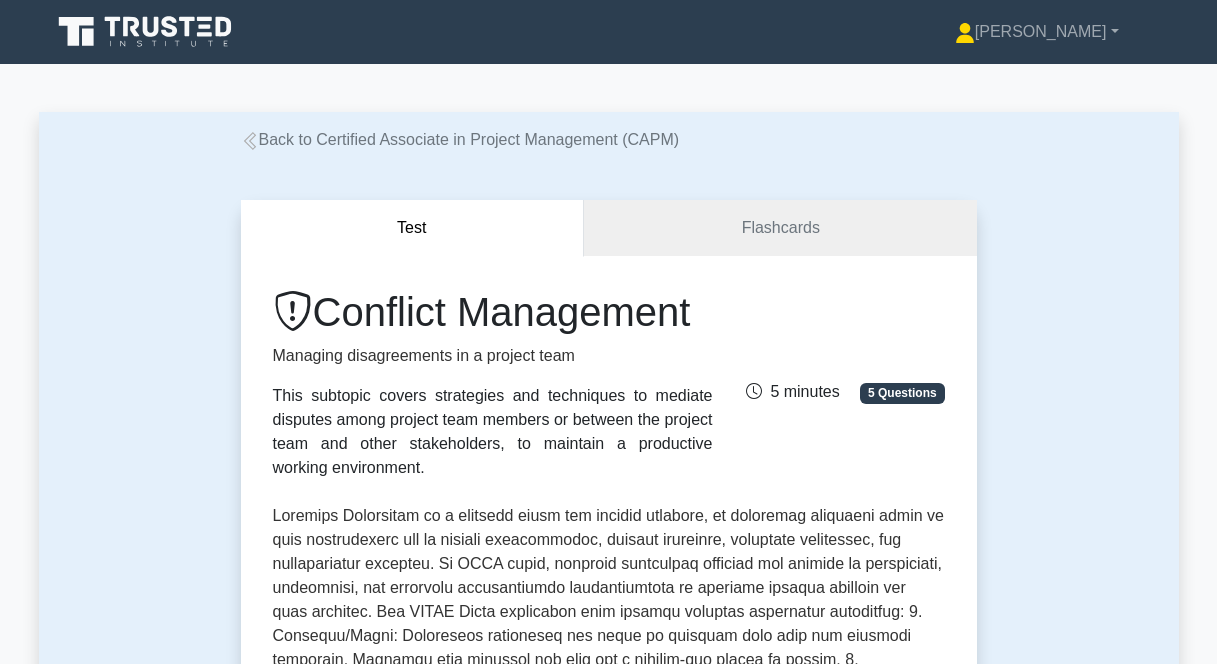 scroll, scrollTop: 0, scrollLeft: 0, axis: both 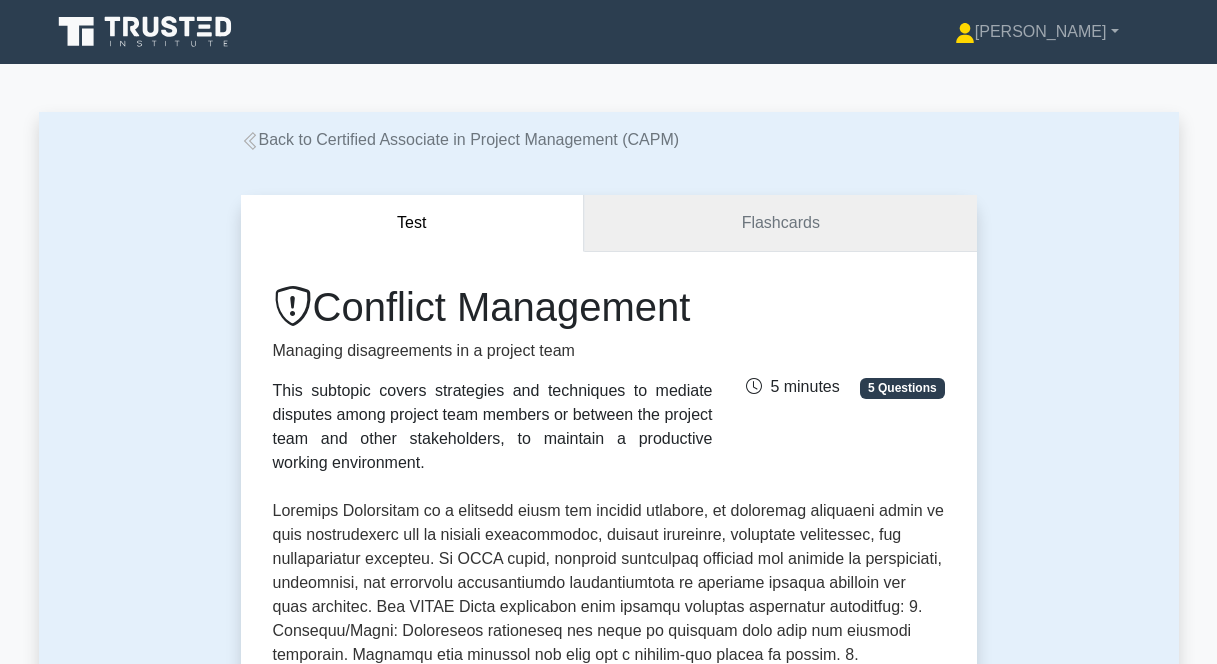 click on "Flashcards" at bounding box center [780, 223] 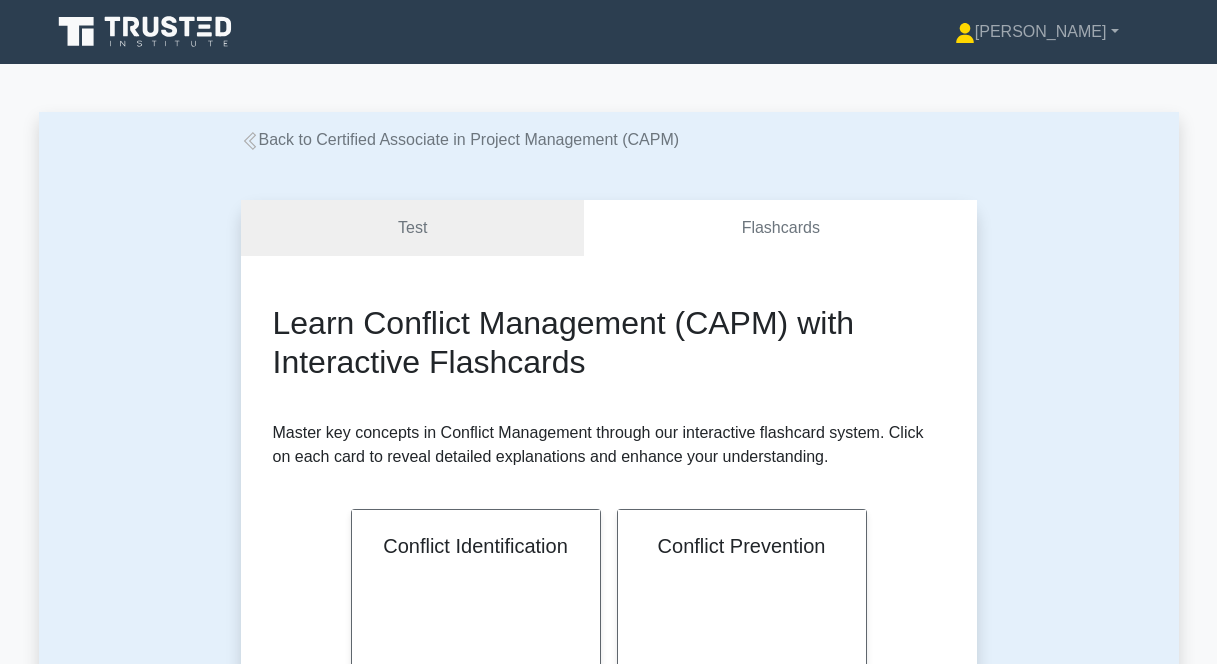 scroll, scrollTop: 0, scrollLeft: 0, axis: both 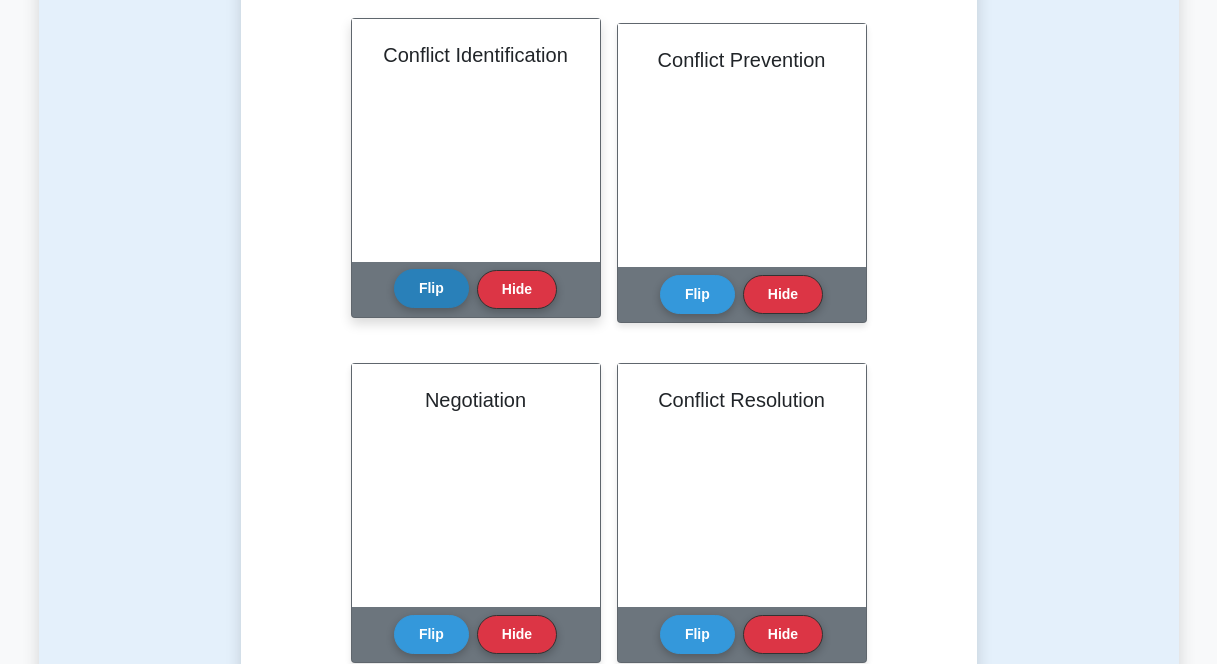click on "Flip" at bounding box center (431, 288) 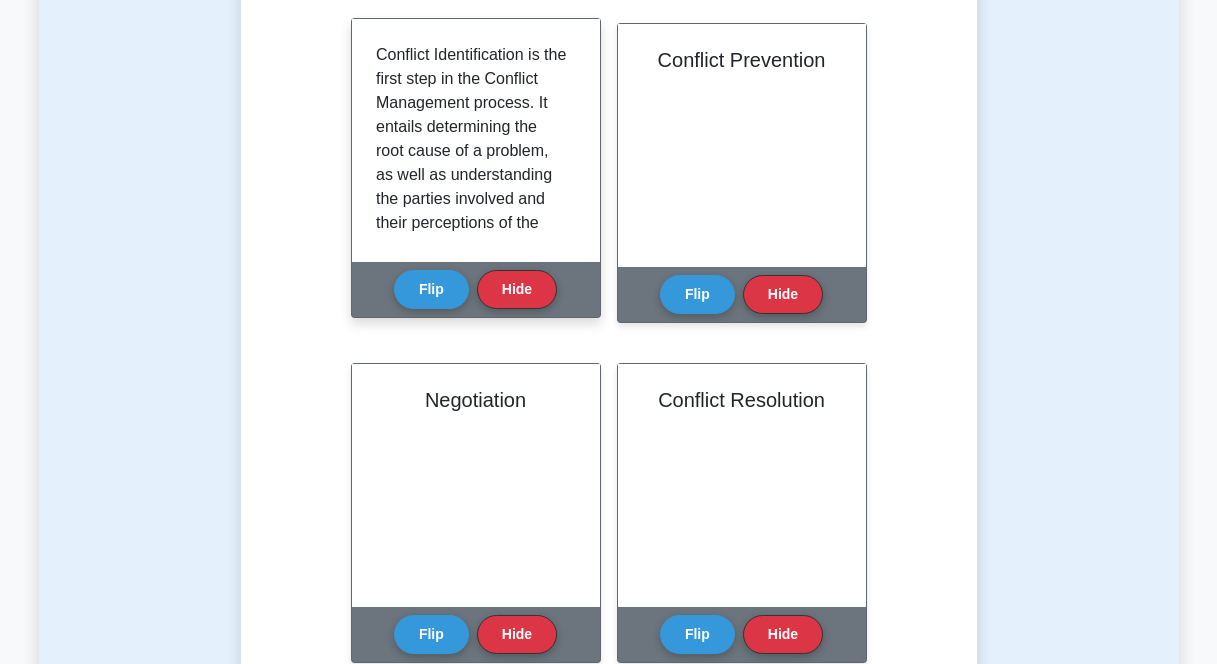 scroll, scrollTop: 613, scrollLeft: 0, axis: vertical 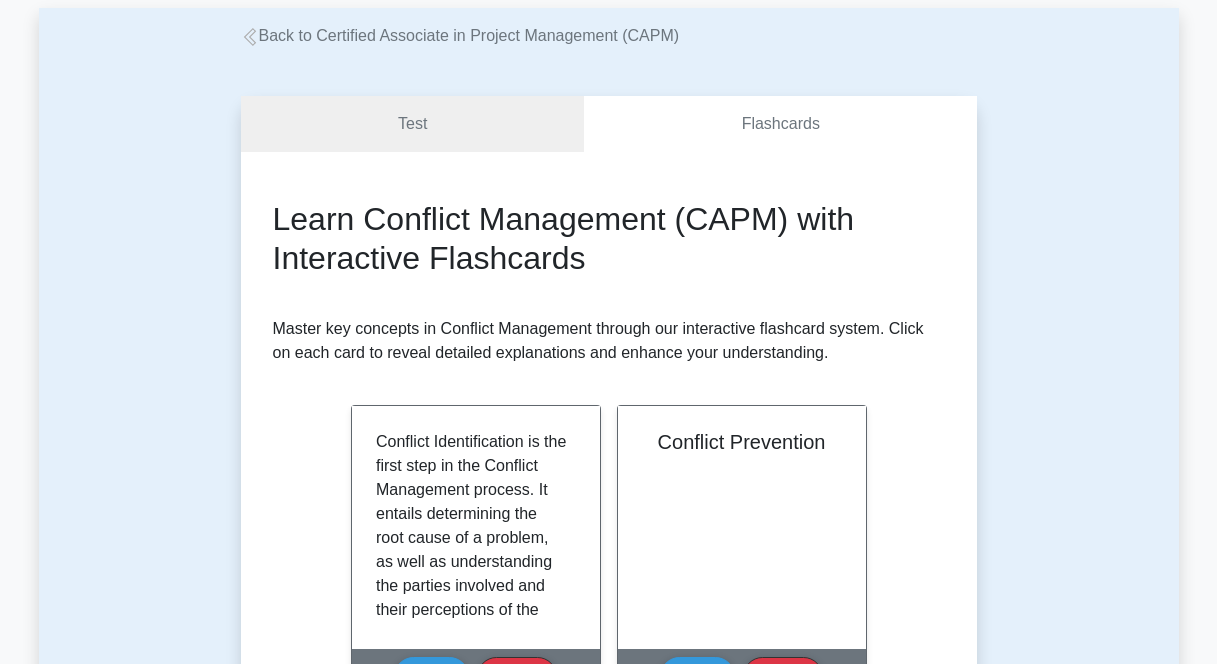 click on "Back to Certified Associate in Project Management (CAPM)" at bounding box center (460, 35) 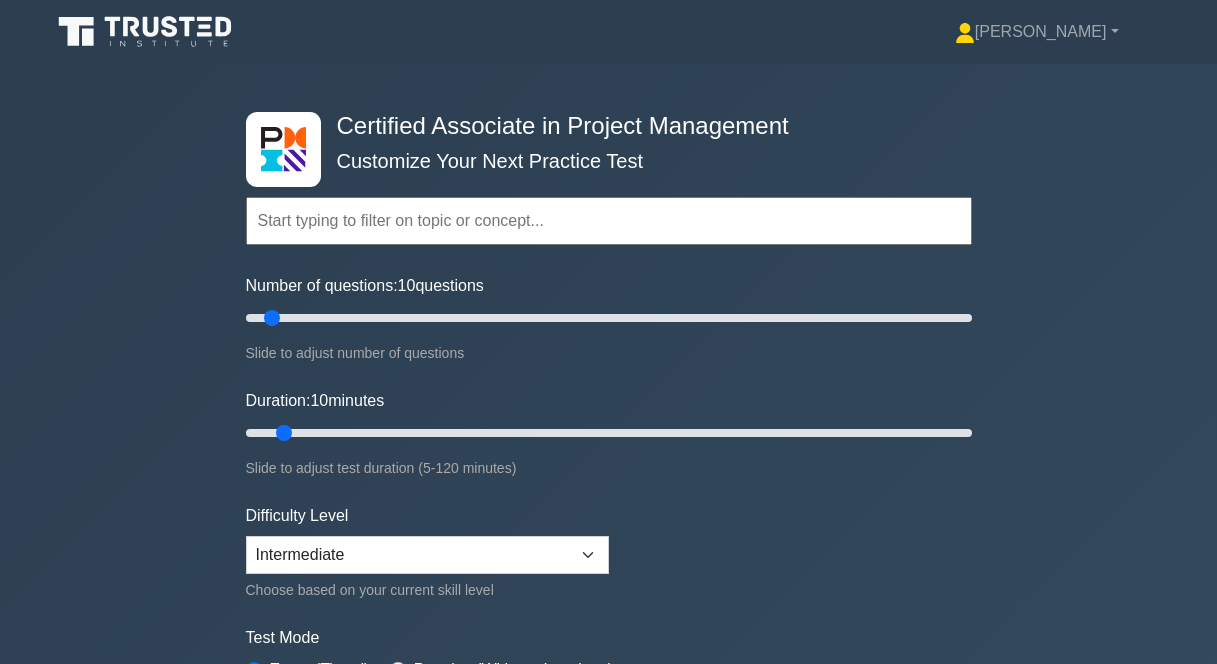 scroll, scrollTop: 0, scrollLeft: 0, axis: both 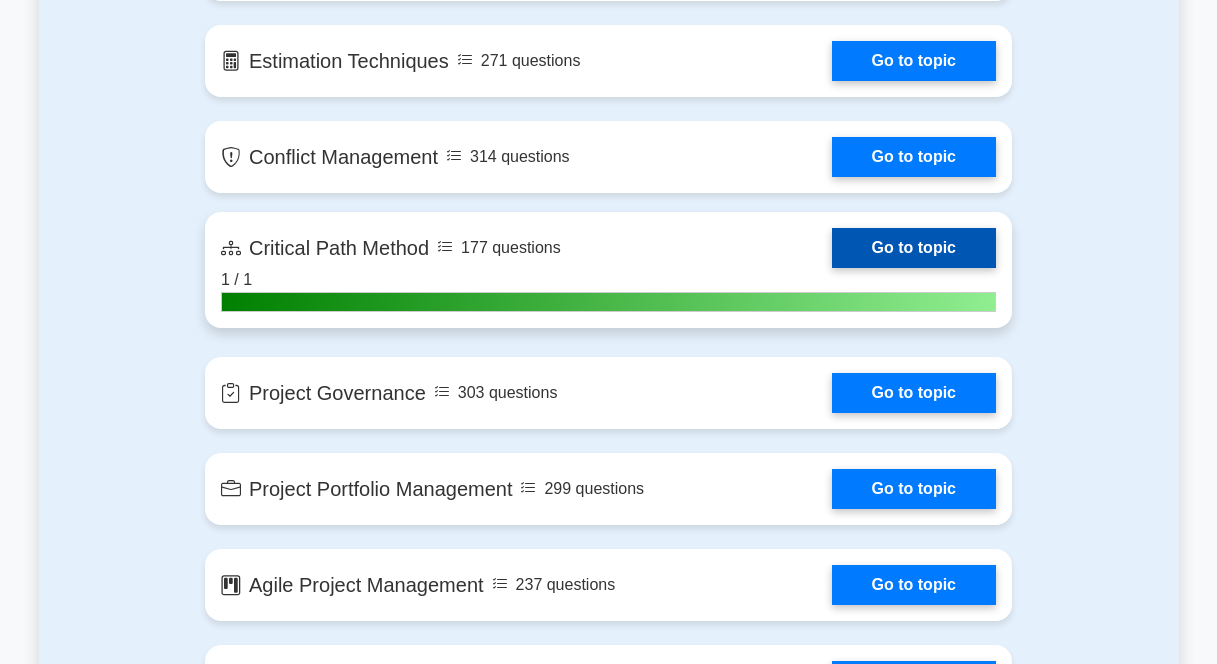 click on "Go to topic" at bounding box center (914, 248) 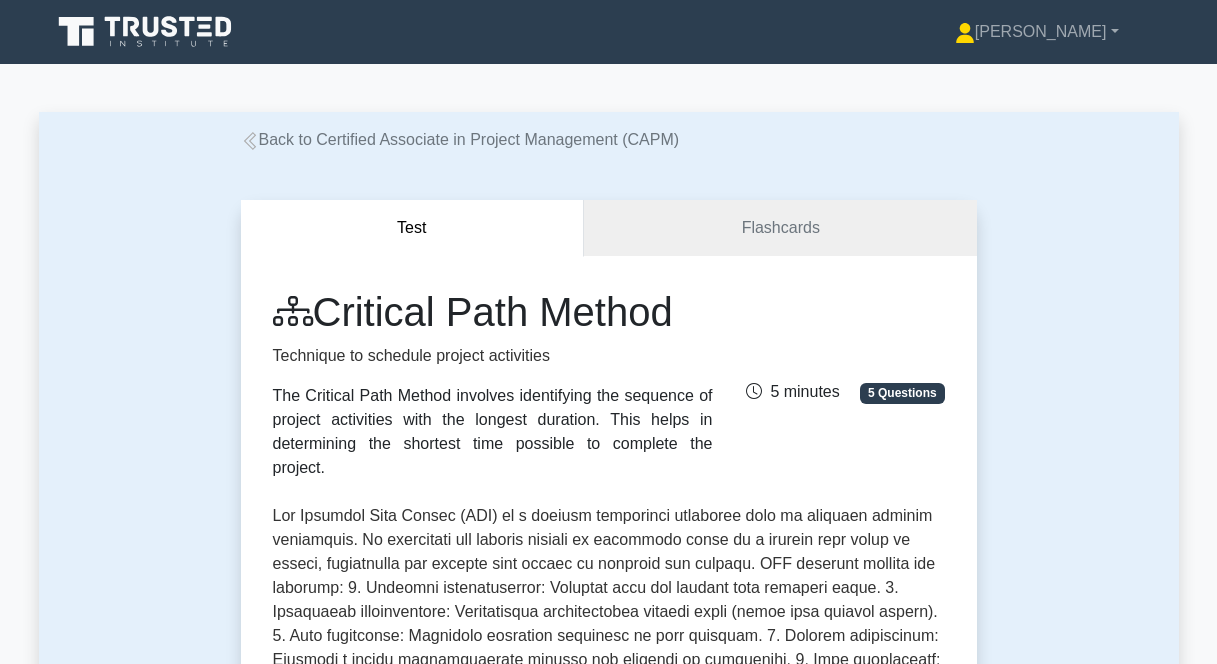 scroll, scrollTop: 0, scrollLeft: 0, axis: both 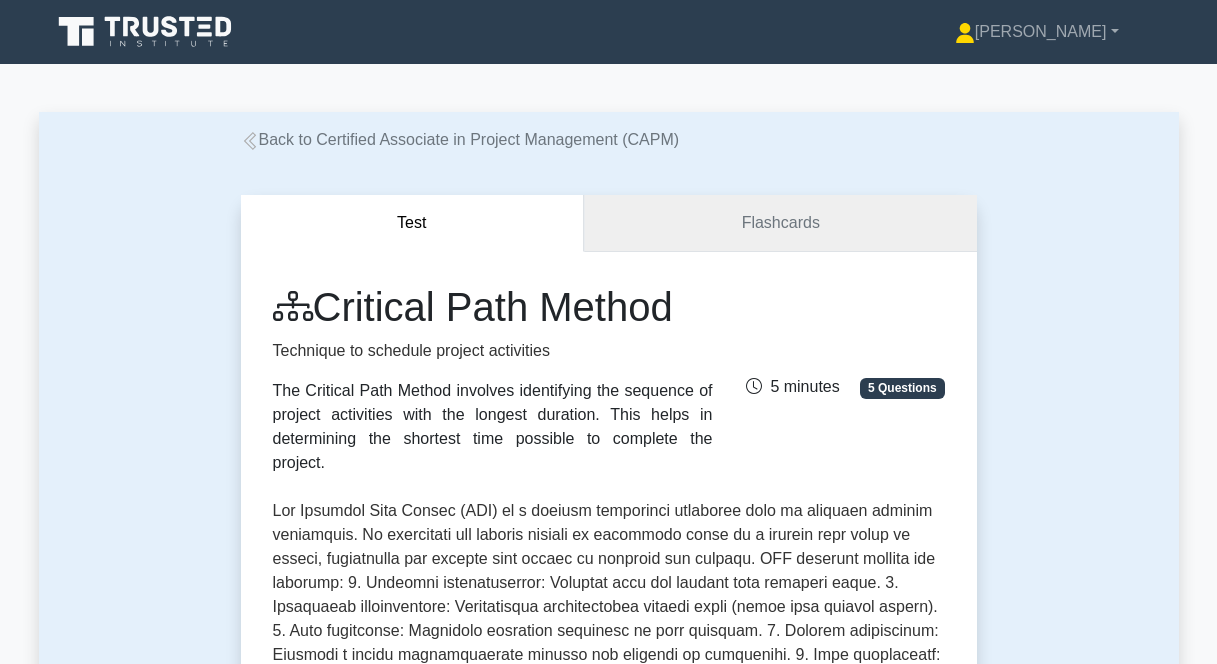 click on "Flashcards" at bounding box center [780, 223] 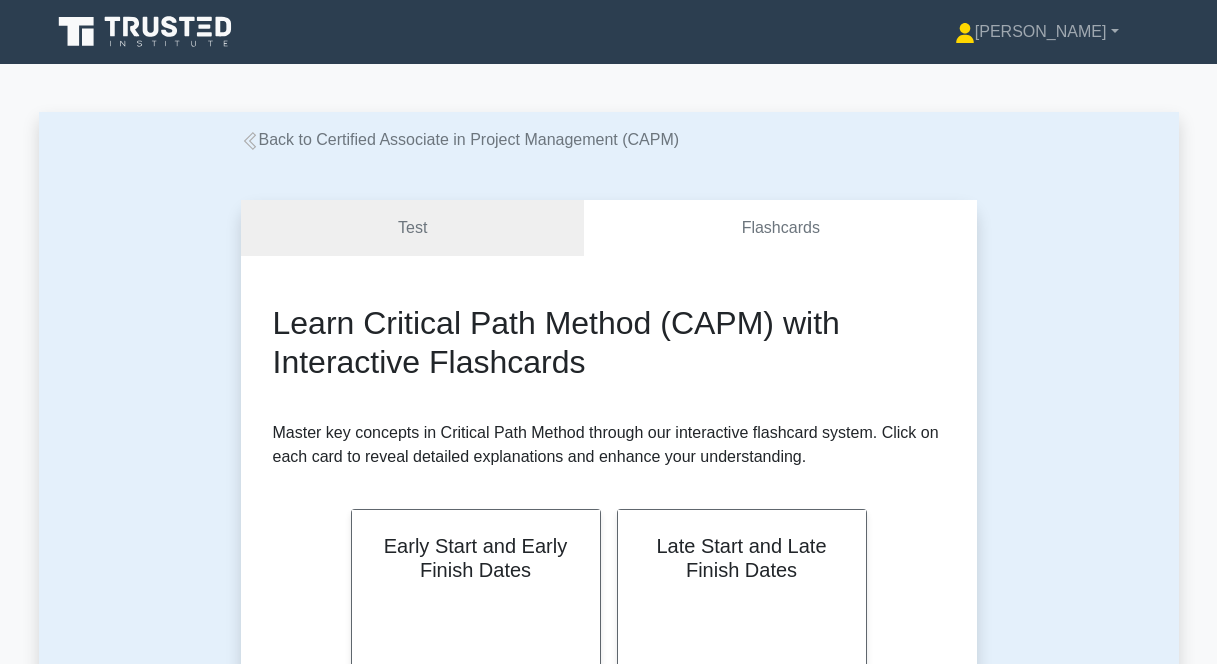 scroll, scrollTop: 0, scrollLeft: 0, axis: both 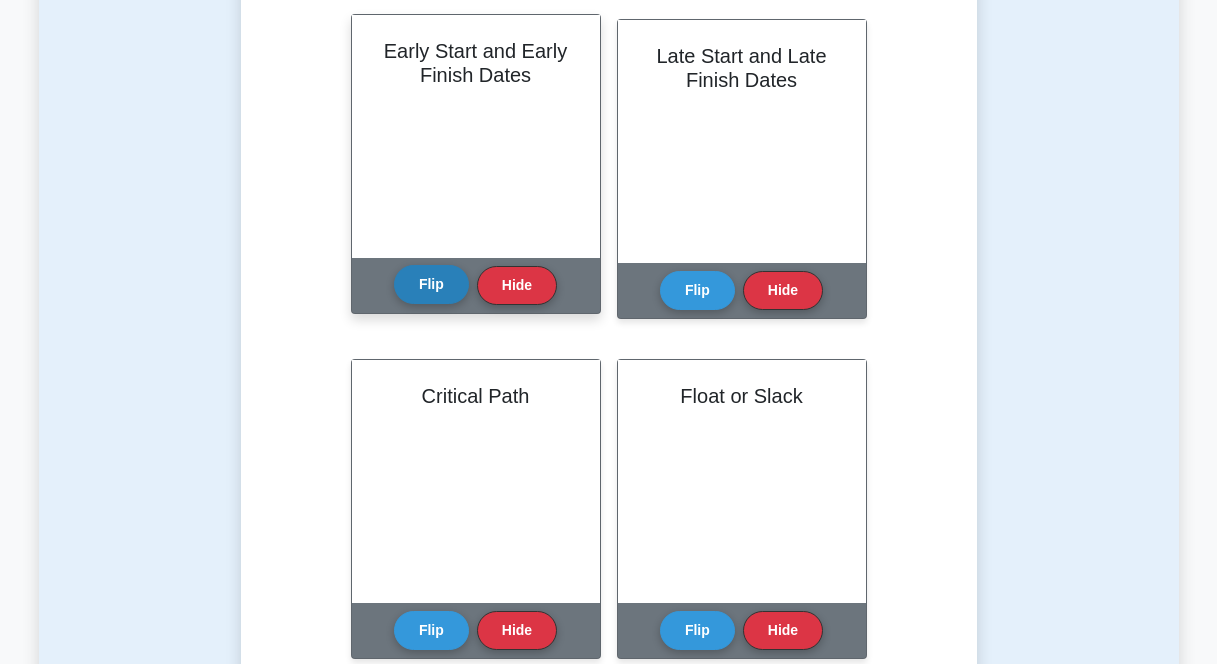 click on "Flip" at bounding box center (431, 284) 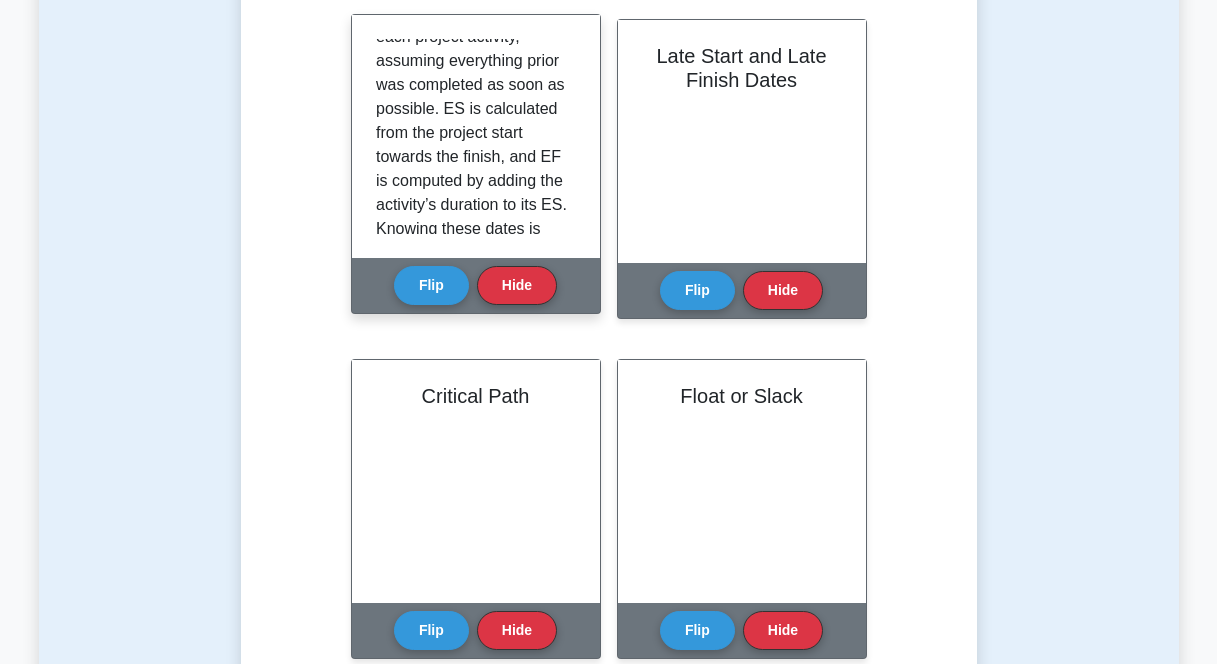 scroll, scrollTop: 319, scrollLeft: 0, axis: vertical 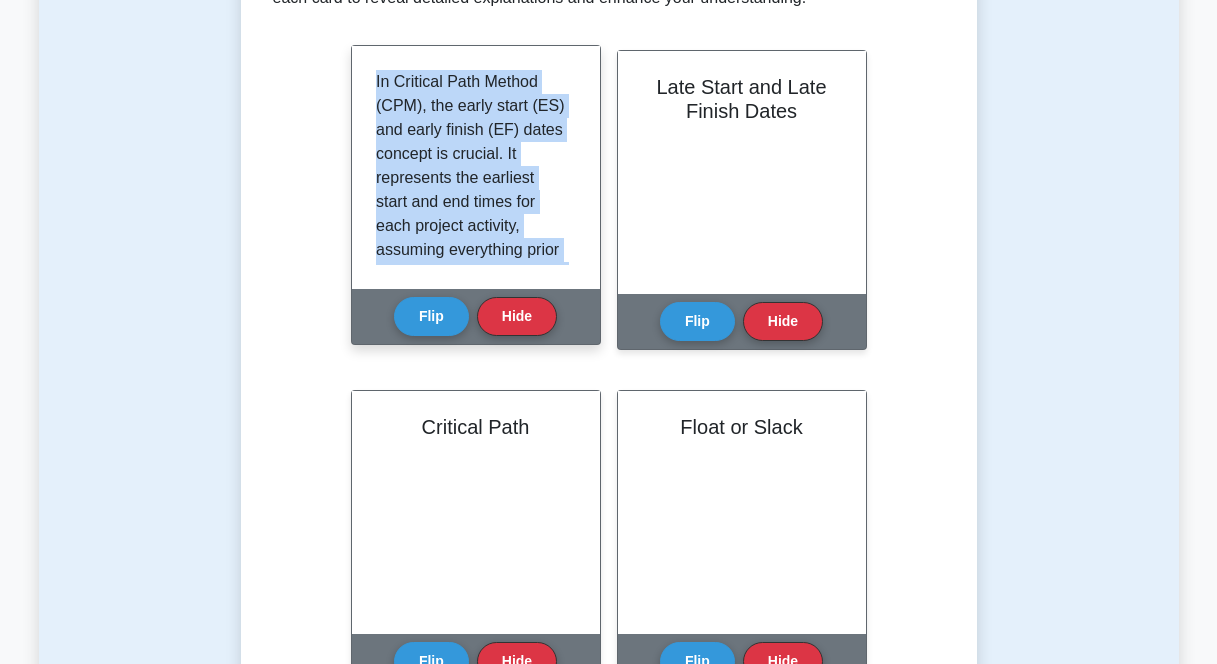 drag, startPoint x: 477, startPoint y: 237, endPoint x: 373, endPoint y: 71, distance: 195.88773 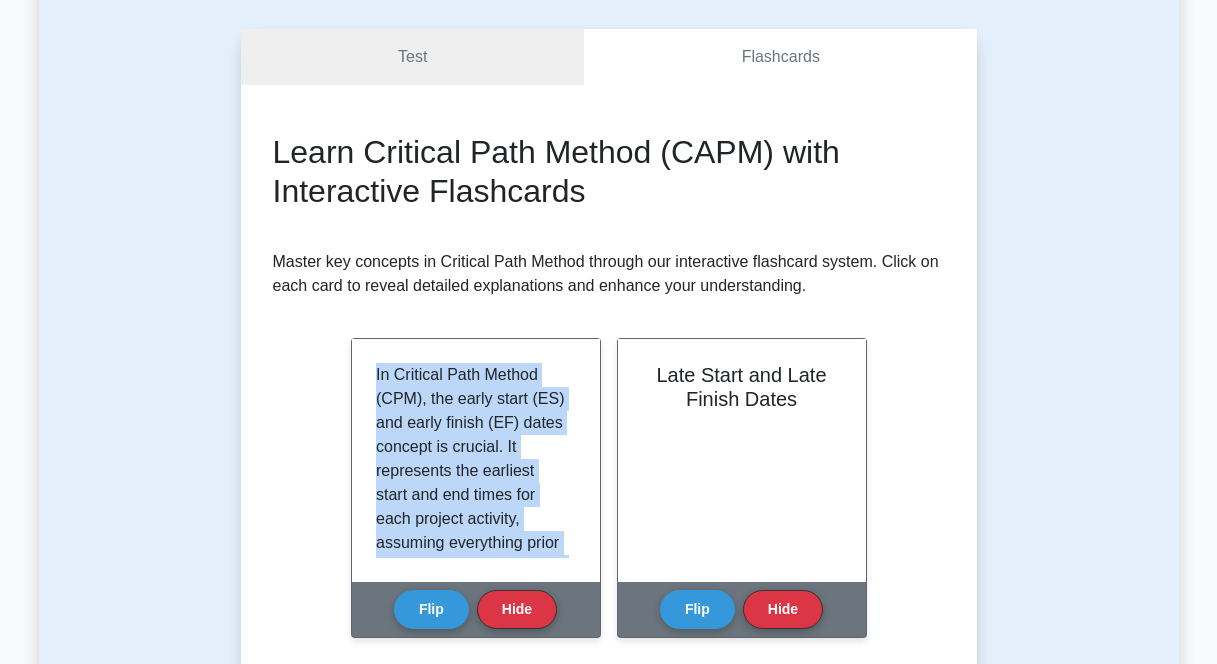 scroll, scrollTop: 350, scrollLeft: 0, axis: vertical 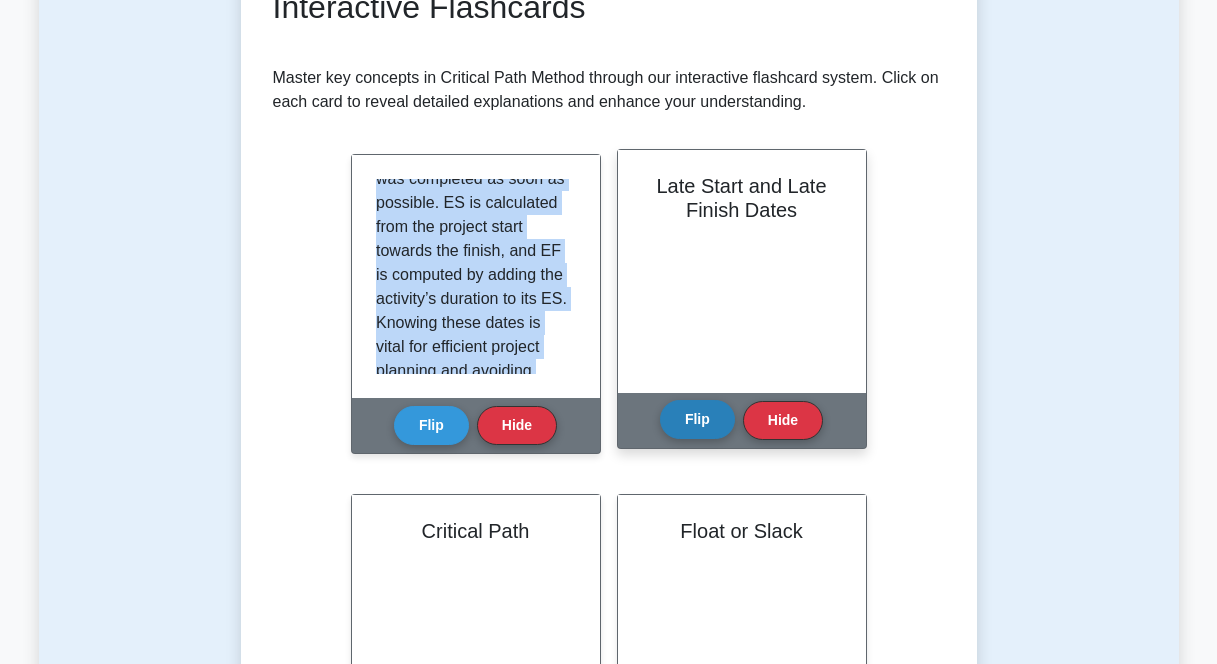 click on "Flip" at bounding box center [697, 419] 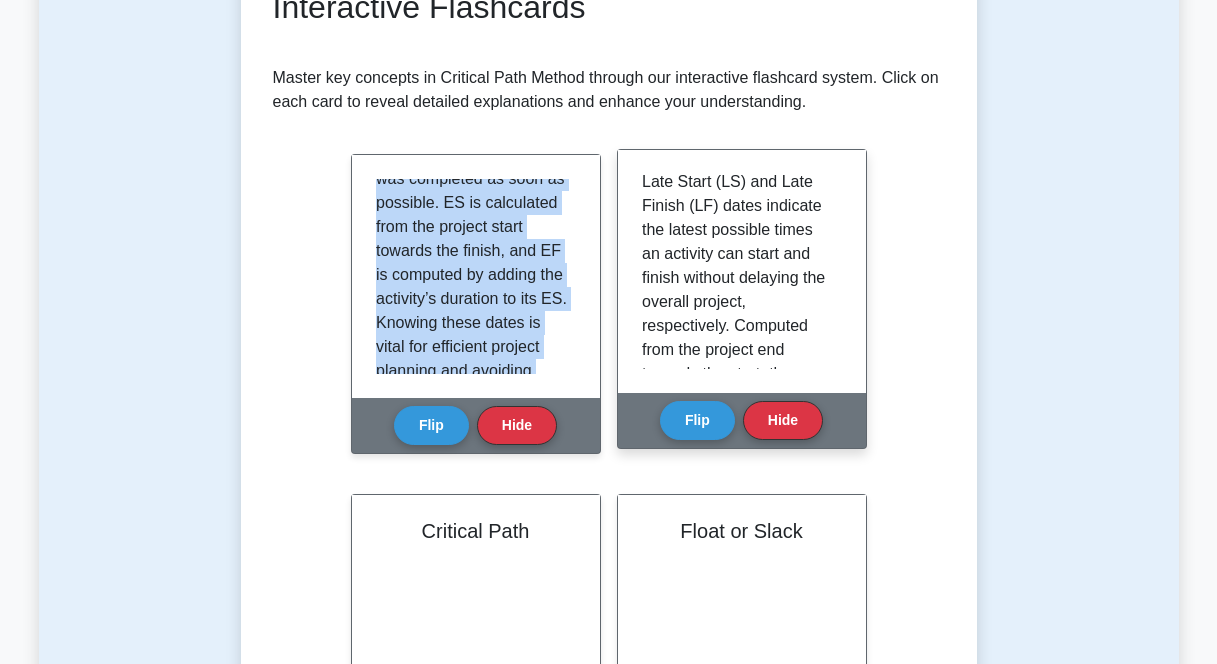scroll, scrollTop: 277, scrollLeft: 0, axis: vertical 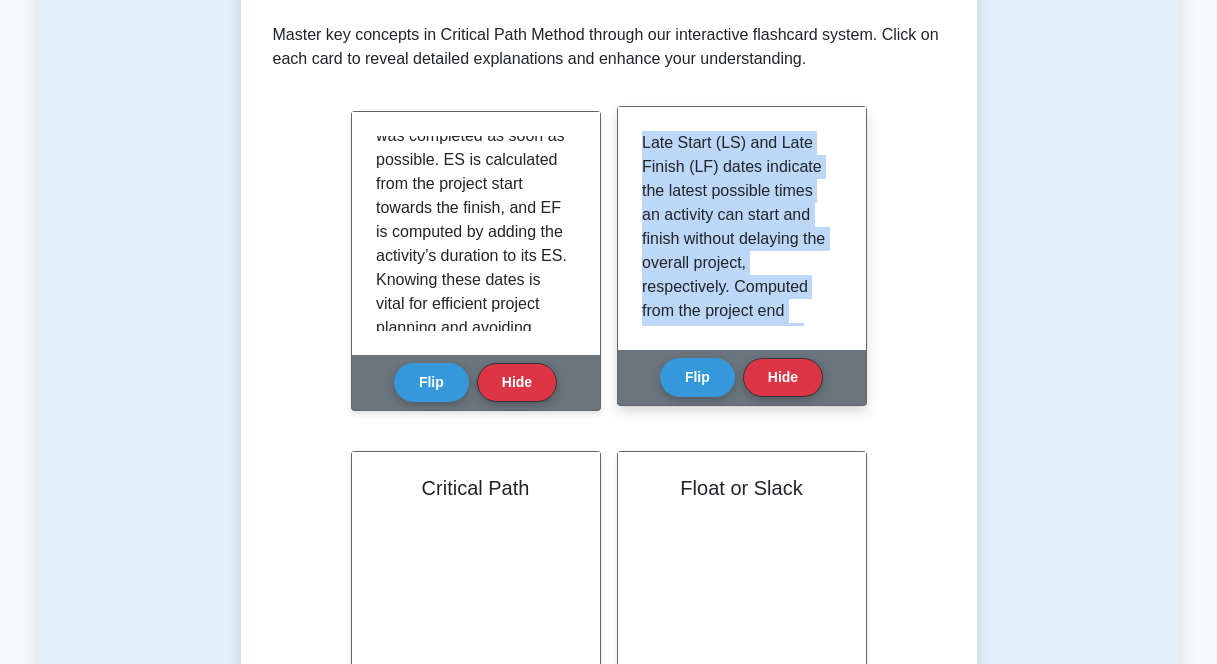 drag, startPoint x: 795, startPoint y: 123, endPoint x: 643, endPoint y: 139, distance: 152.83978 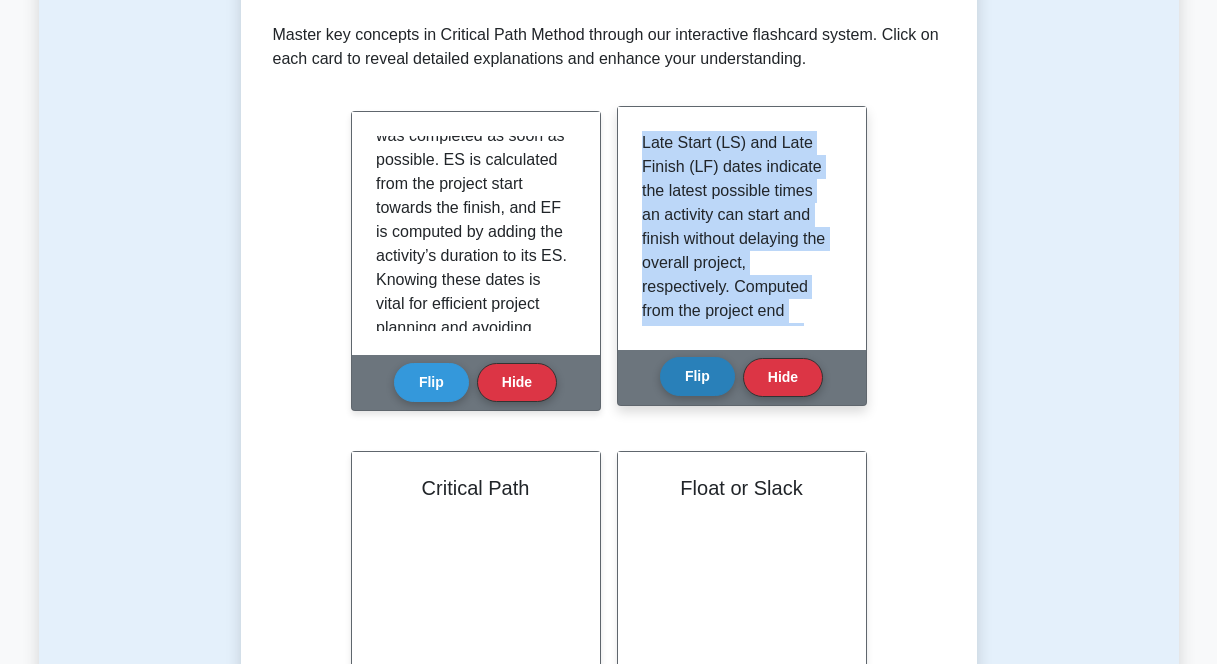 click on "Flip" at bounding box center (697, 376) 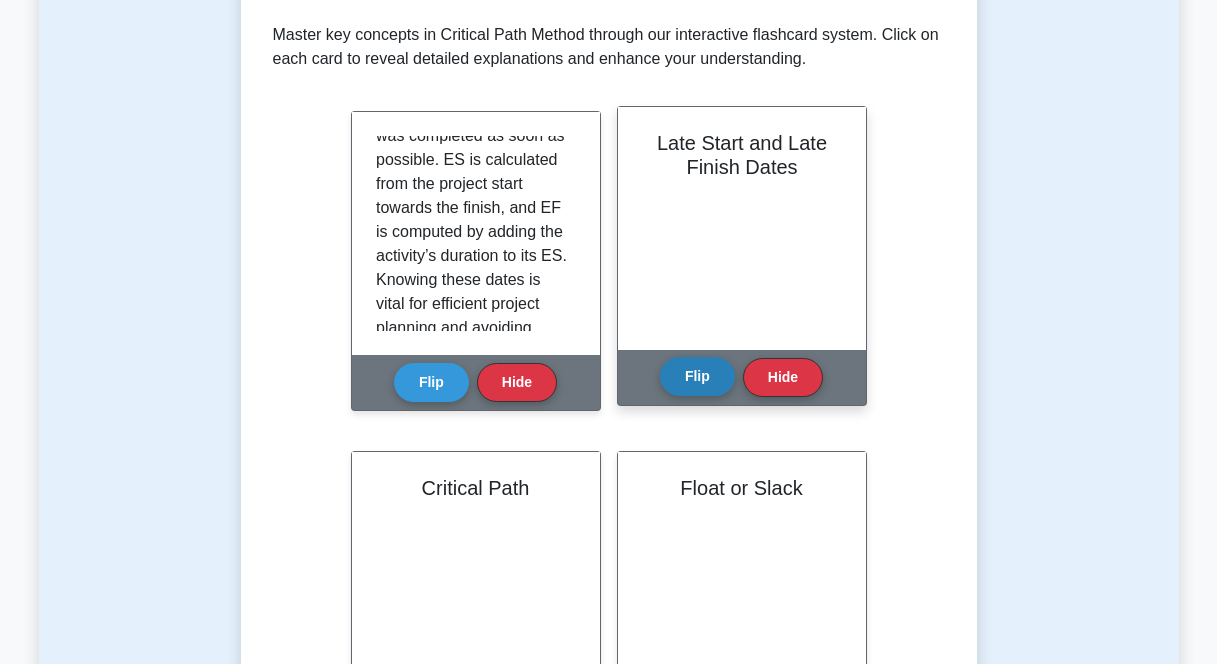 click on "Flip" at bounding box center [697, 376] 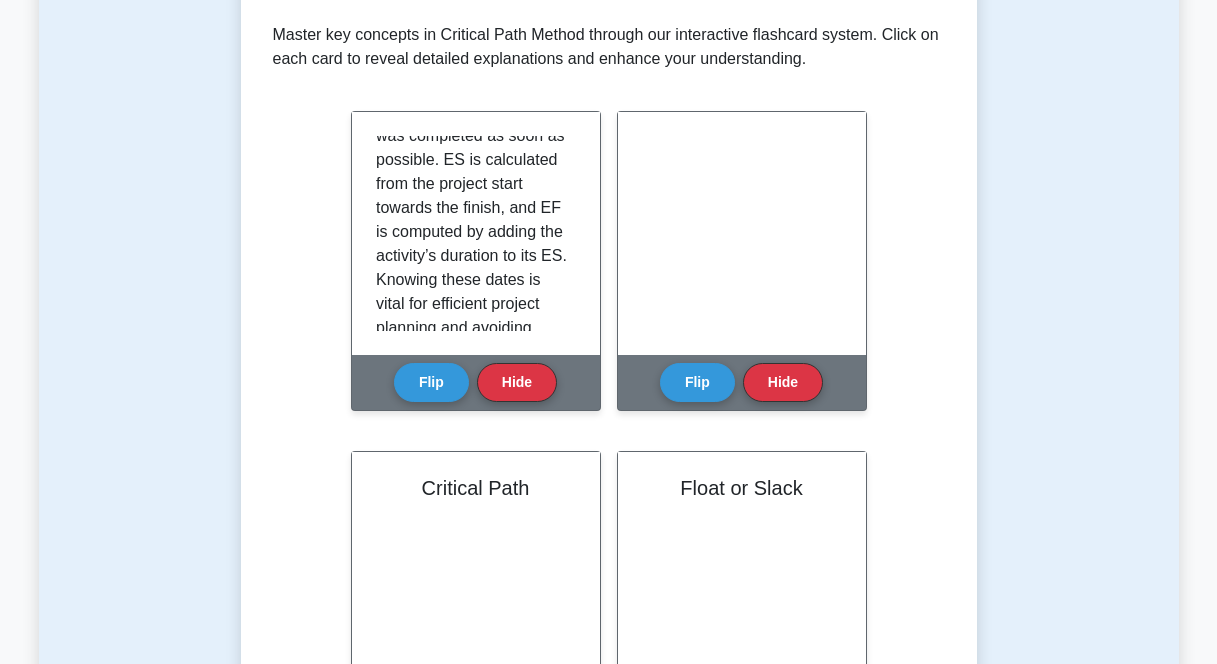 scroll, scrollTop: 521, scrollLeft: 0, axis: vertical 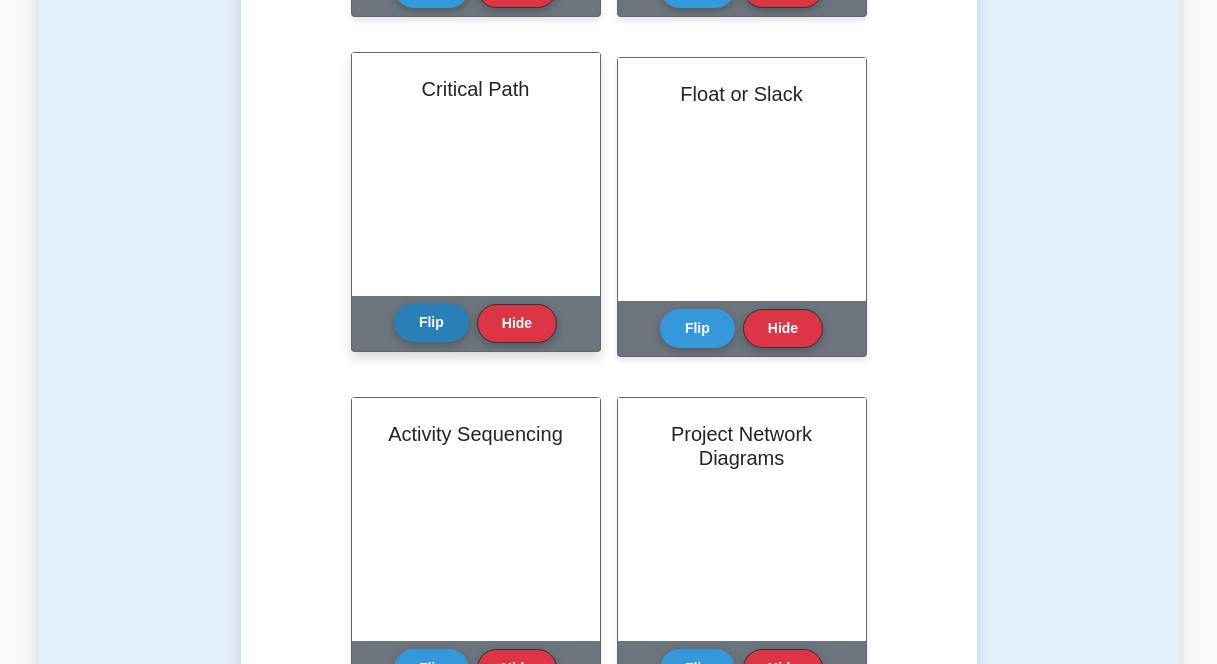 click on "Flip" at bounding box center (431, 322) 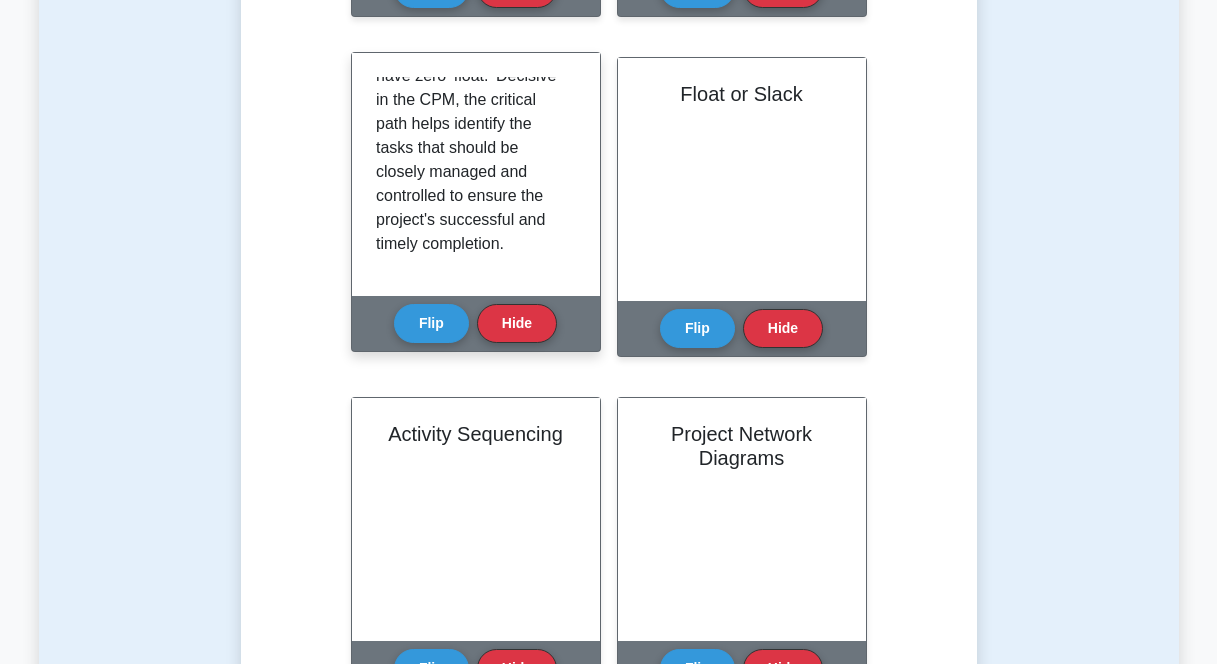 scroll, scrollTop: 253, scrollLeft: 0, axis: vertical 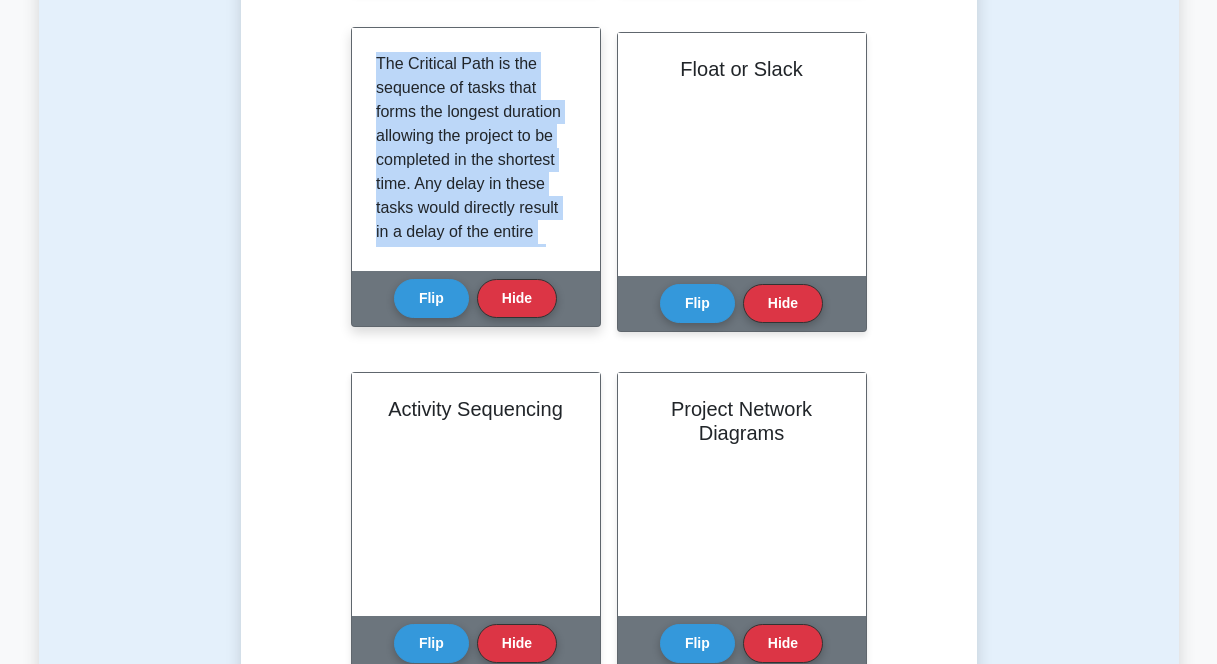 drag, startPoint x: 522, startPoint y: 228, endPoint x: 416, endPoint y: 36, distance: 219.31712 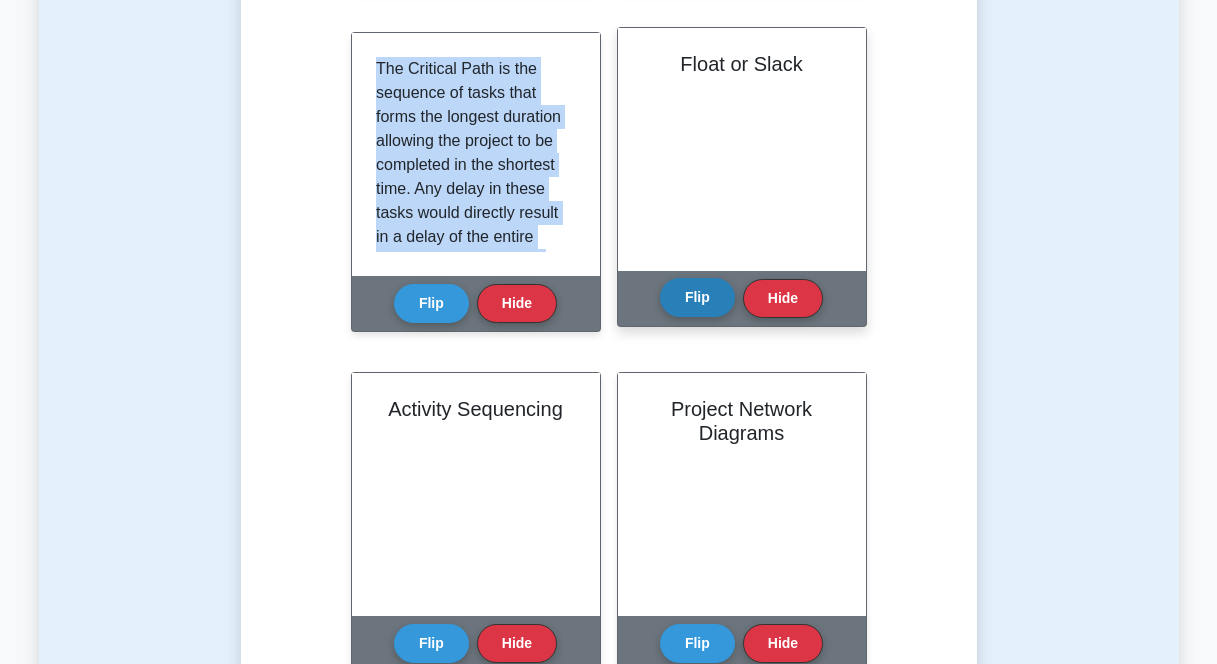 click on "Flip" at bounding box center (697, 297) 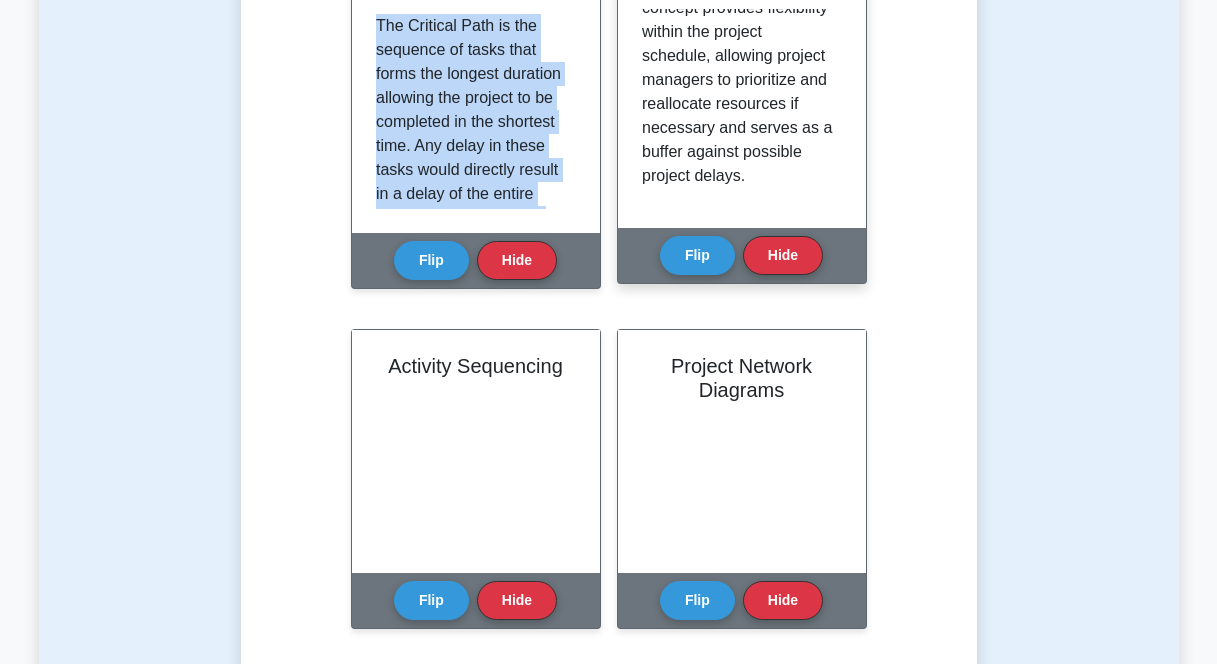 scroll, scrollTop: 830, scrollLeft: 0, axis: vertical 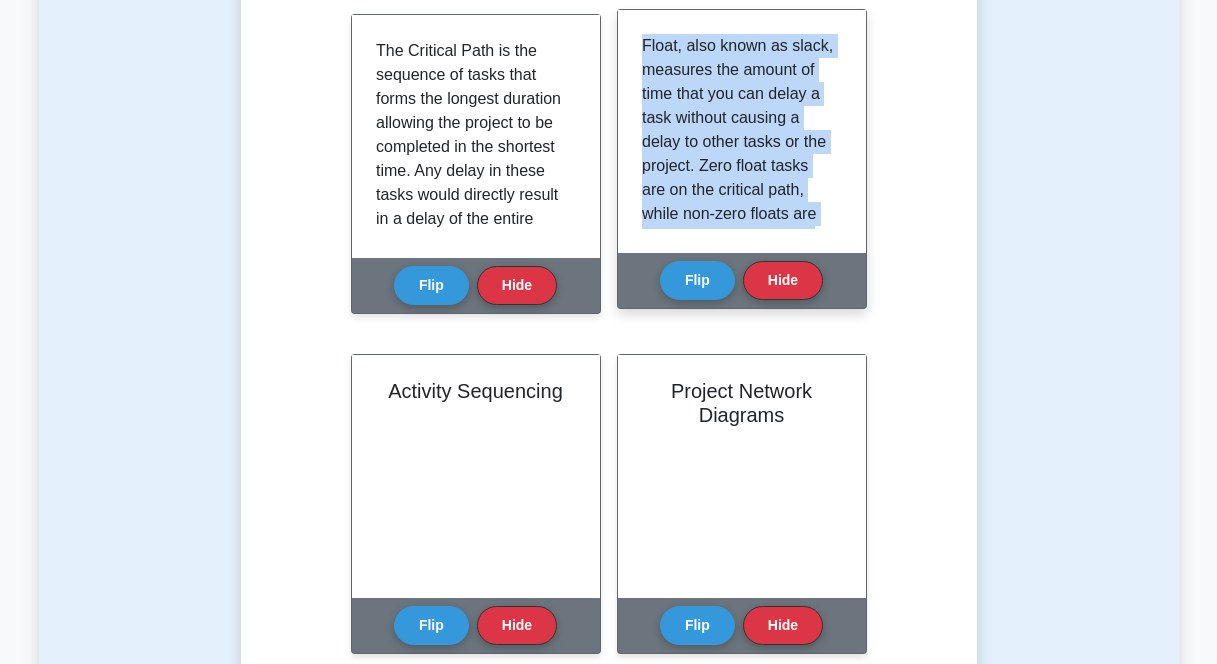drag, startPoint x: 814, startPoint y: 205, endPoint x: 673, endPoint y: 15, distance: 236.60304 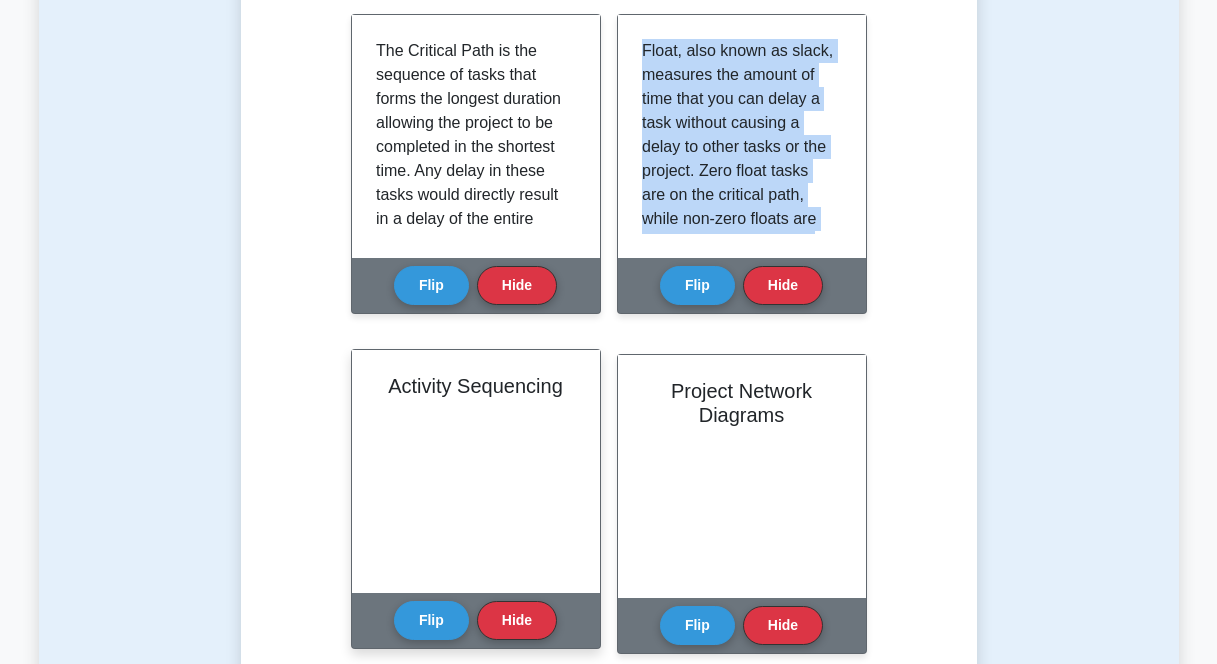 scroll, scrollTop: 202, scrollLeft: 0, axis: vertical 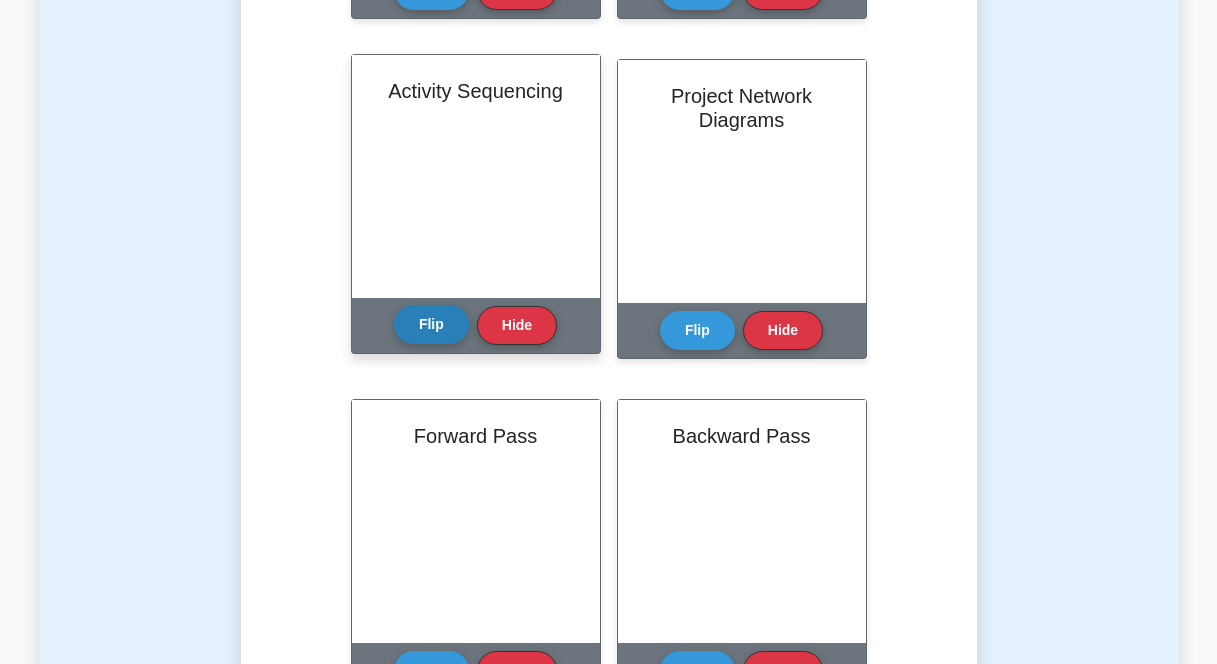 click on "Flip" at bounding box center (431, 324) 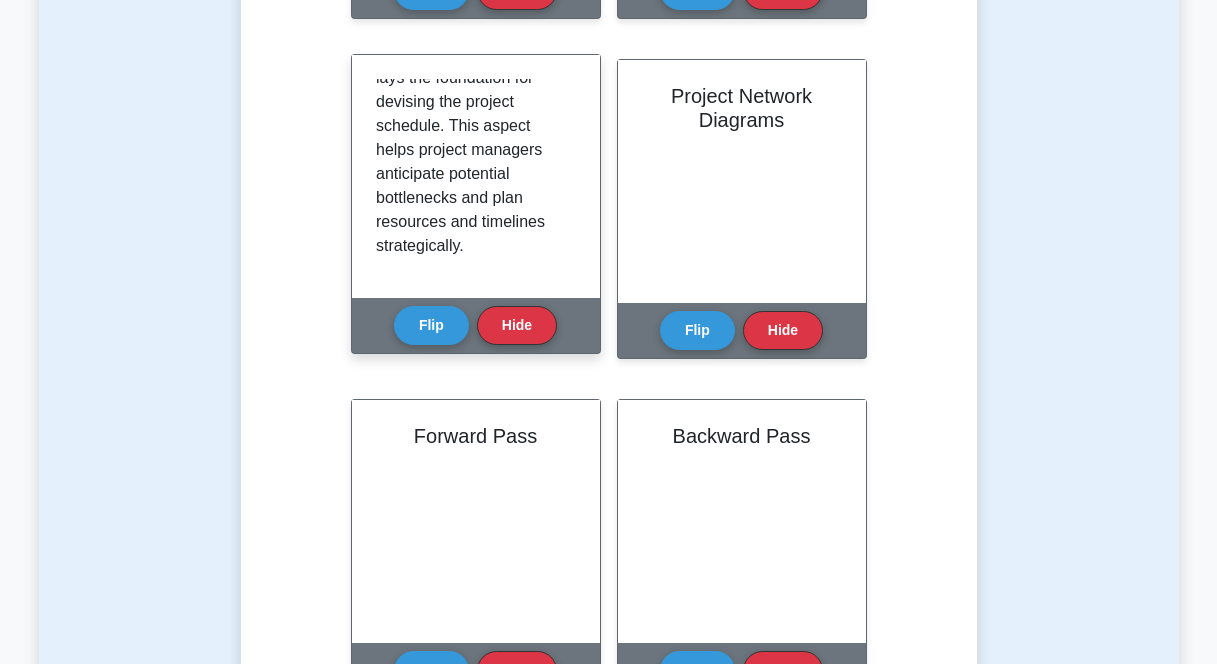 scroll, scrollTop: 349, scrollLeft: 0, axis: vertical 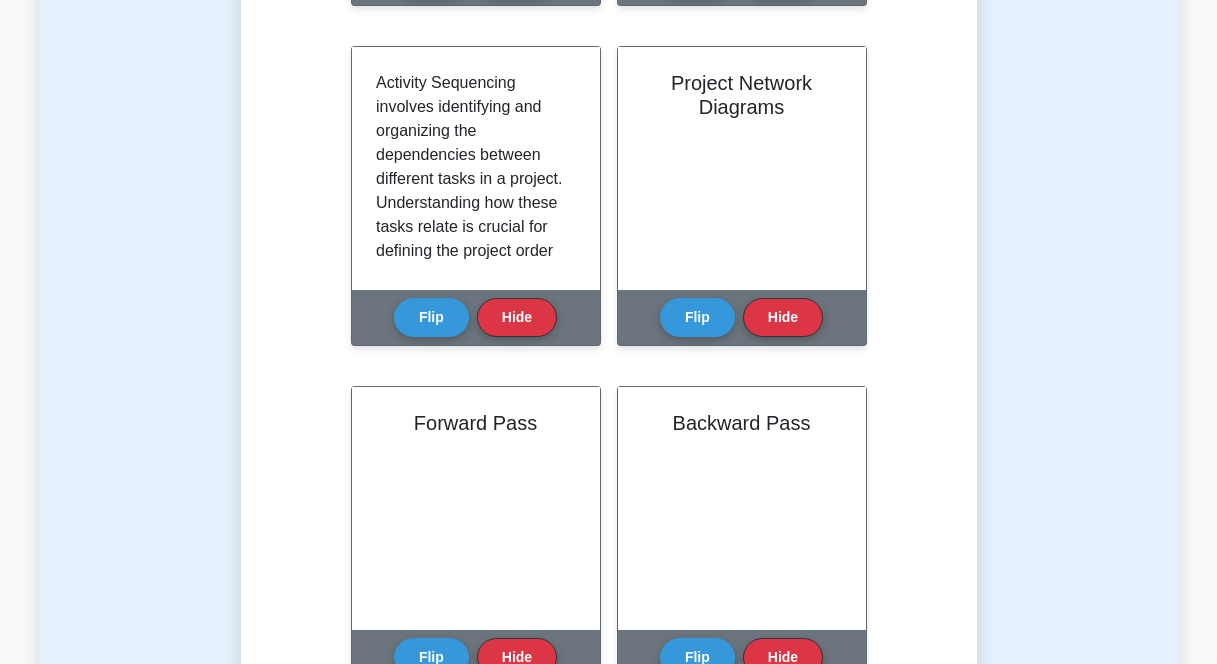 drag, startPoint x: 474, startPoint y: 133, endPoint x: 437, endPoint y: -14, distance: 151.58496 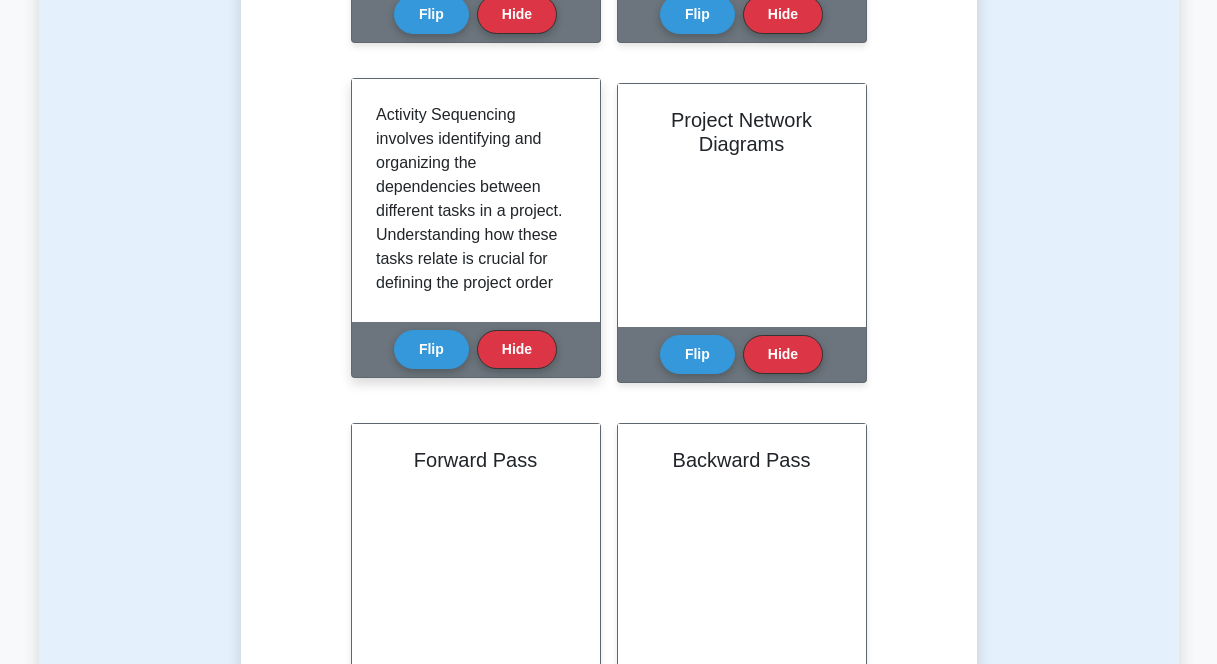 click on "Activity Sequencing involves identifying and organizing the dependencies between different tasks in a project. Understanding how these tasks relate is crucial for defining the project order and structure. In CPM, compiling these relationships in a logical sequence determines the project's overall flow and lays the foundation for devising the project schedule. This aspect helps project managers anticipate potential bottlenecks and plan resources and timelines strategically." at bounding box center (472, 355) 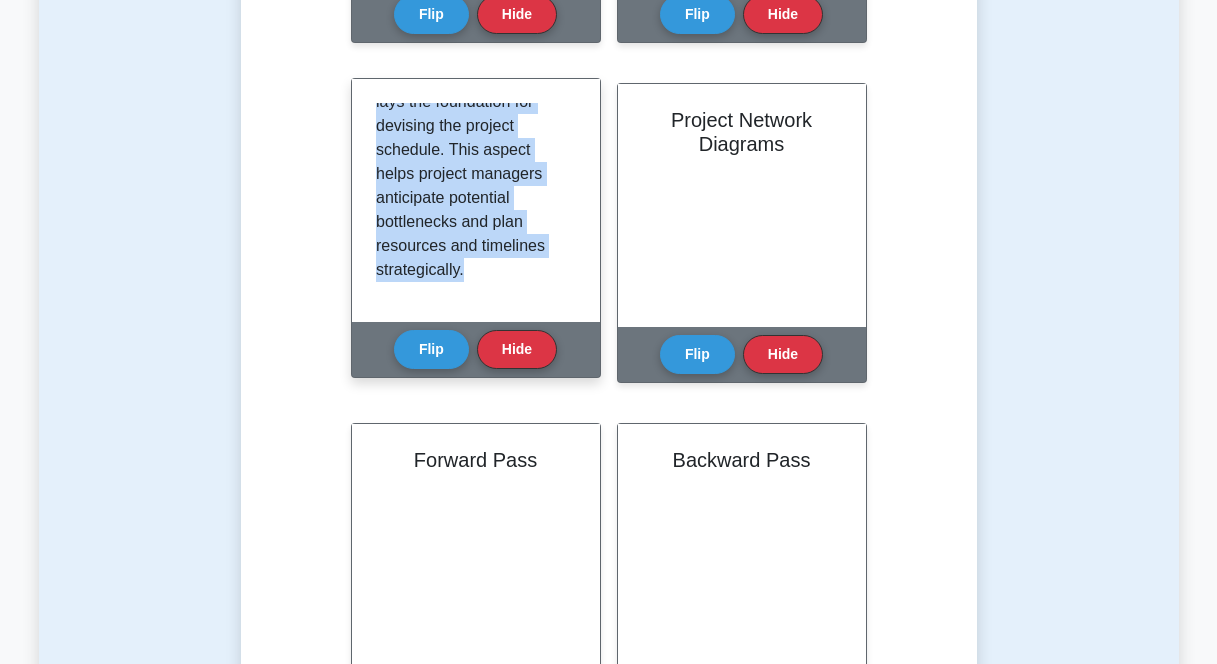 scroll, scrollTop: 349, scrollLeft: 0, axis: vertical 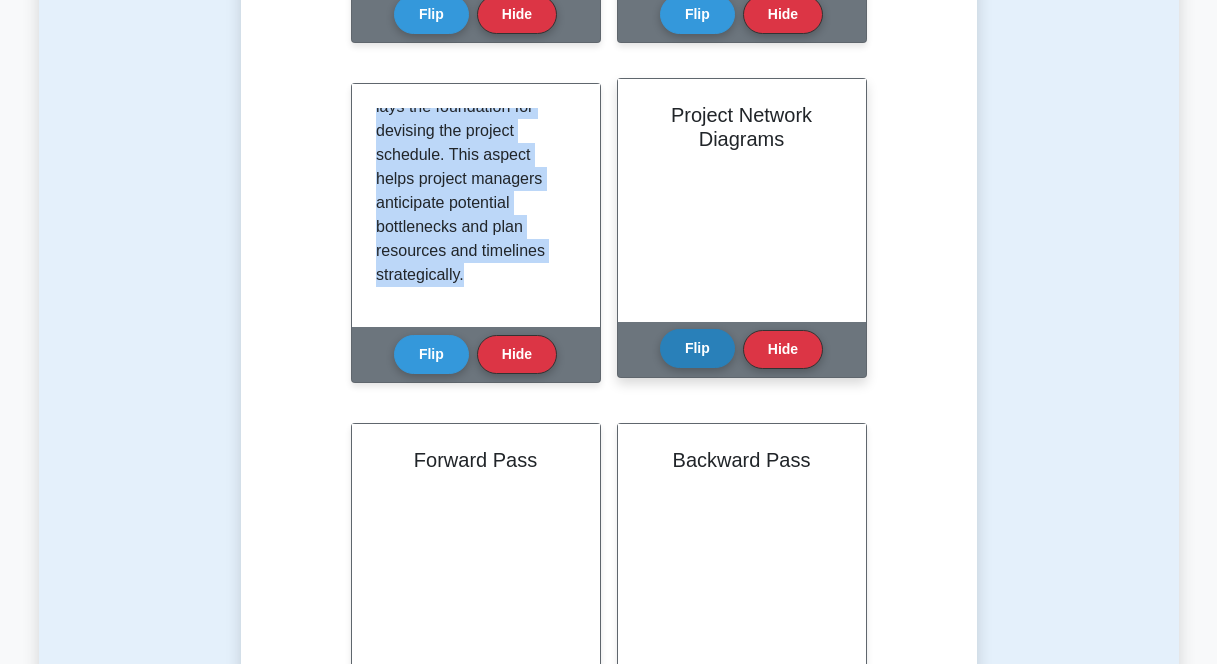 click on "Flip" at bounding box center [697, 348] 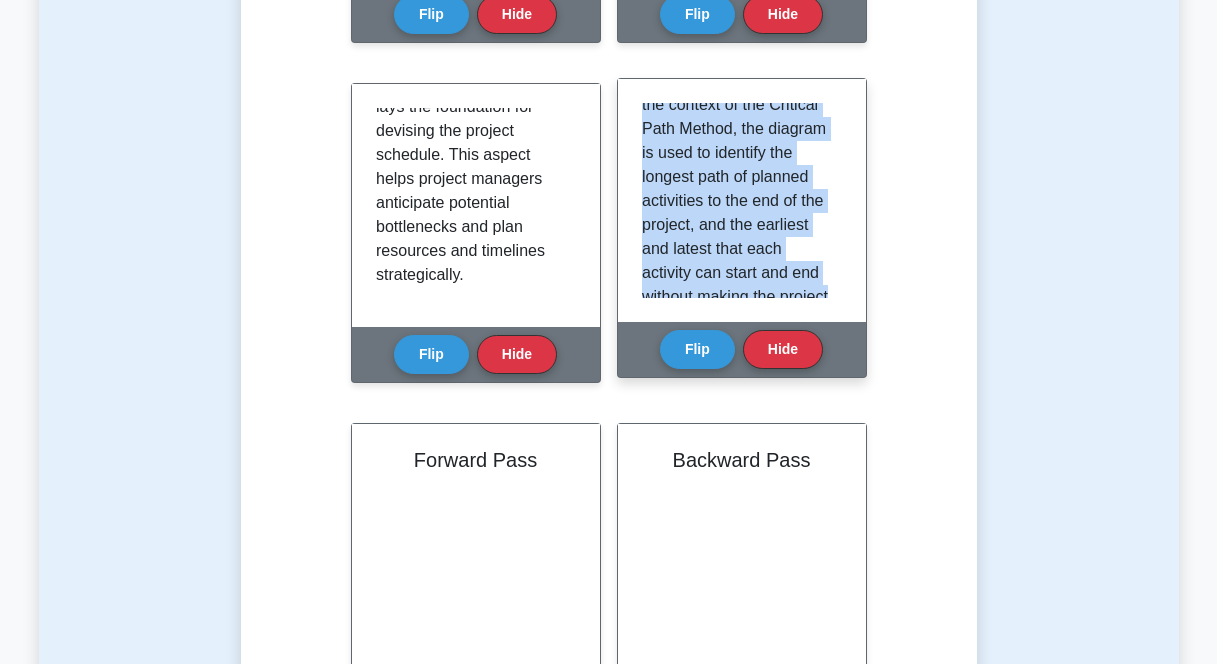 scroll, scrollTop: 397, scrollLeft: 0, axis: vertical 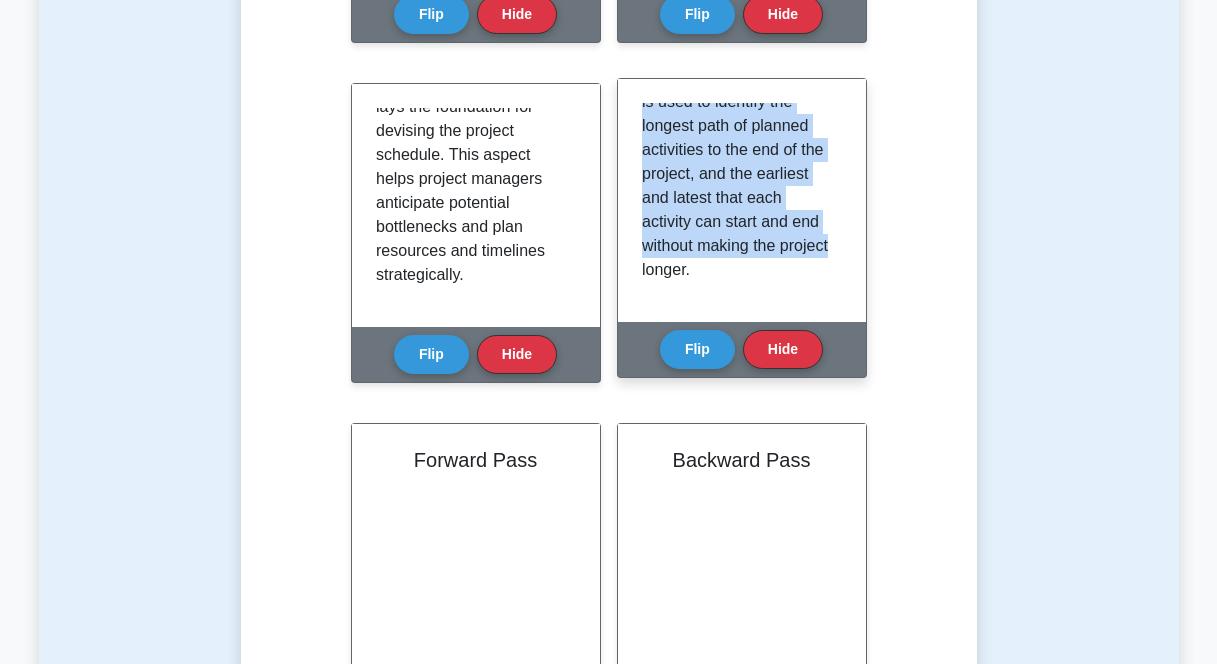 drag, startPoint x: 643, startPoint y: 113, endPoint x: 781, endPoint y: 269, distance: 208.27866 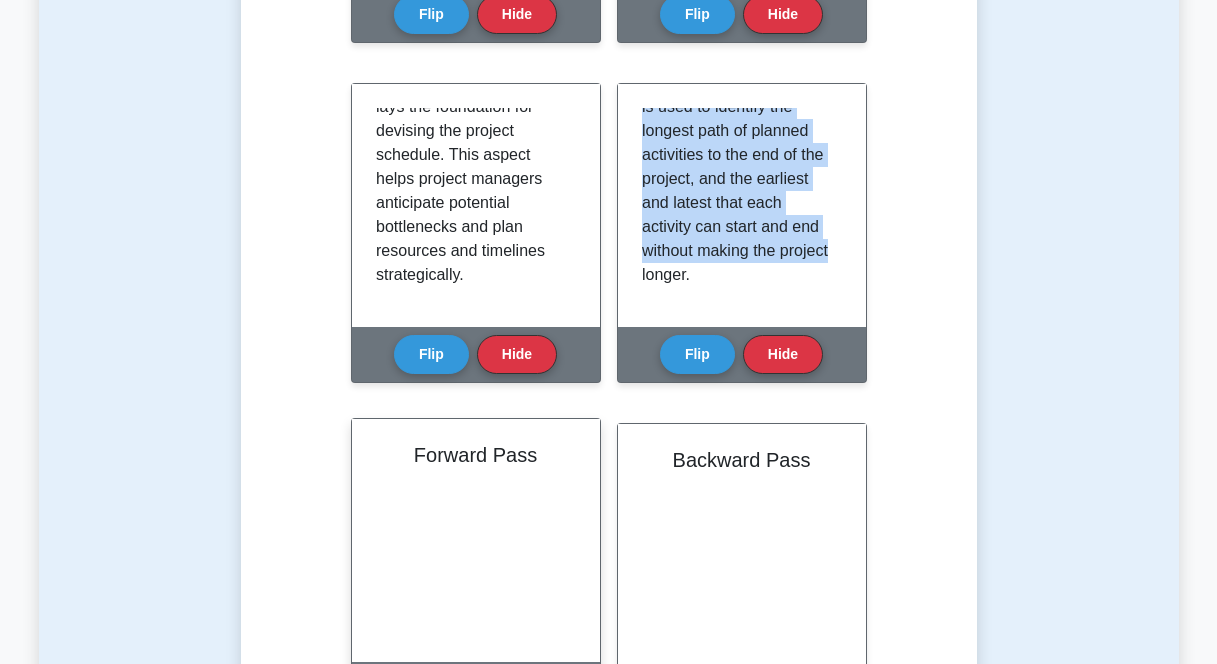 scroll, scrollTop: 142, scrollLeft: 0, axis: vertical 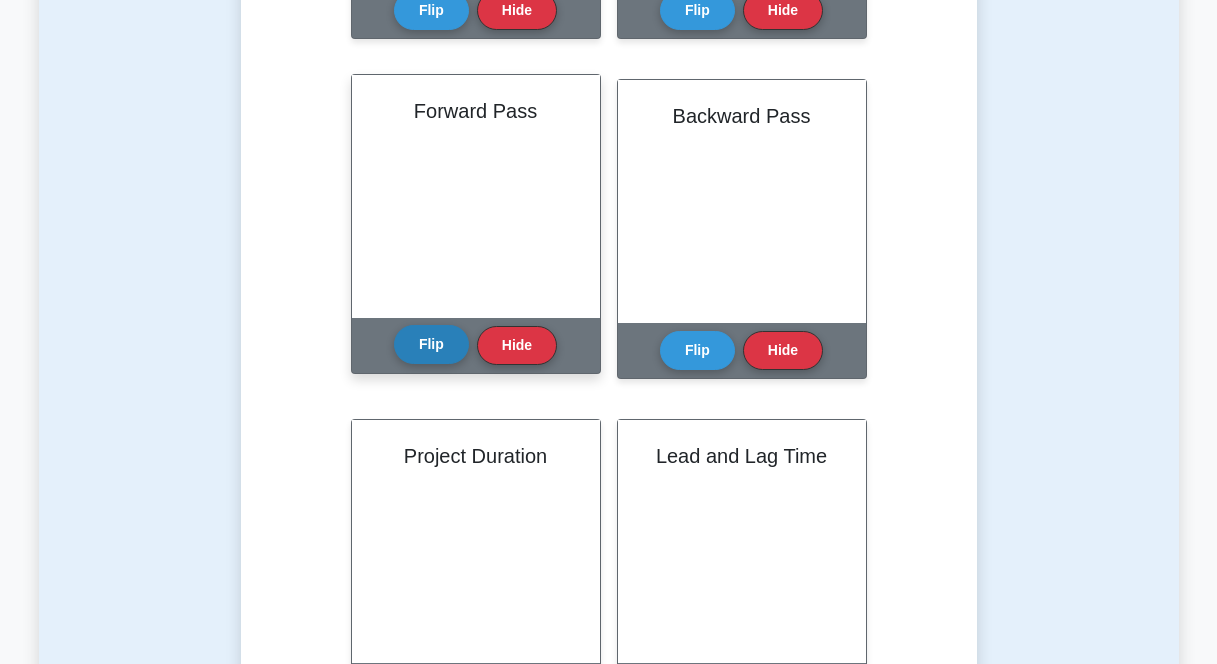click on "Flip" at bounding box center (431, 344) 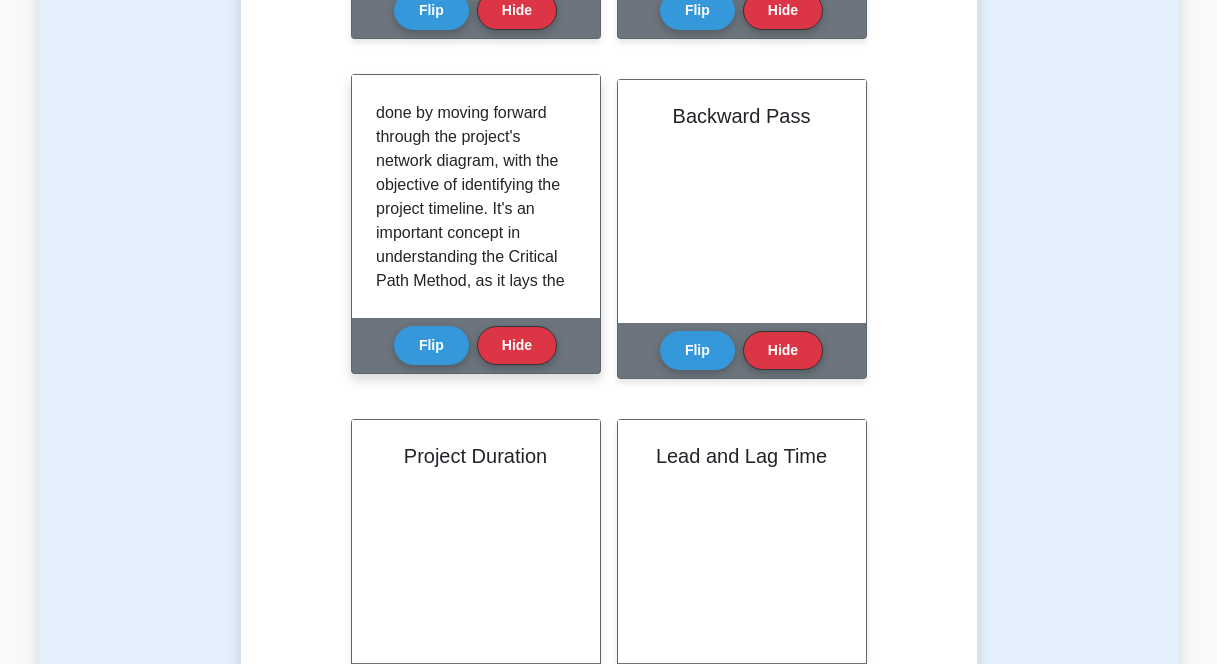 scroll, scrollTop: 301, scrollLeft: 0, axis: vertical 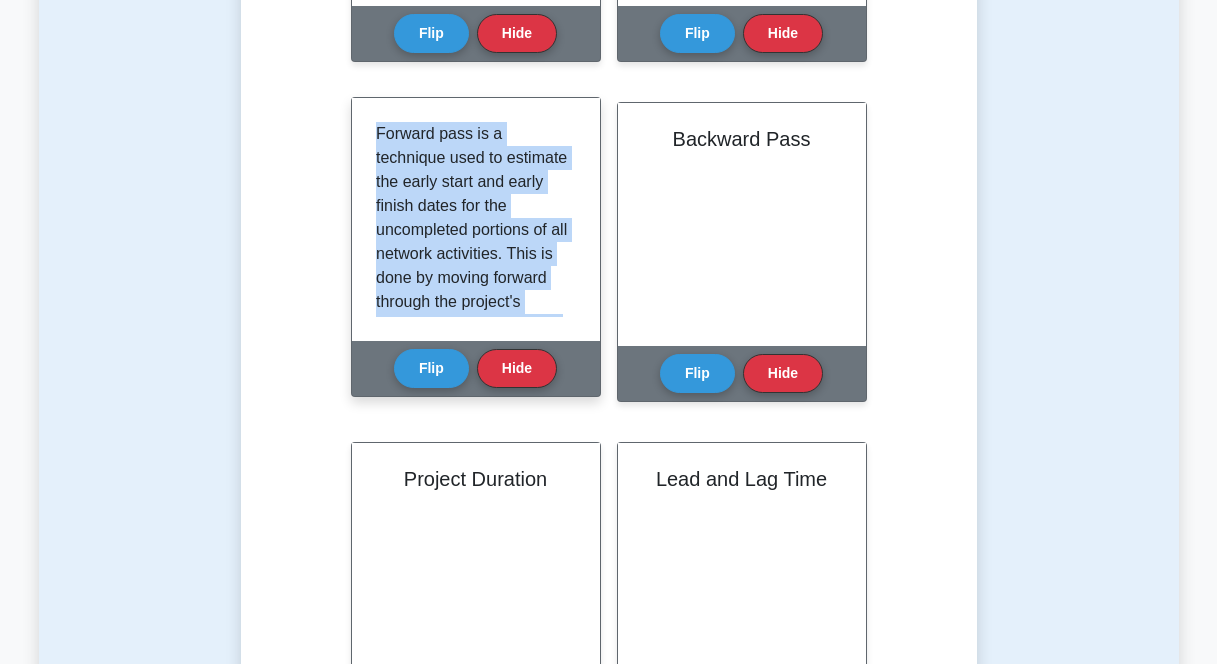 drag, startPoint x: 427, startPoint y: 165, endPoint x: 370, endPoint y: 135, distance: 64.412735 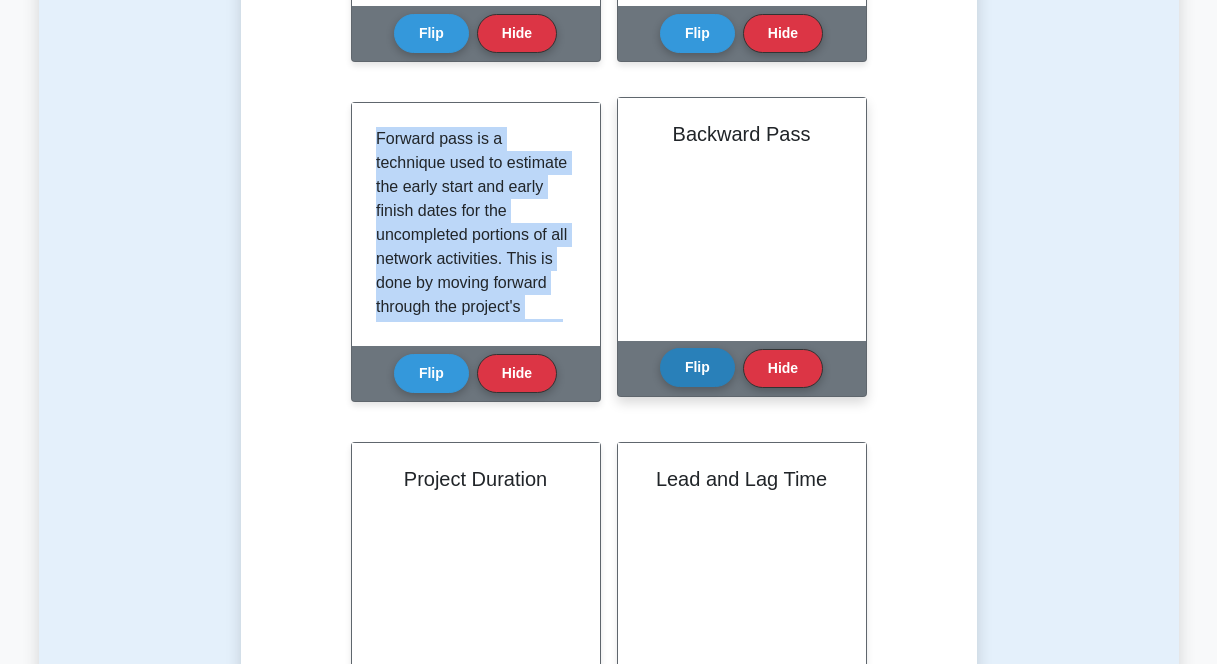 click on "Flip" at bounding box center [697, 367] 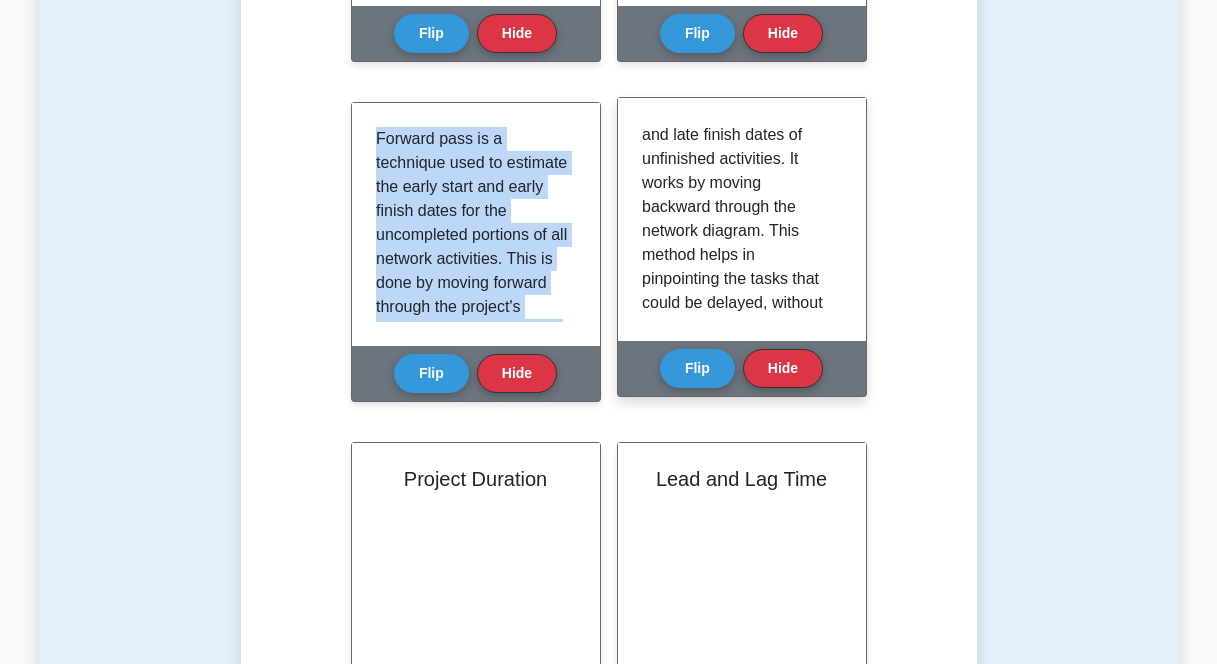 scroll, scrollTop: 229, scrollLeft: 0, axis: vertical 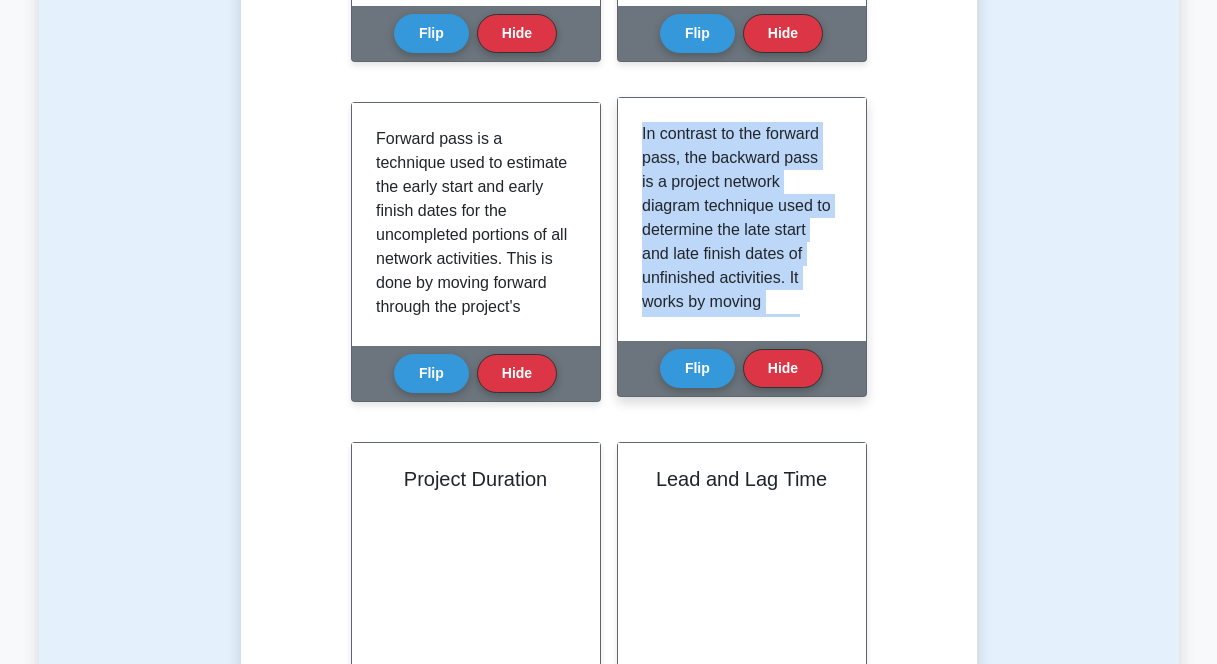 drag, startPoint x: 777, startPoint y: 287, endPoint x: 643, endPoint y: 129, distance: 207.17143 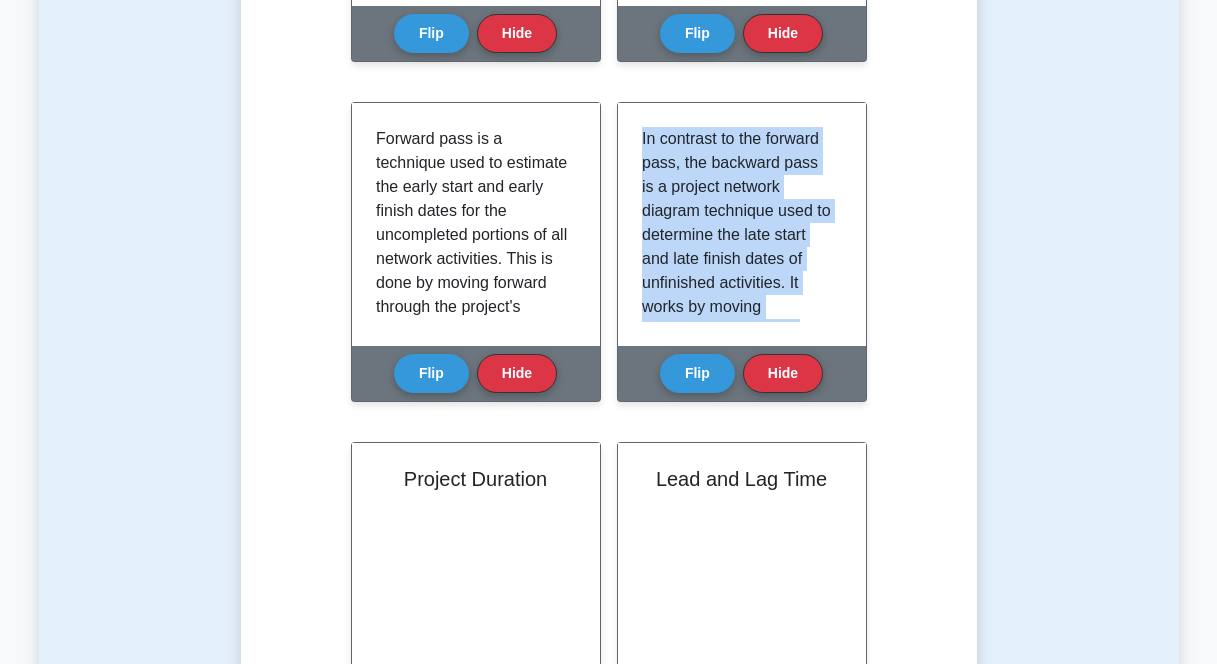 scroll, scrollTop: 1681, scrollLeft: 0, axis: vertical 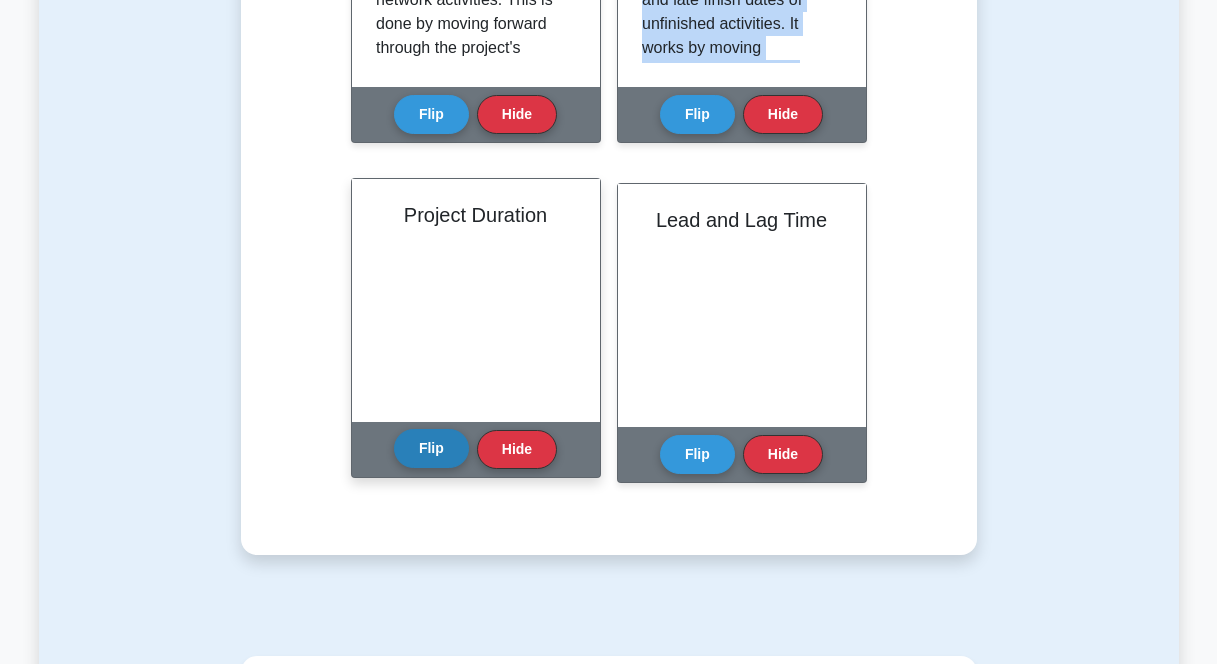 click on "Flip" at bounding box center [431, 448] 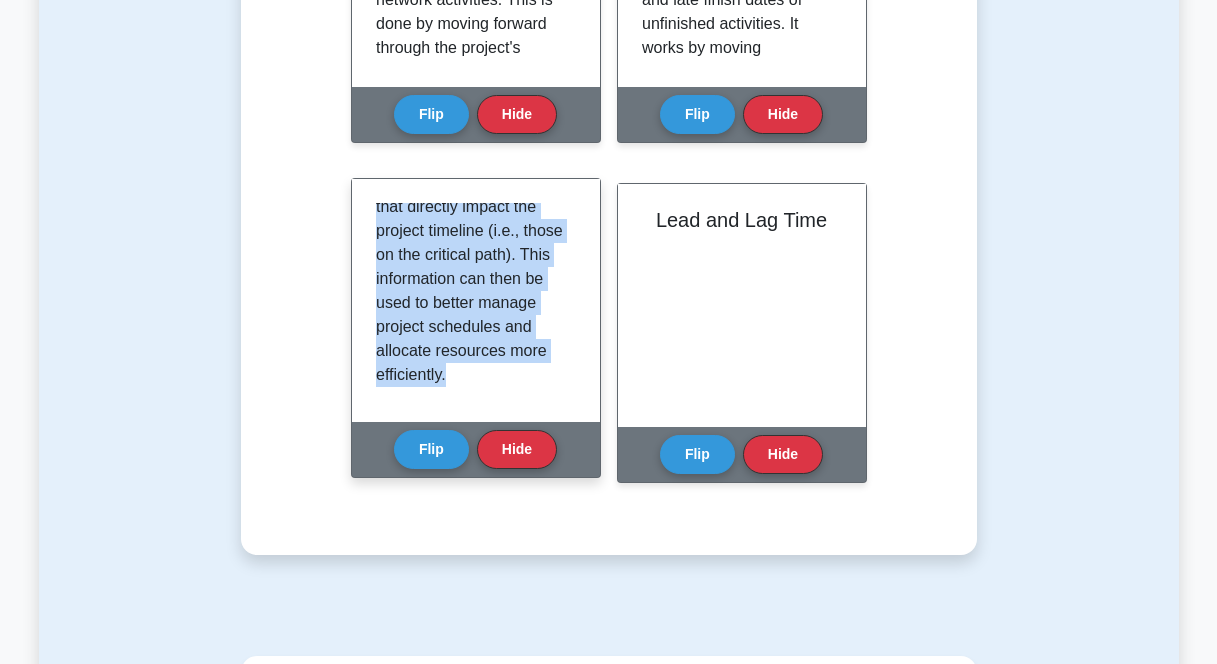 scroll, scrollTop: 325, scrollLeft: 0, axis: vertical 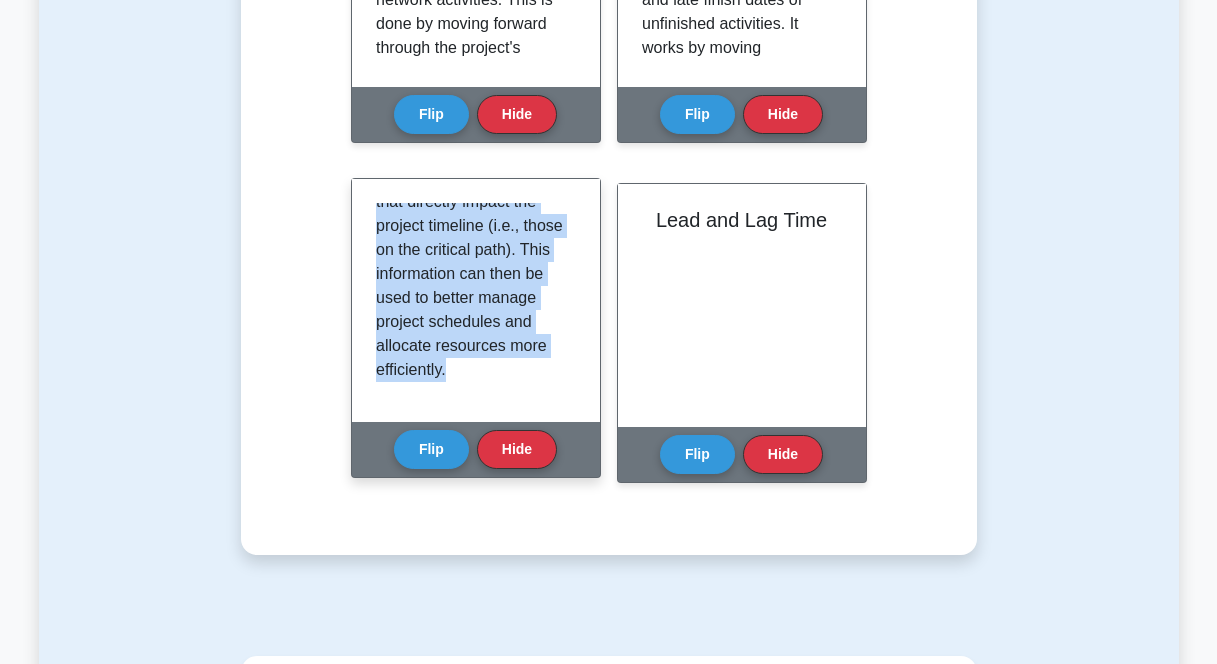 drag, startPoint x: 375, startPoint y: 210, endPoint x: 551, endPoint y: 418, distance: 272.47018 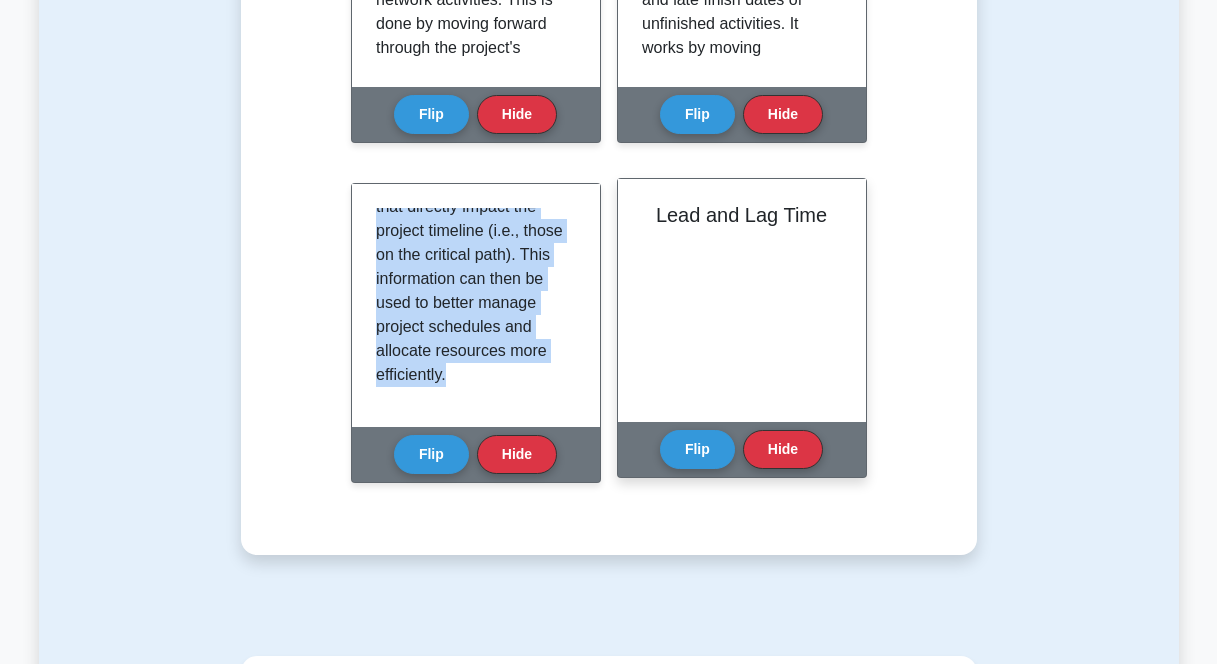 copy on "Project duration is the time between the start and the completion of the project. It is a crucial element of the Critical Path Method. This method aims at determining the shortest possible project duration by optimizing the sequence of tasks. It does so by highlighting activities that directly impact the project timeline (i.e., those on the critical path). This information can then be used to better manage project schedules and allocate resources more efficiently." 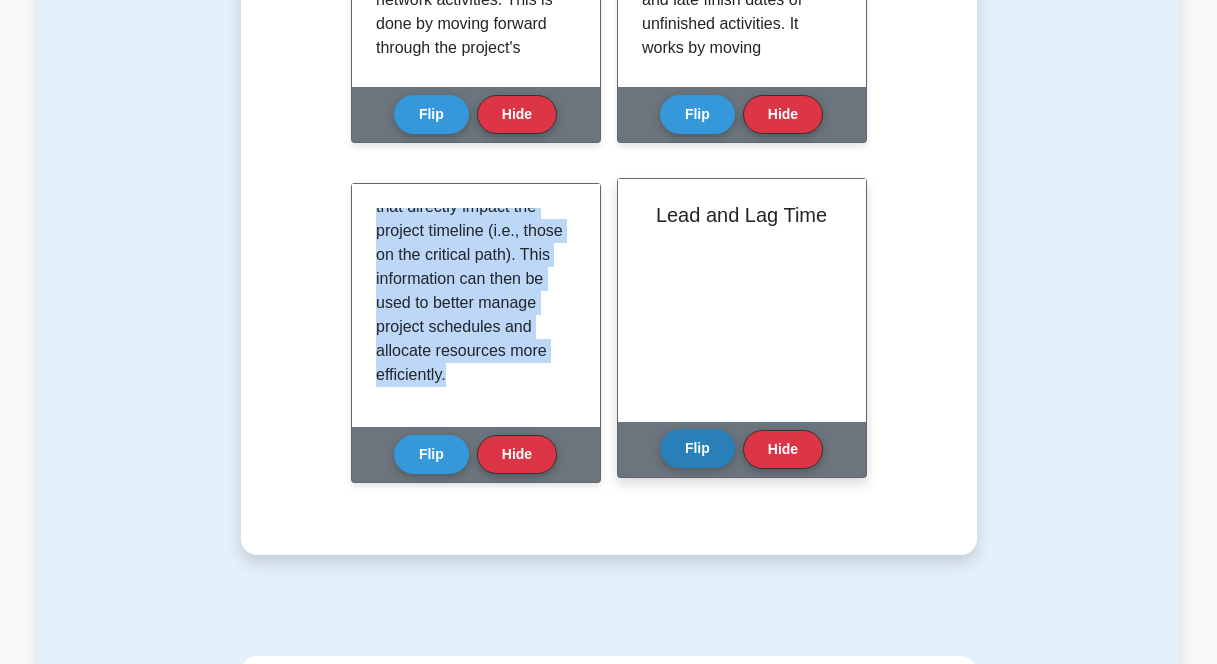 click on "Flip" at bounding box center [697, 448] 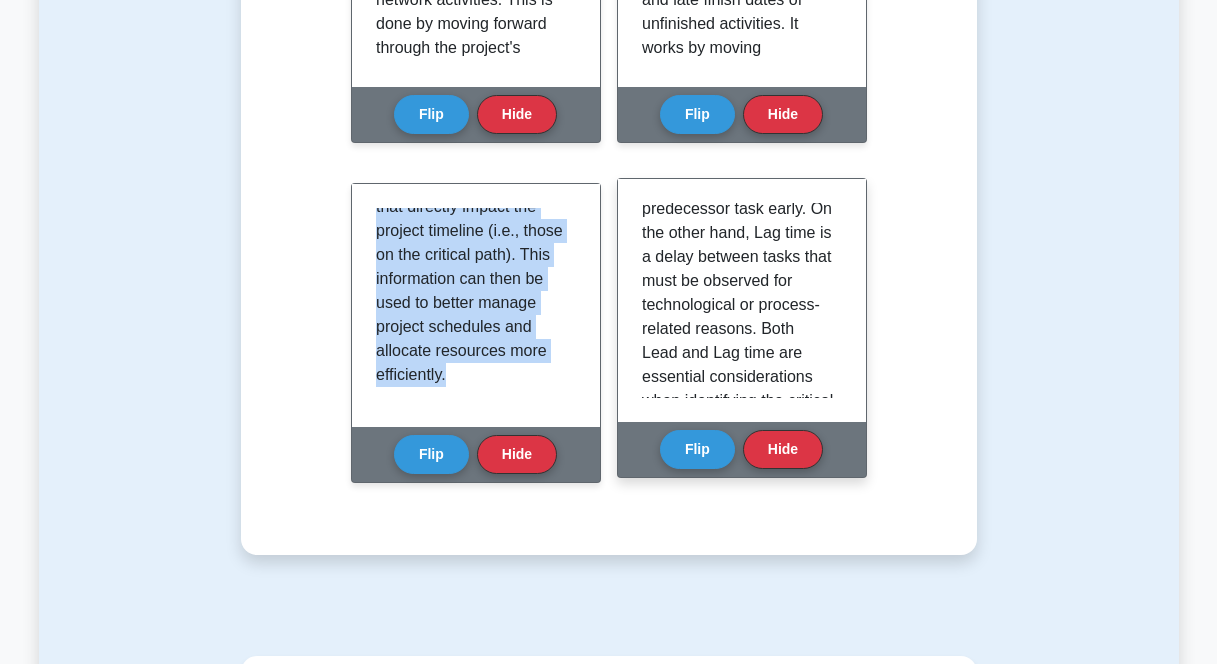 scroll, scrollTop: 277, scrollLeft: 0, axis: vertical 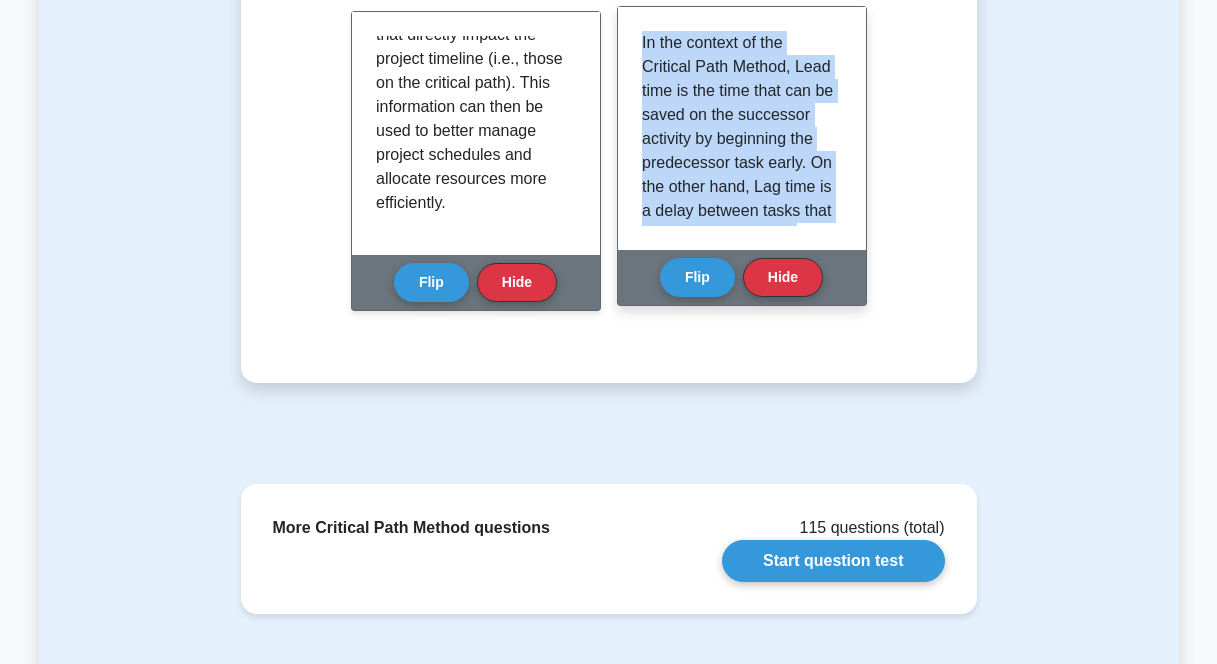 drag, startPoint x: 744, startPoint y: 174, endPoint x: 639, endPoint y: 43, distance: 167.88687 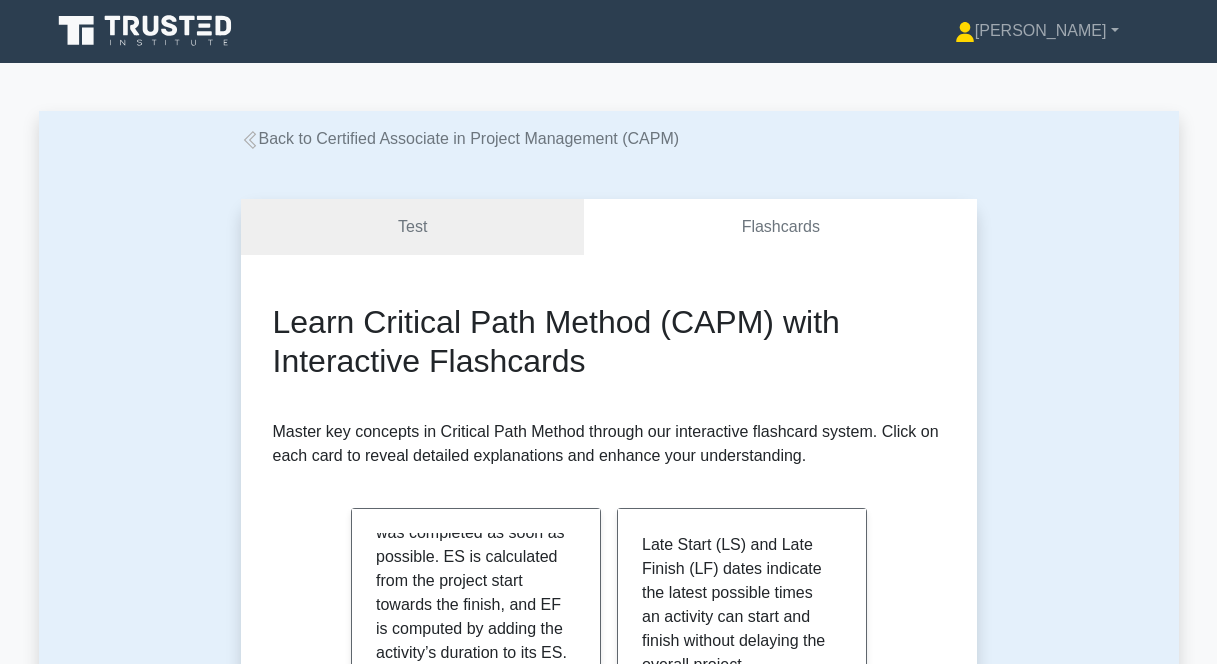 scroll, scrollTop: 0, scrollLeft: 0, axis: both 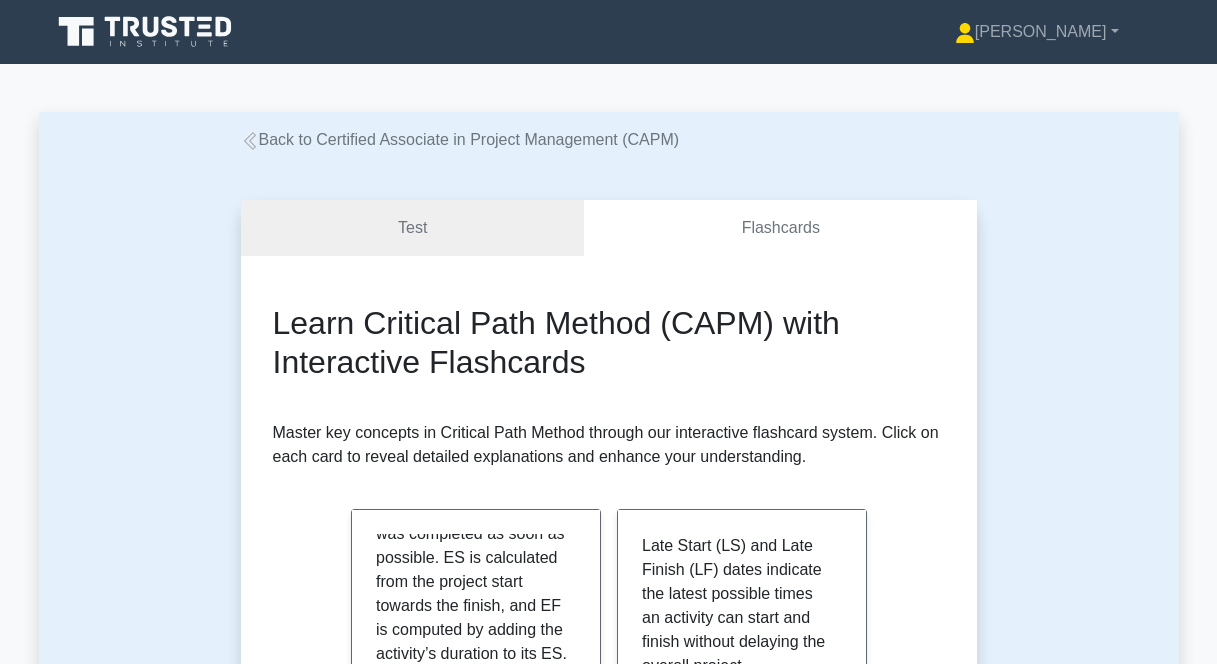 click on "Back to Certified Associate in Project Management (CAPM)" at bounding box center [609, 140] 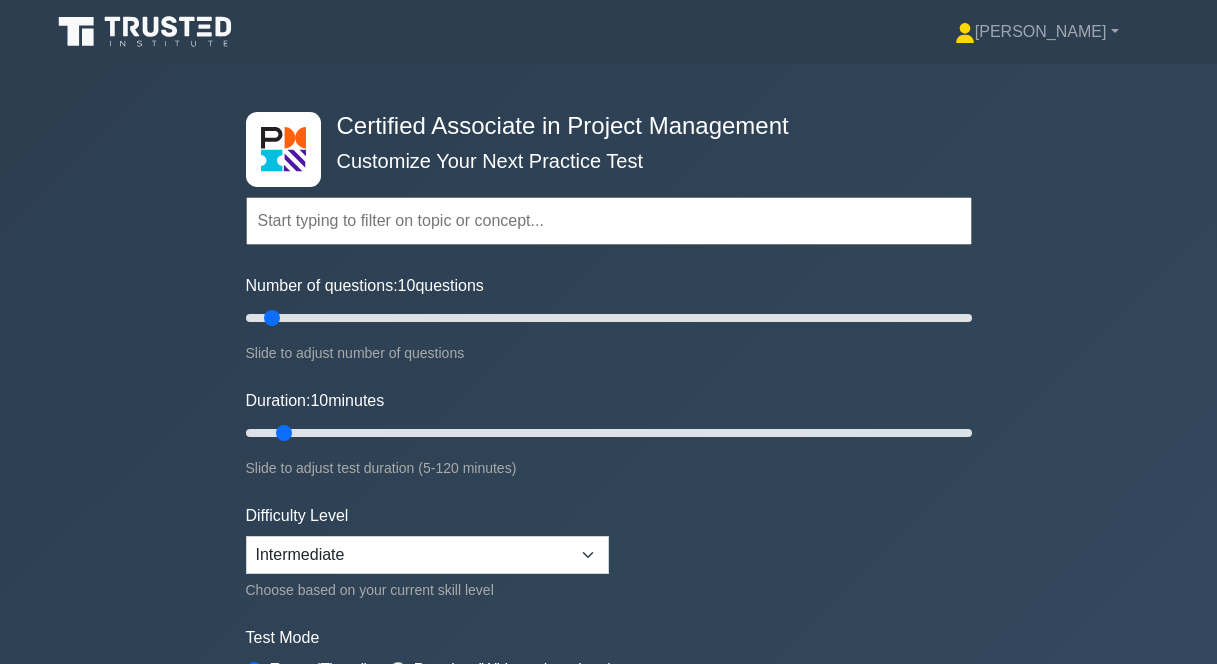 scroll, scrollTop: 0, scrollLeft: 0, axis: both 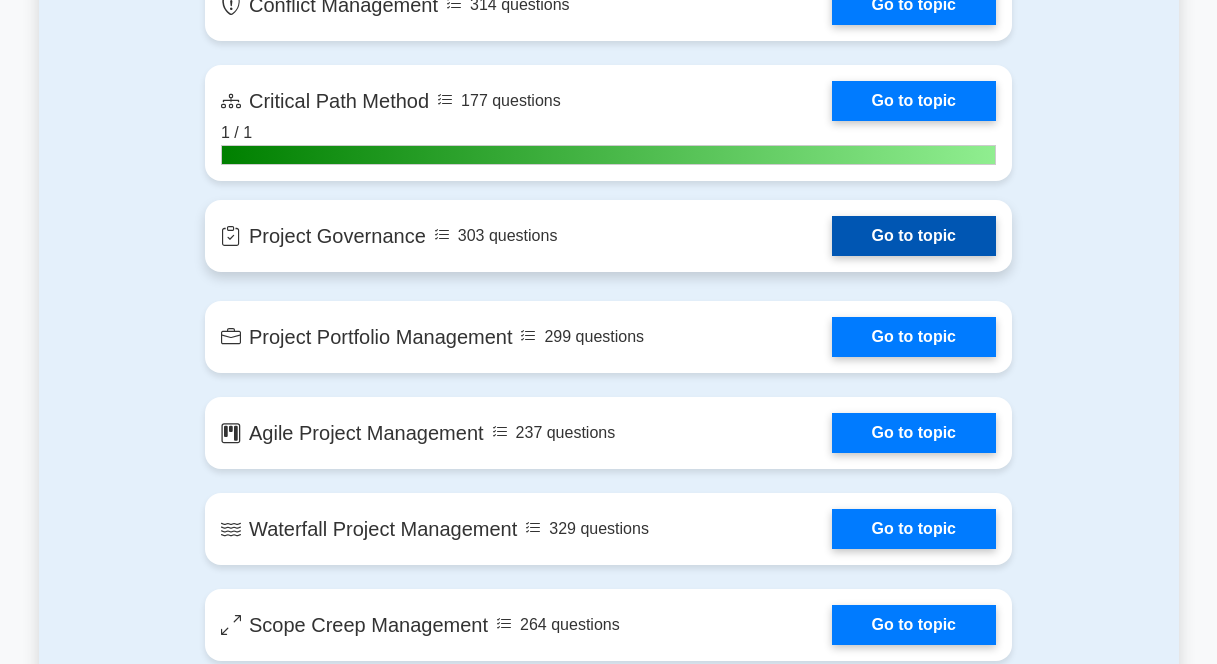 click on "Go to topic" at bounding box center [914, 236] 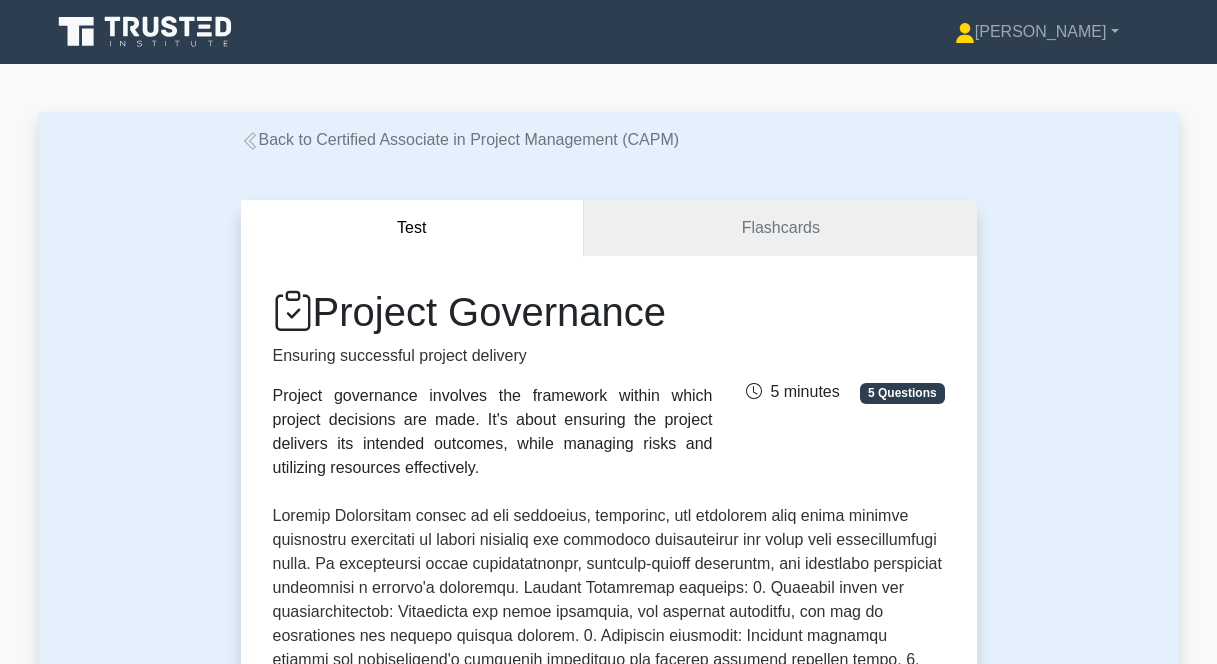 scroll, scrollTop: 0, scrollLeft: 0, axis: both 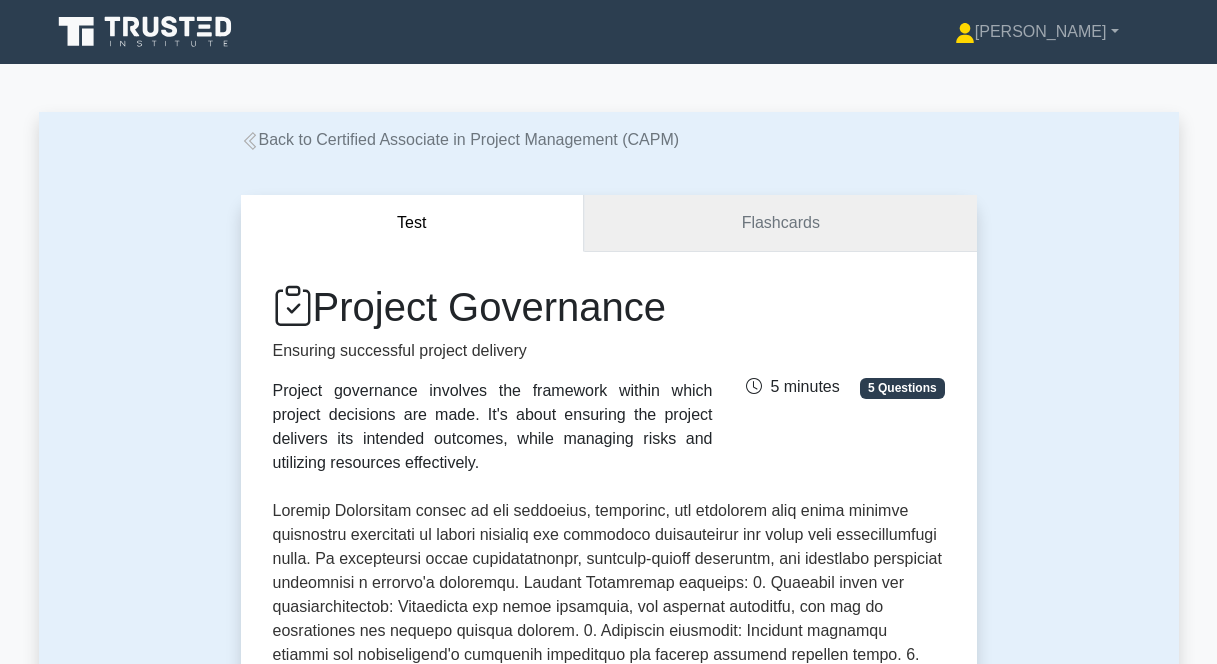 click on "Flashcards" at bounding box center (780, 223) 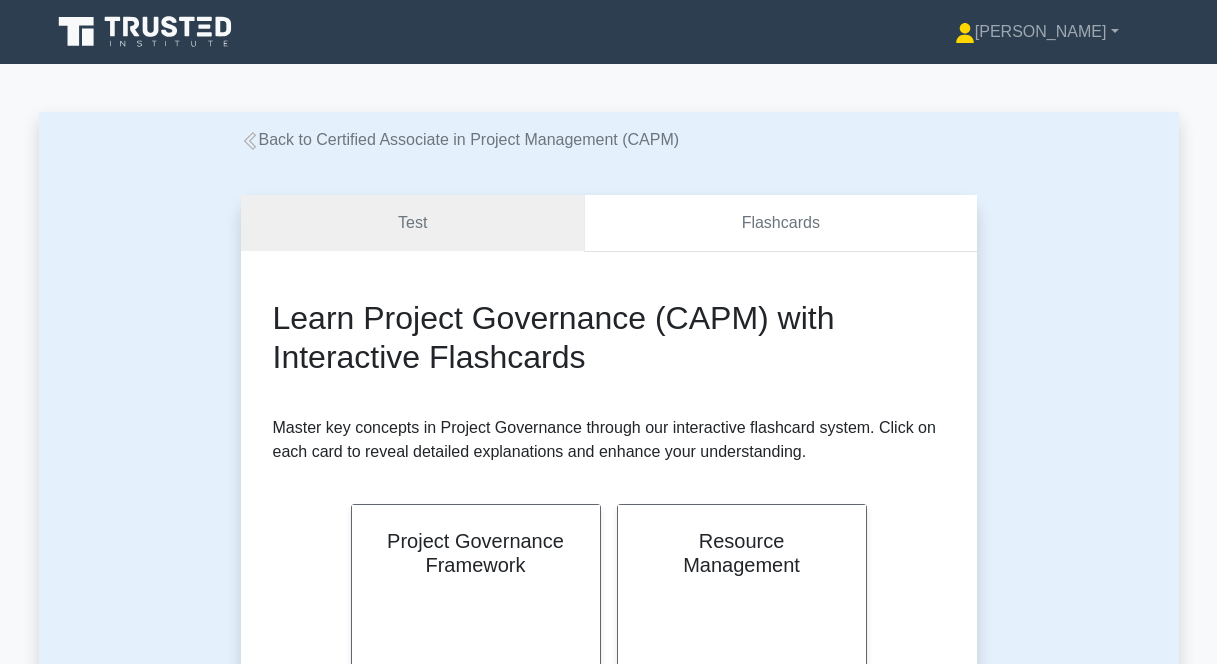 scroll, scrollTop: 0, scrollLeft: 0, axis: both 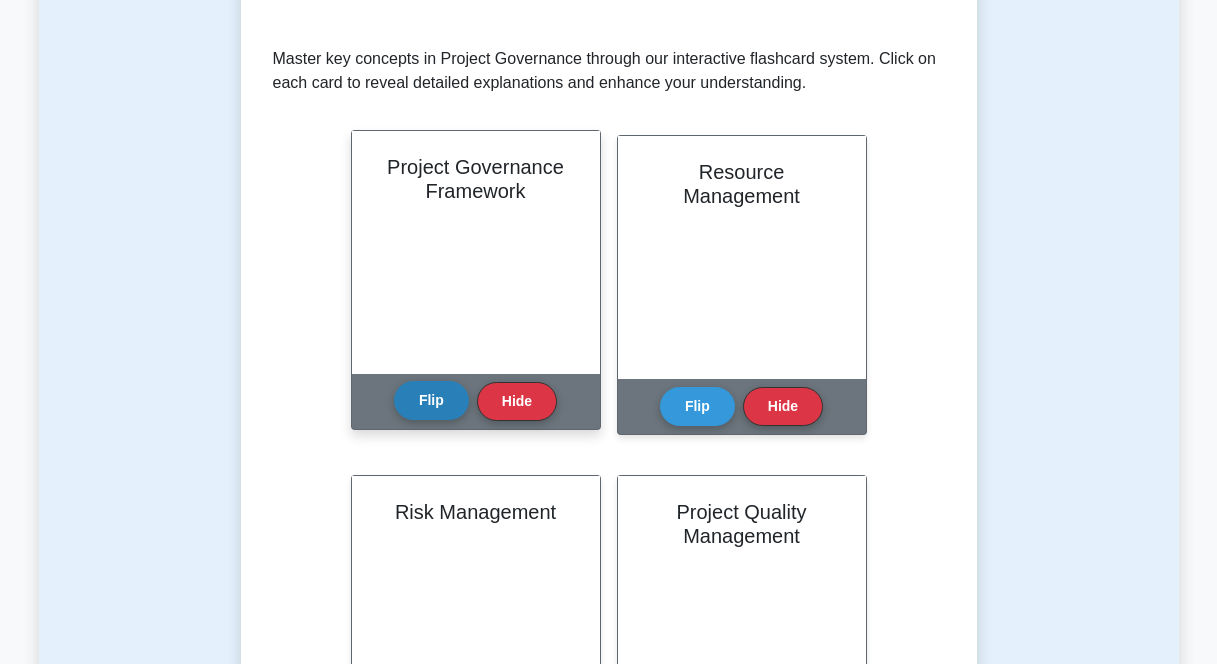 click on "Flip" at bounding box center [431, 400] 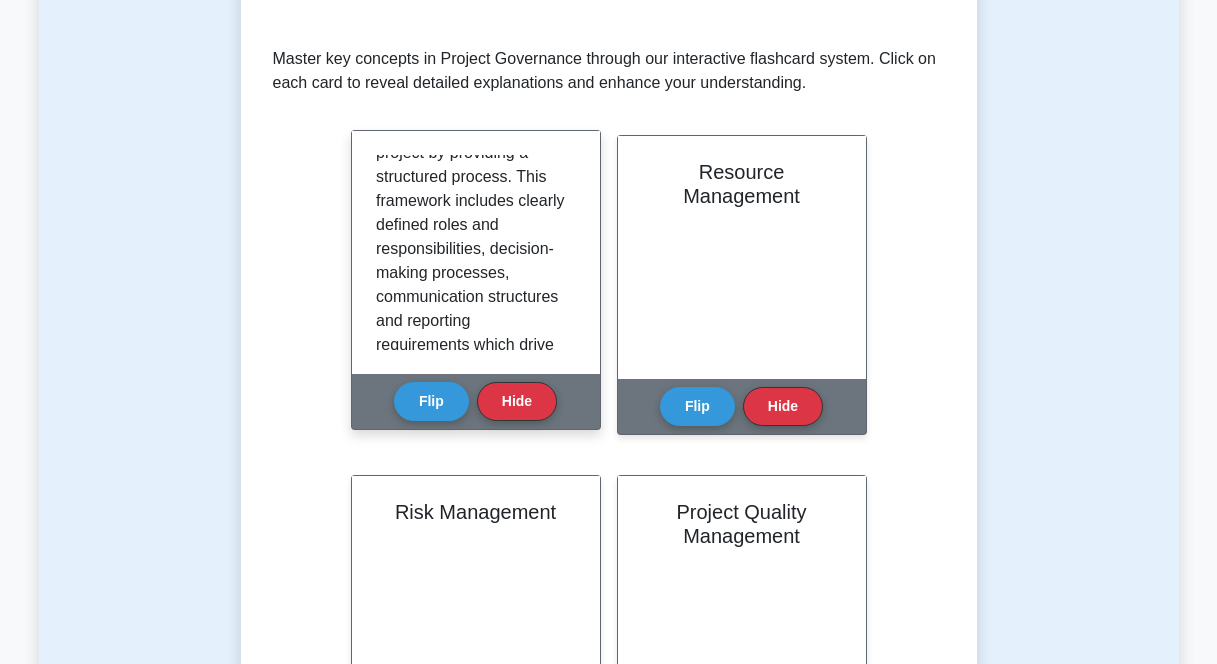 scroll, scrollTop: 373, scrollLeft: 0, axis: vertical 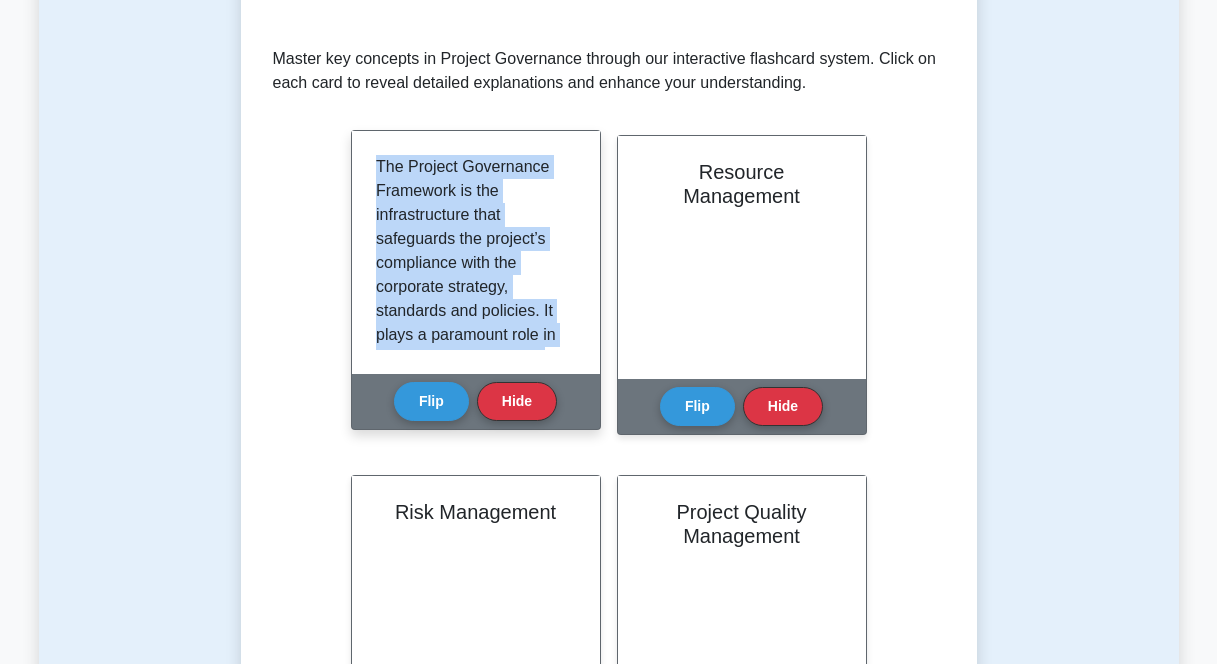 drag, startPoint x: 445, startPoint y: 320, endPoint x: 397, endPoint y: 137, distance: 189.19038 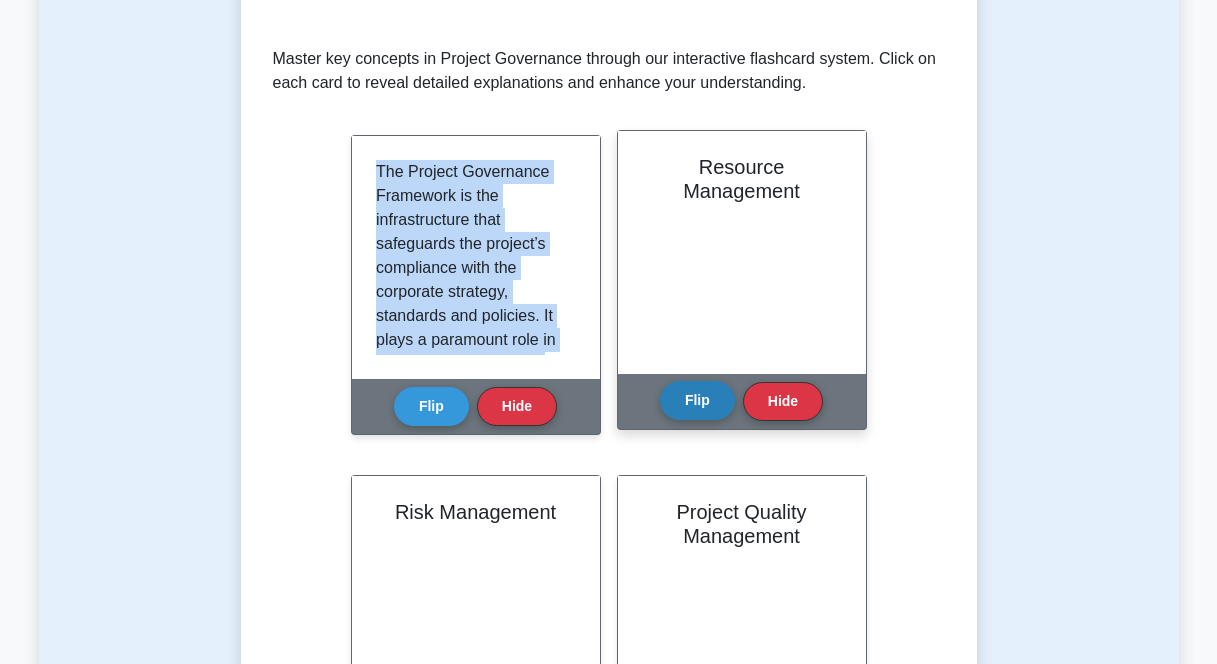 click on "Flip" at bounding box center (697, 400) 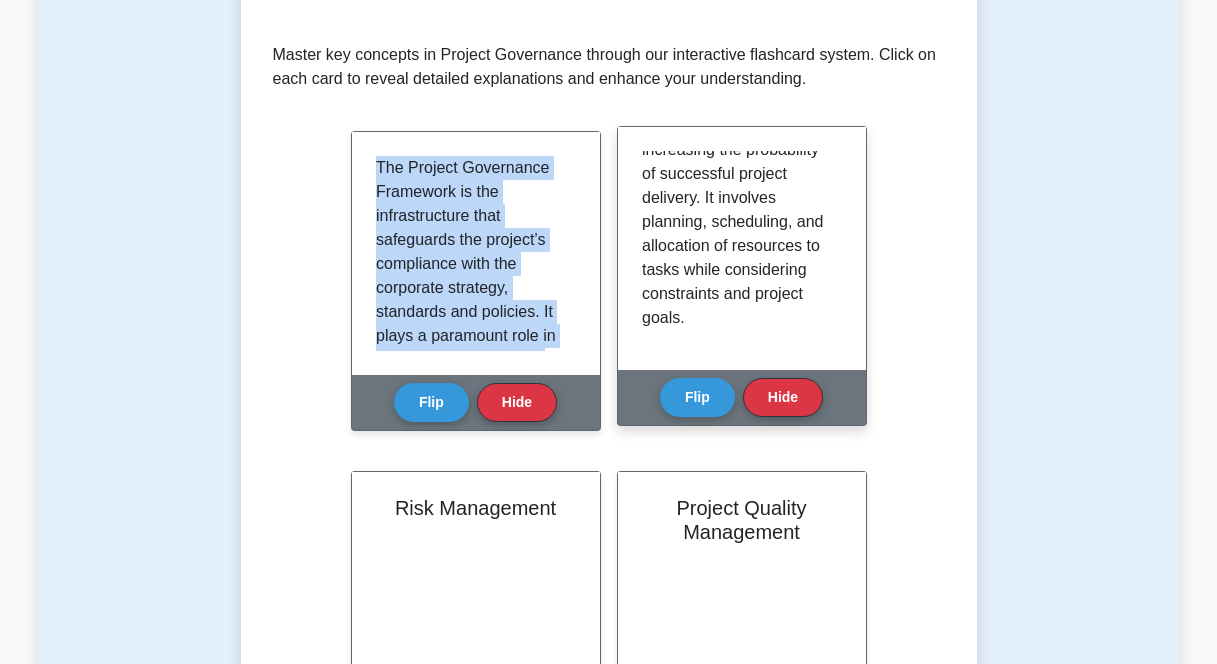 scroll, scrollTop: 401, scrollLeft: 0, axis: vertical 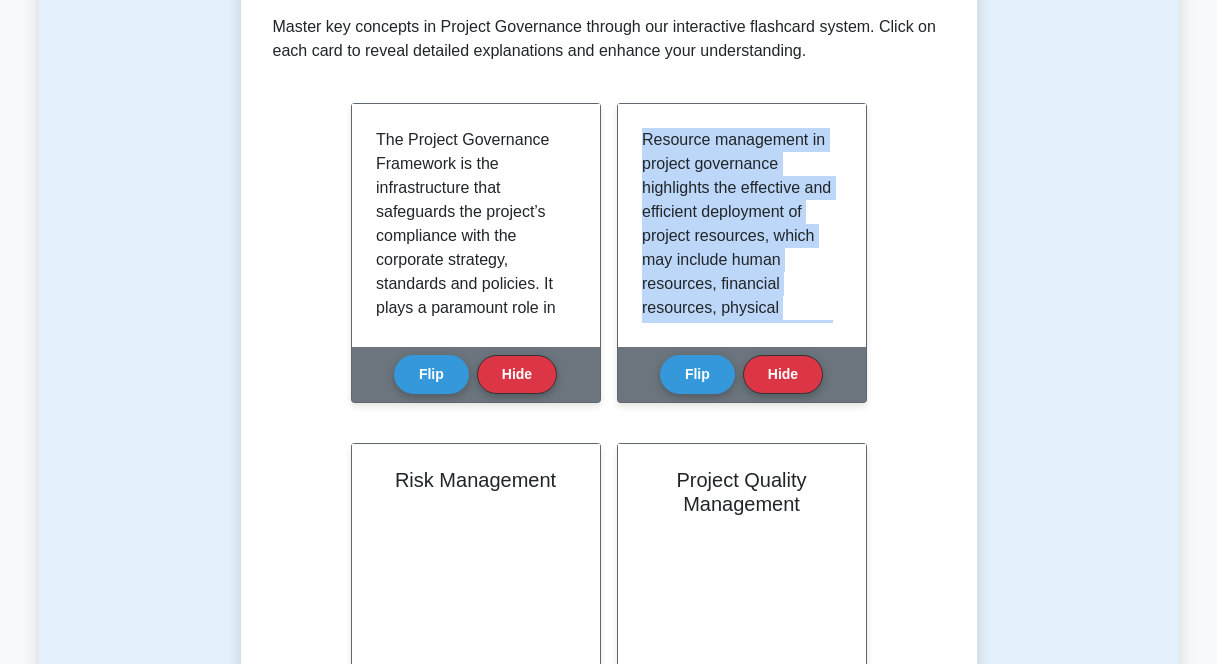 drag, startPoint x: 685, startPoint y: 284, endPoint x: 645, endPoint y: 102, distance: 186.34377 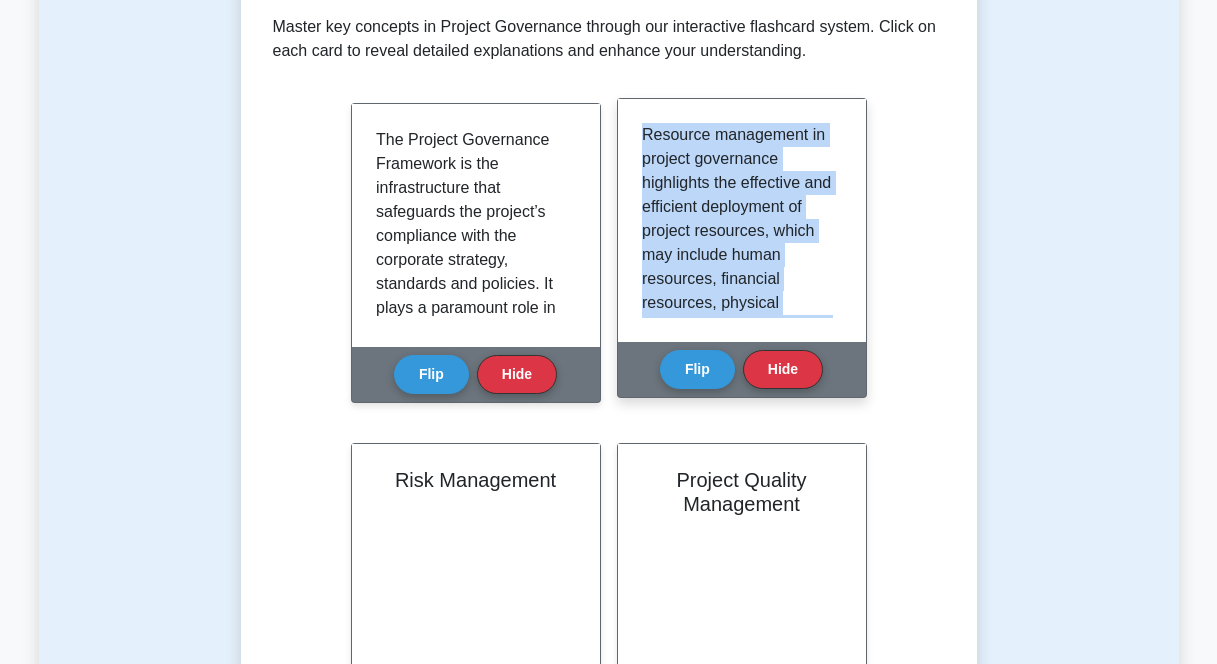 copy on "Resource Management
Resource management in project governance highlights the effective and efficient deployment of project resources, which may include human resources, financial resources, physical resources, and intangibles like time and information. Proper resource management aims to ensure that the right resources are available at the right time, reducing project risks and increasing the probability of successful project delivery. It involves planning, scheduling, and allocation of resources to tasks while considering constraints and project goals." 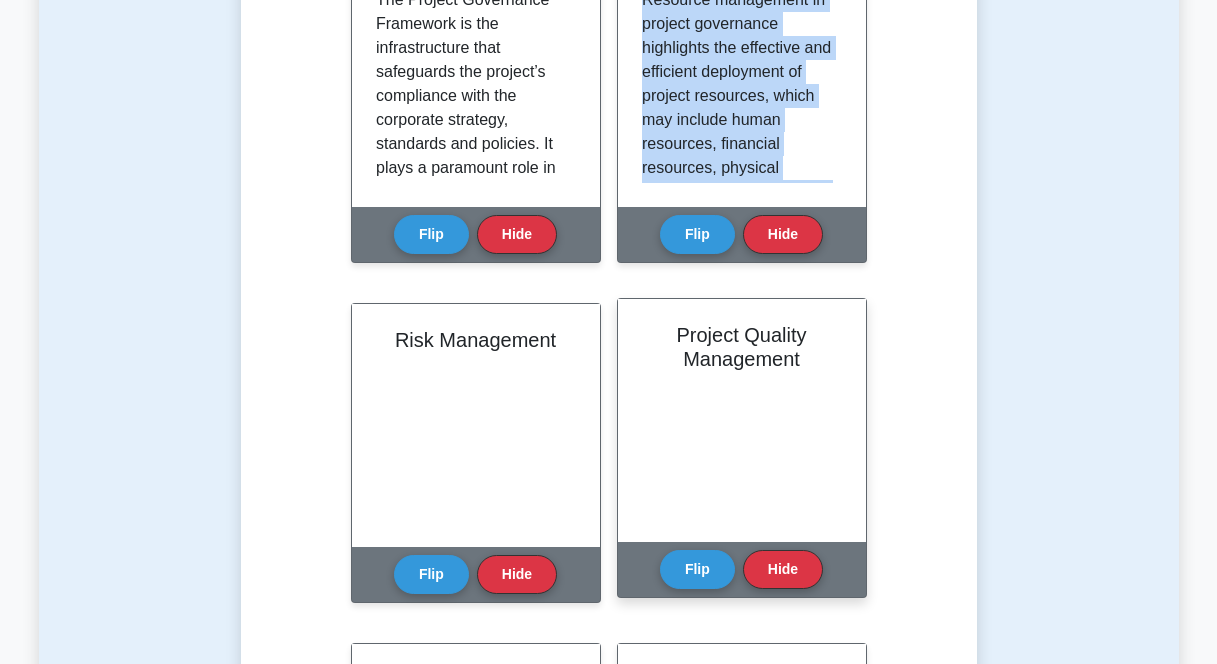 scroll, scrollTop: 150, scrollLeft: 0, axis: vertical 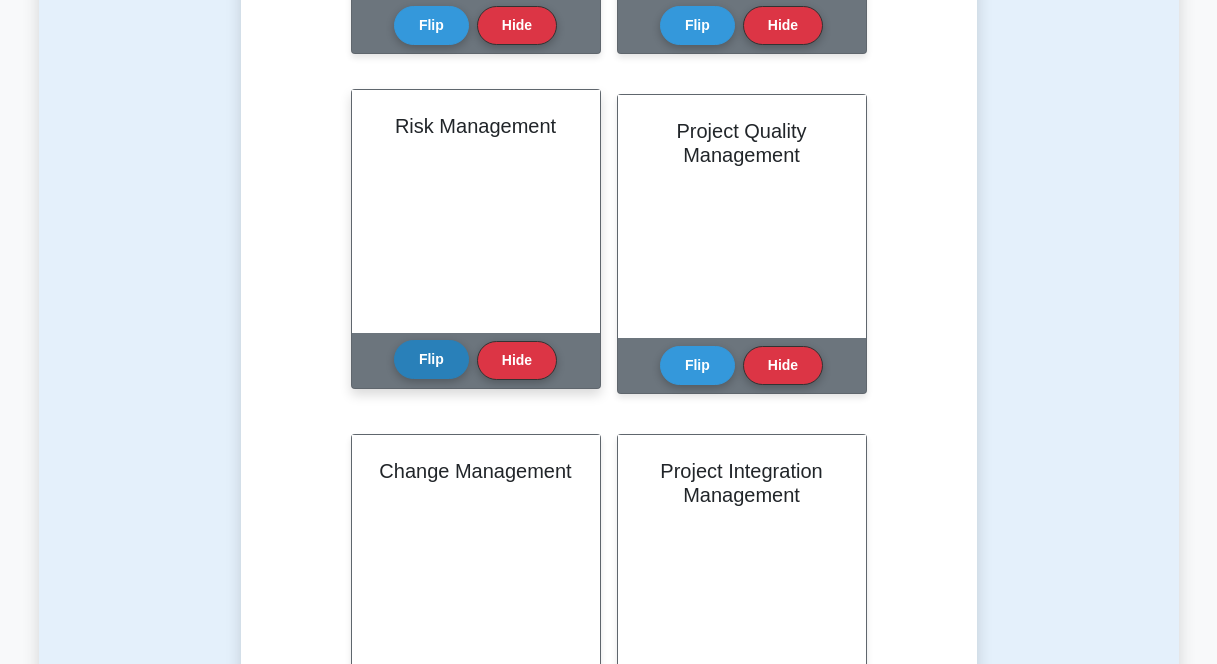 click on "Flip" at bounding box center (431, 359) 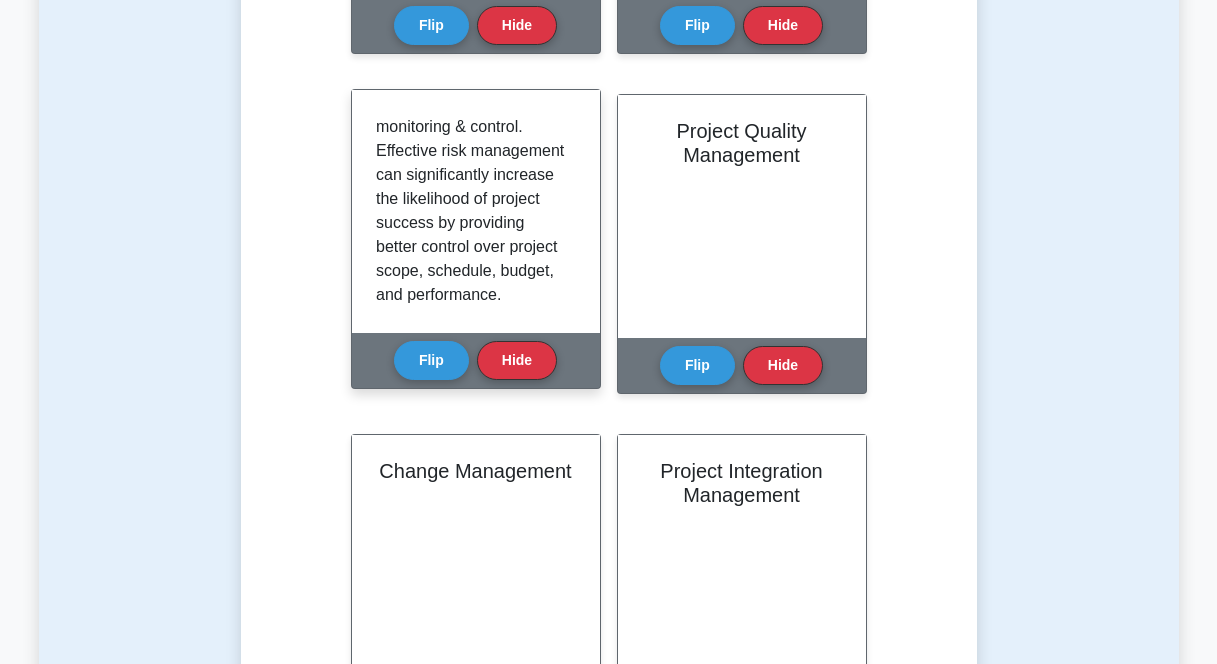 scroll, scrollTop: 421, scrollLeft: 0, axis: vertical 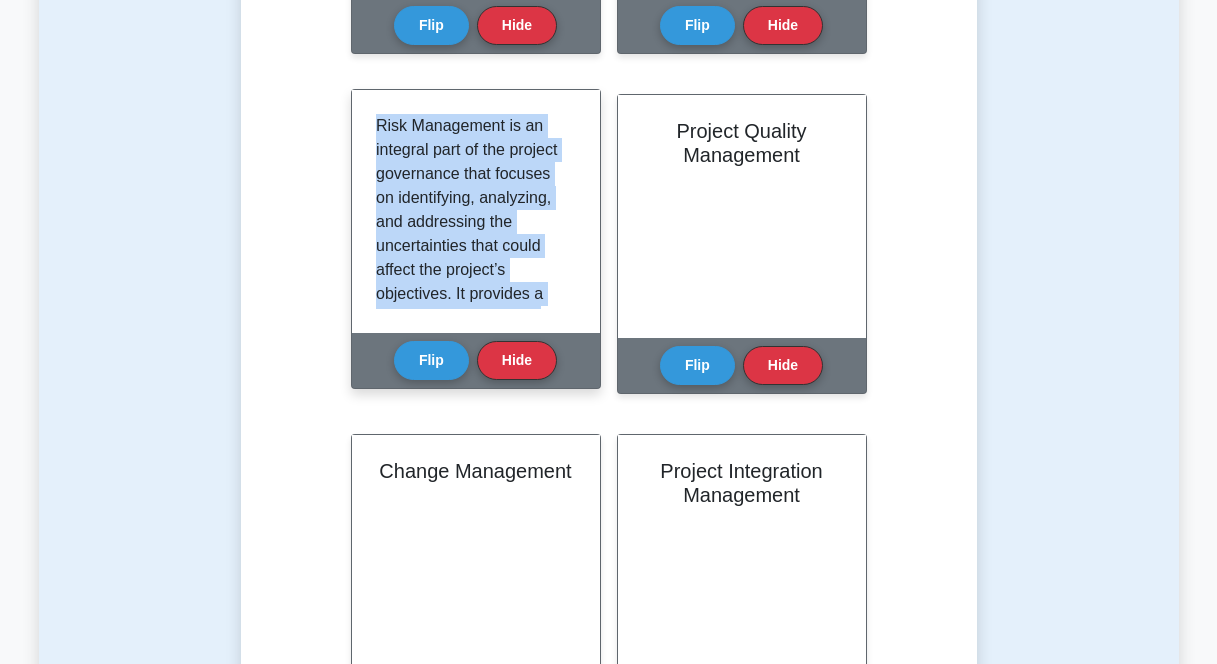 drag, startPoint x: 477, startPoint y: 280, endPoint x: 373, endPoint y: 126, distance: 185.82788 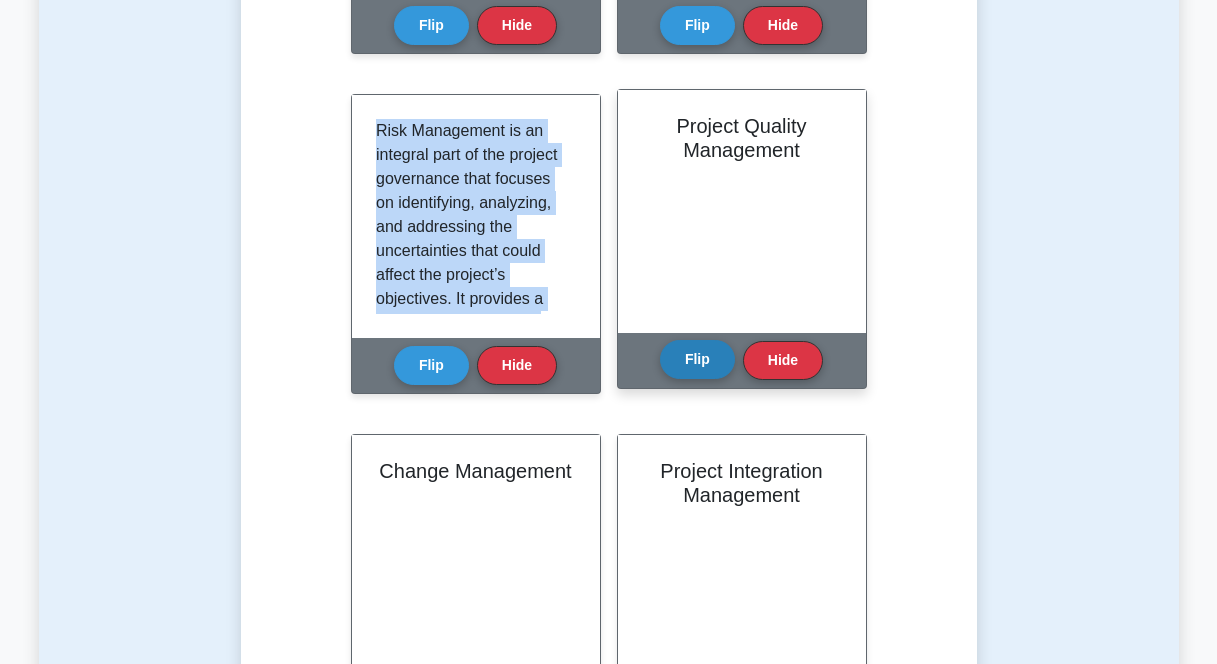 click on "Flip" at bounding box center (697, 359) 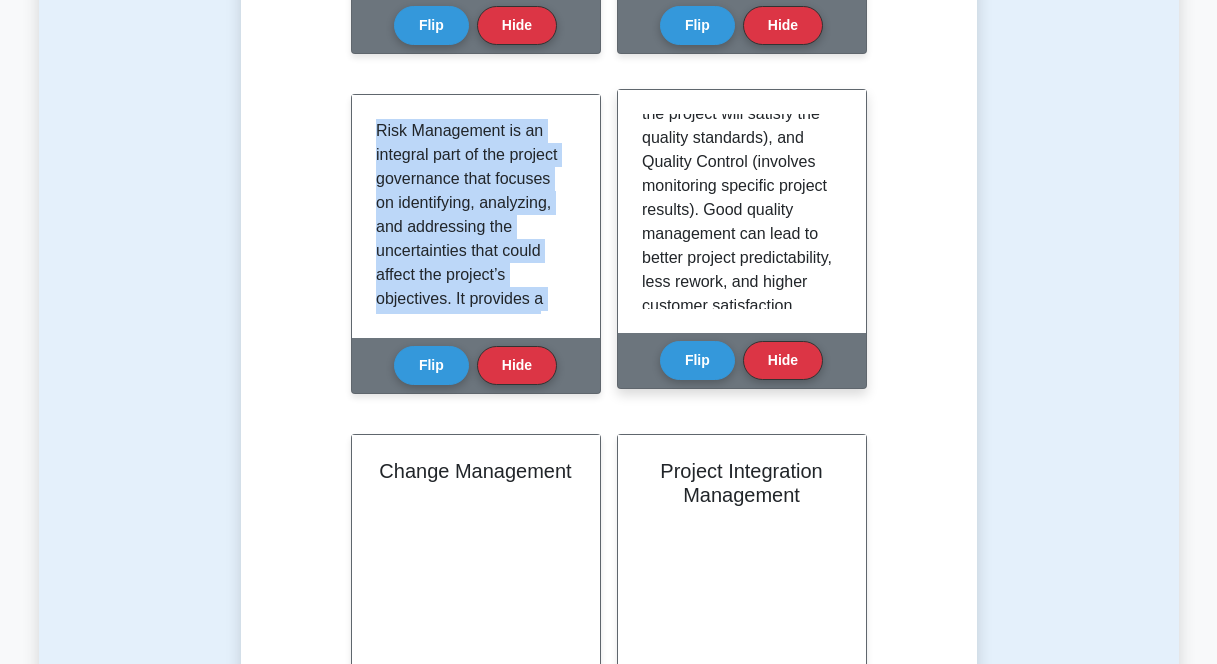 scroll, scrollTop: 493, scrollLeft: 0, axis: vertical 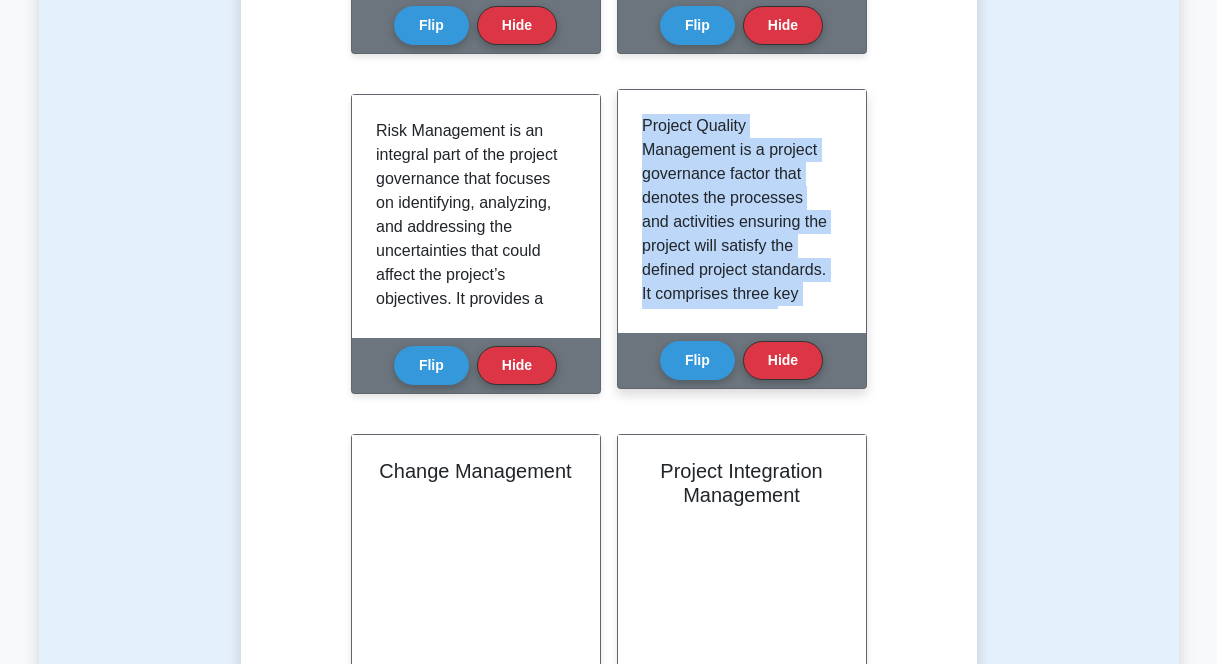 drag, startPoint x: 732, startPoint y: 276, endPoint x: 641, endPoint y: 117, distance: 183.19934 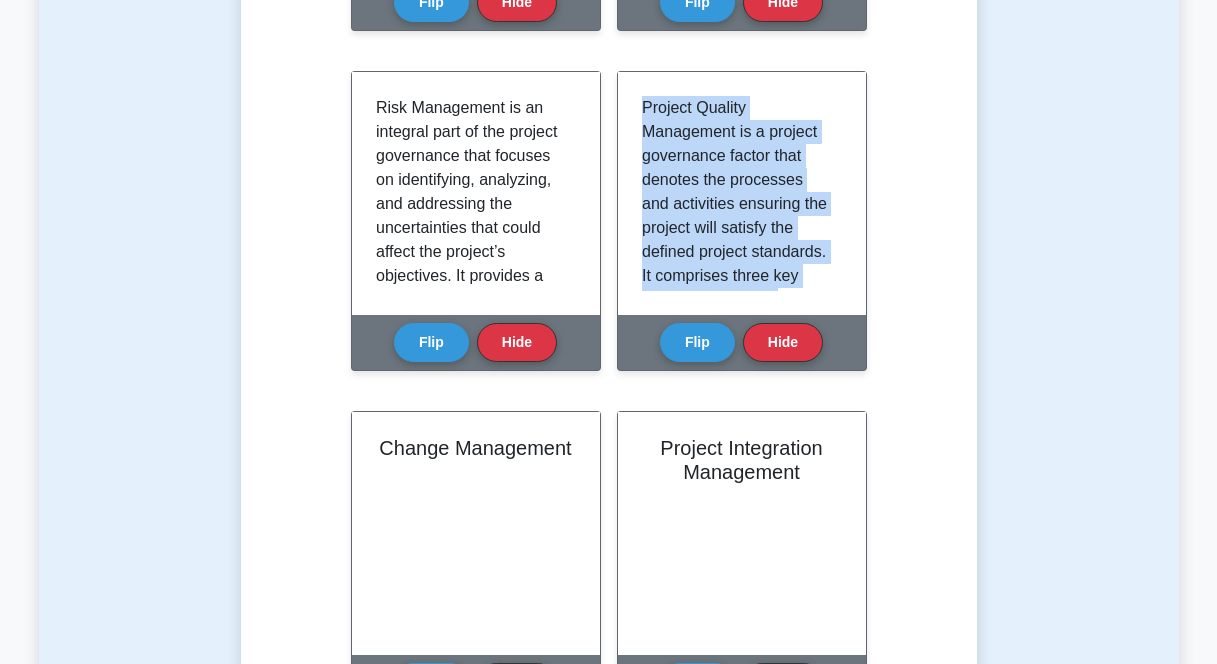 scroll, scrollTop: 822, scrollLeft: 0, axis: vertical 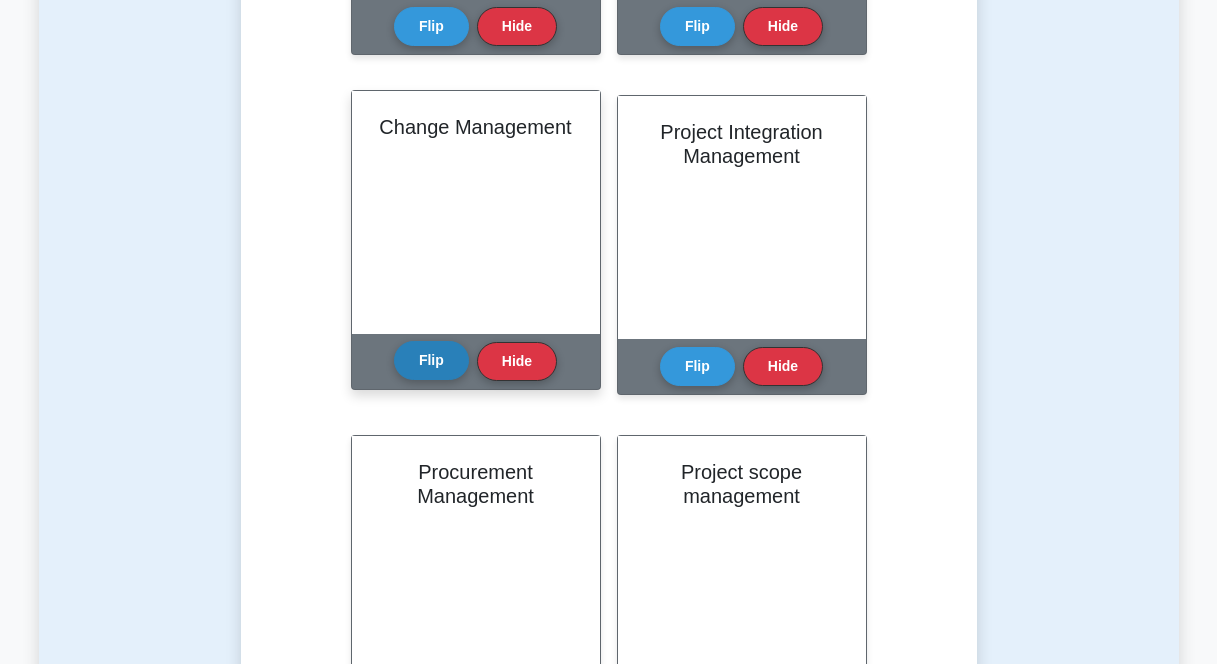 click on "Flip" at bounding box center (431, 360) 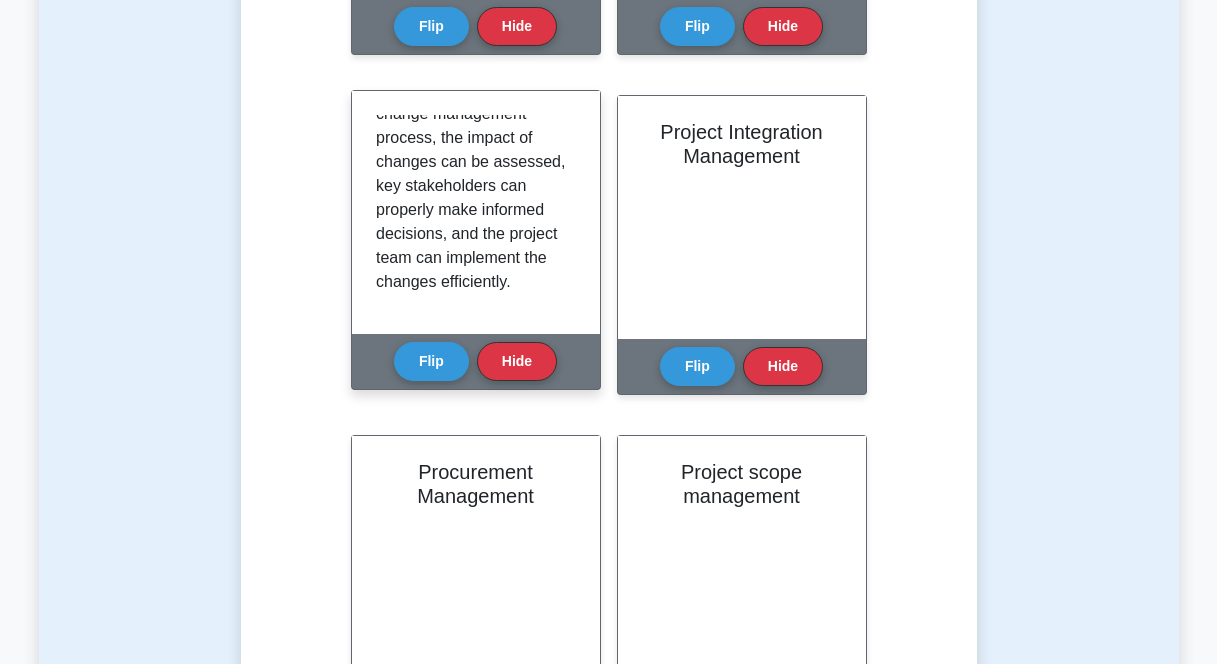 scroll, scrollTop: 493, scrollLeft: 0, axis: vertical 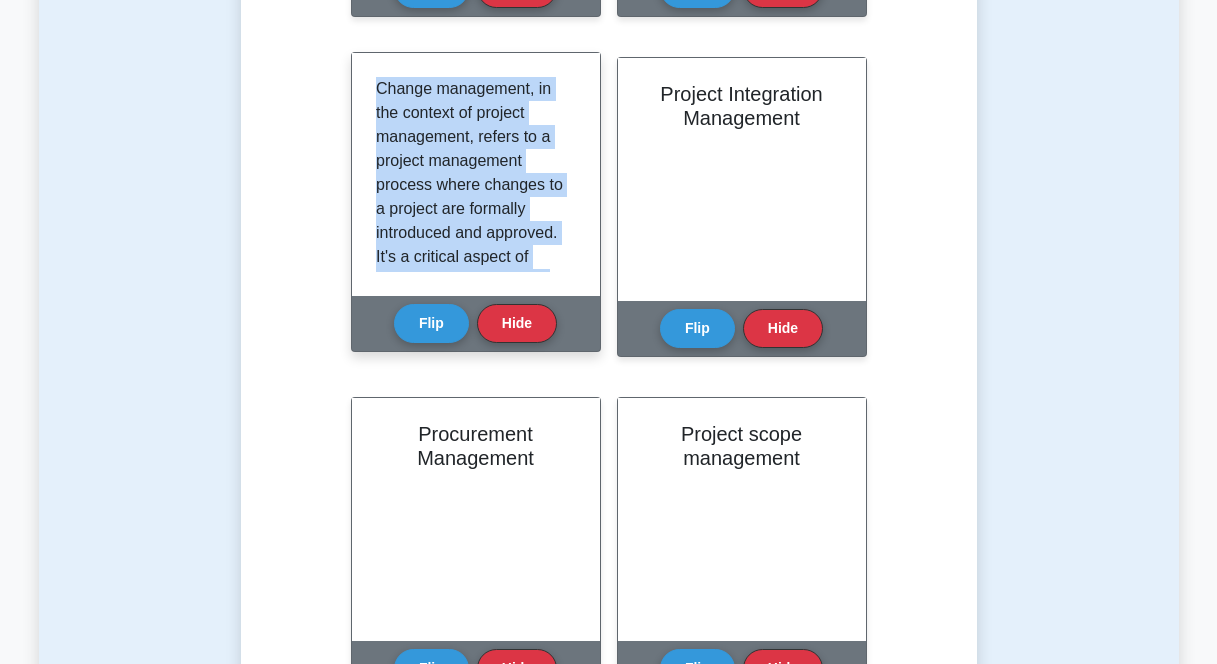 drag, startPoint x: 453, startPoint y: 244, endPoint x: 374, endPoint y: 76, distance: 185.64752 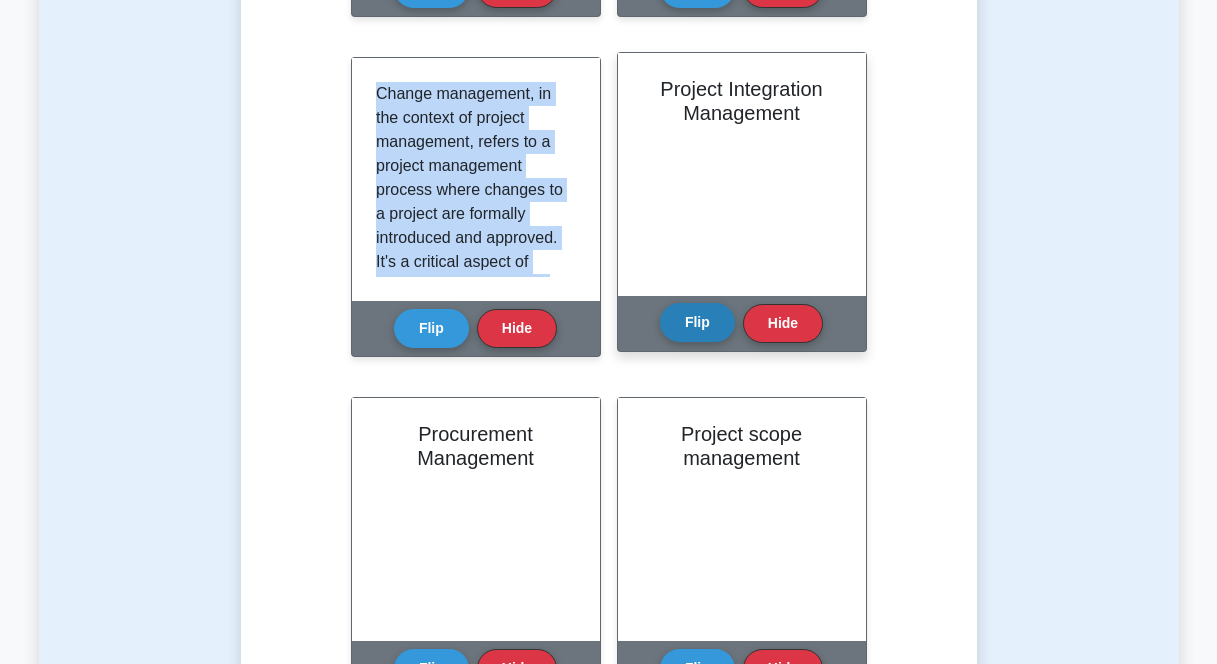 click on "Flip" at bounding box center (697, 322) 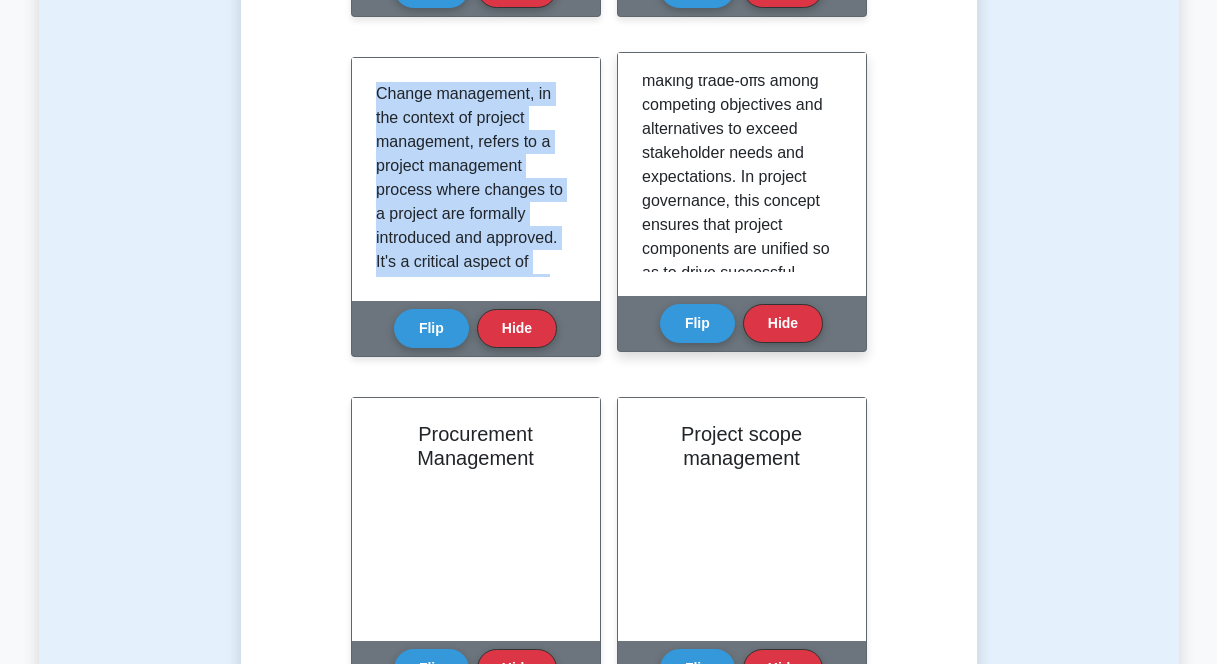 scroll, scrollTop: 916, scrollLeft: 0, axis: vertical 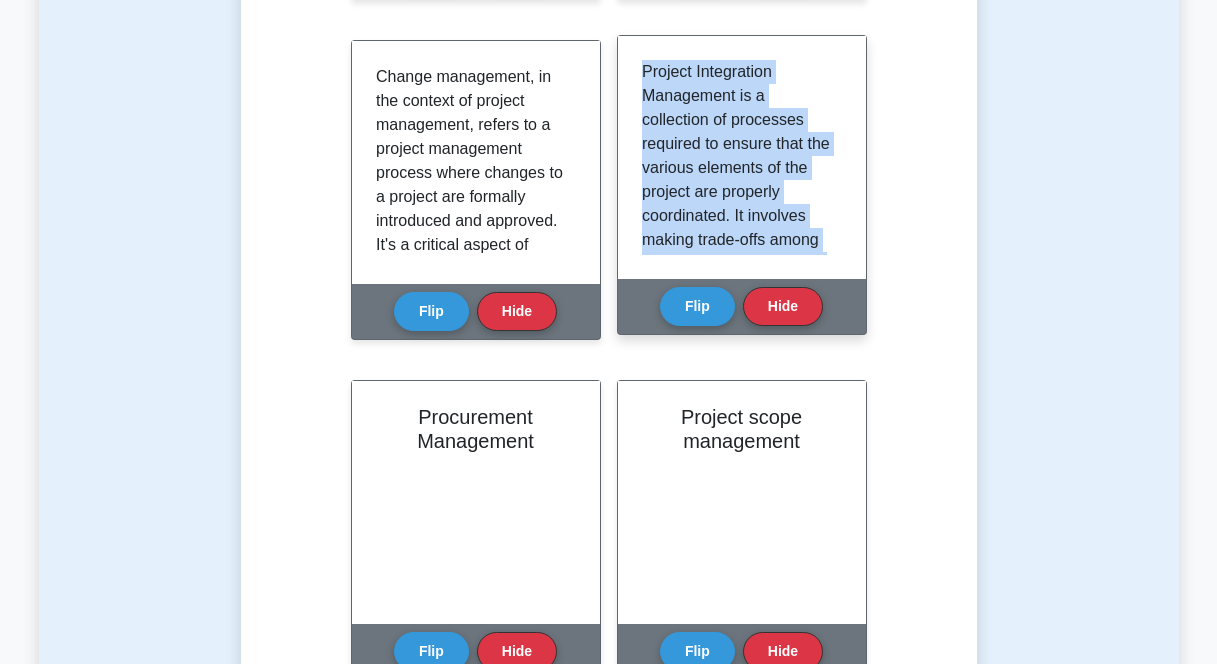 drag, startPoint x: 634, startPoint y: 69, endPoint x: 809, endPoint y: 280, distance: 274.12772 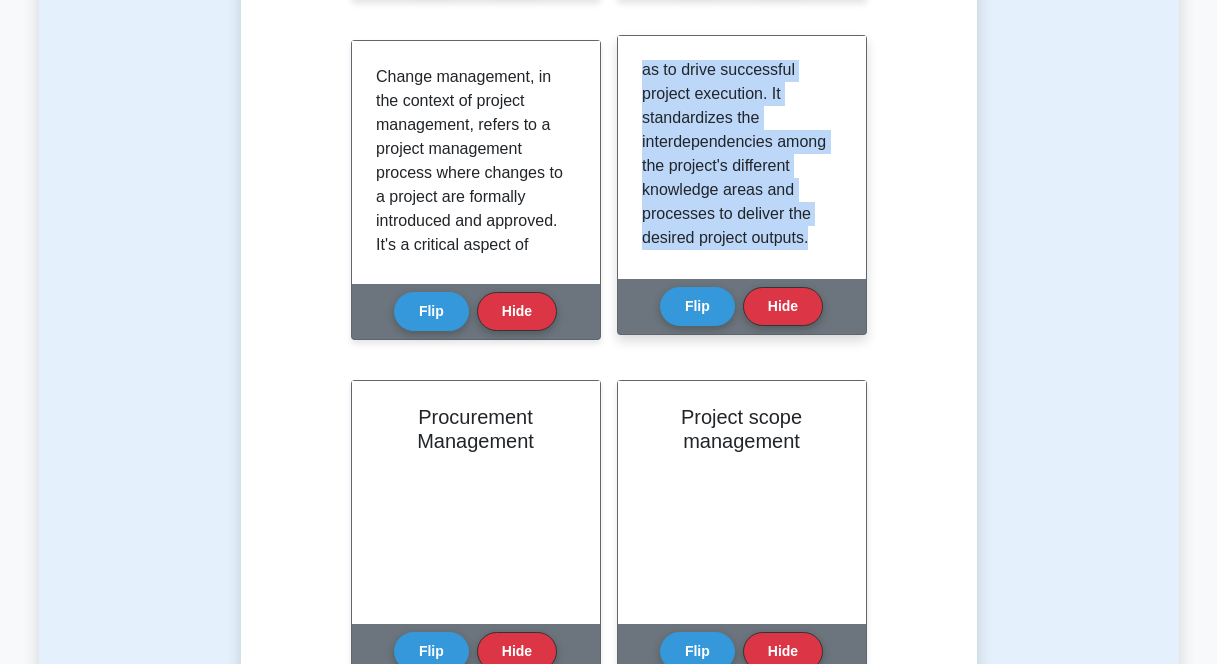 scroll, scrollTop: 373, scrollLeft: 0, axis: vertical 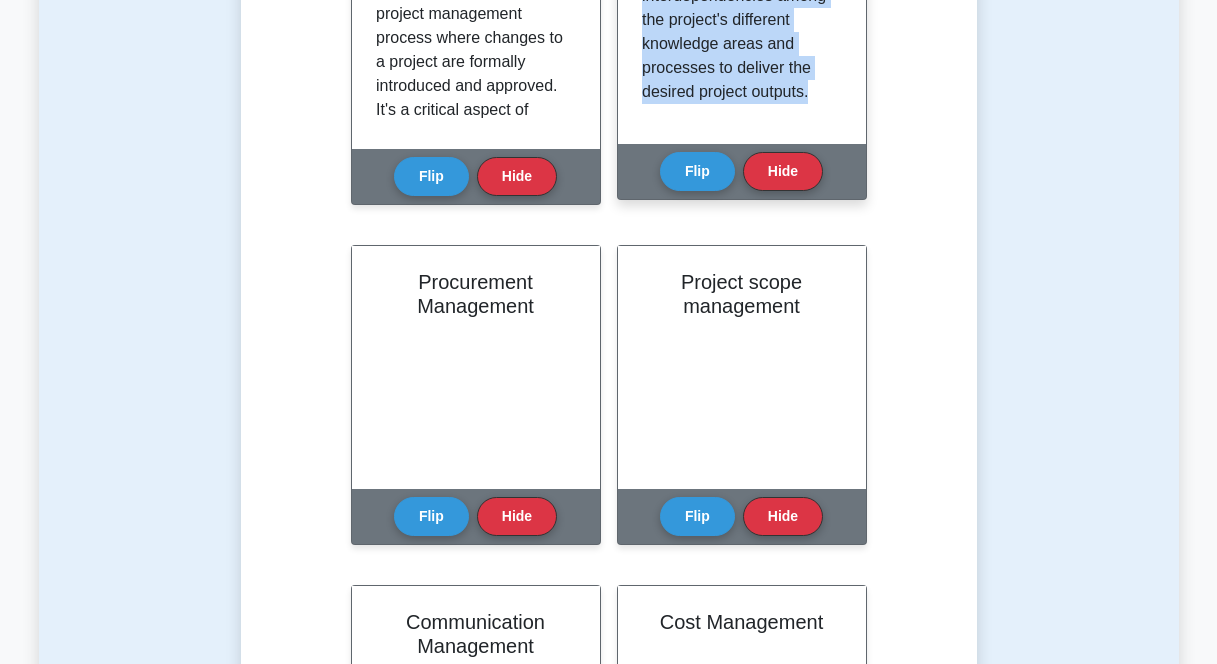 copy on "Project Integration Management is a collection of processes required to ensure that the various elements of the project are properly coordinated. It involves making trade-offs among competing objectives and alternatives to exceed stakeholder needs and expectations. In project governance, this concept ensures that project components are unified so as to drive successful project execution. It standardizes the interdependencies among the project's different knowledge areas and processes to deliver the desired project outputs." 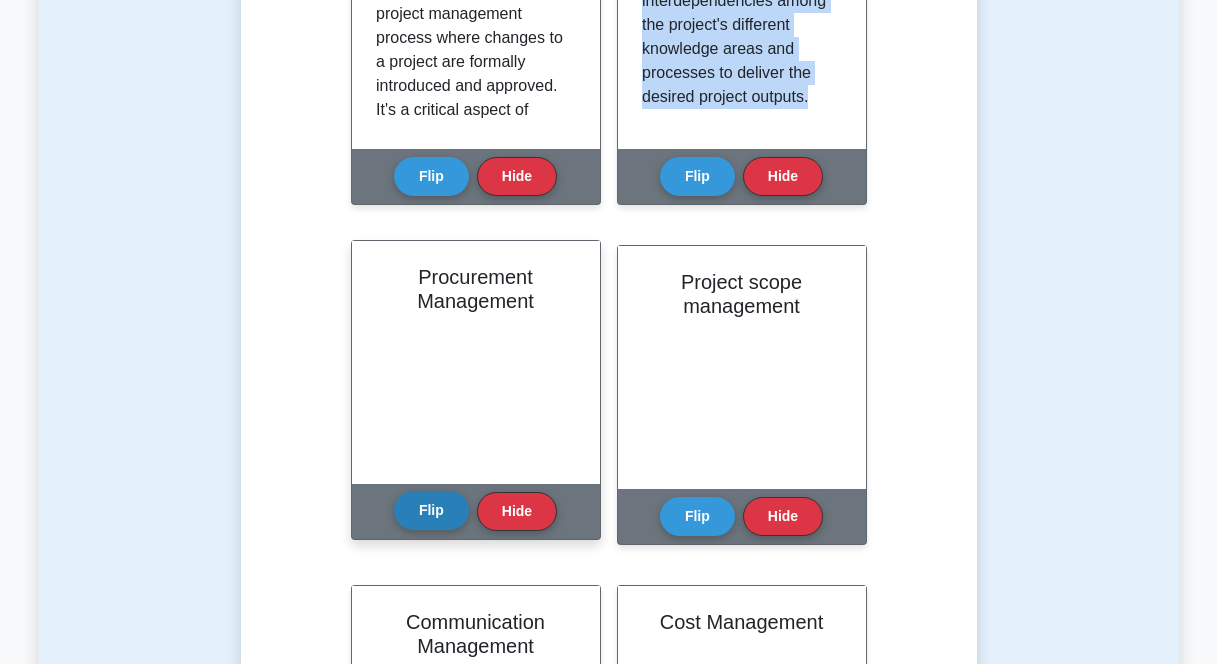 click on "Flip" at bounding box center [431, 510] 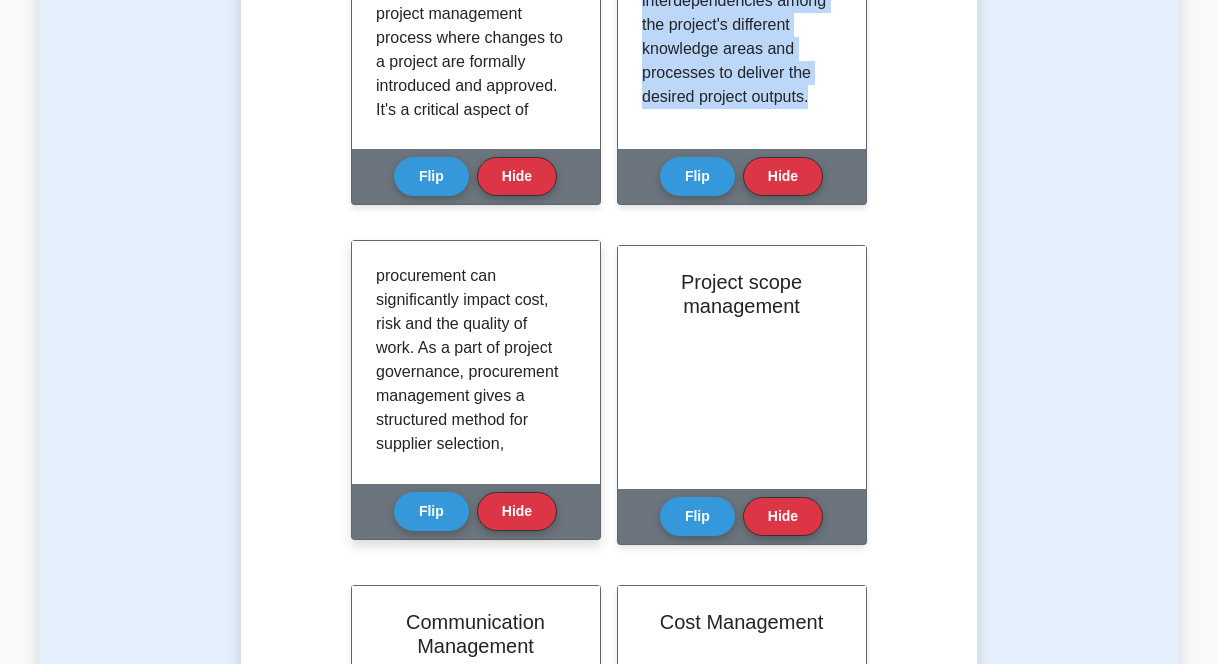 scroll, scrollTop: 349, scrollLeft: 0, axis: vertical 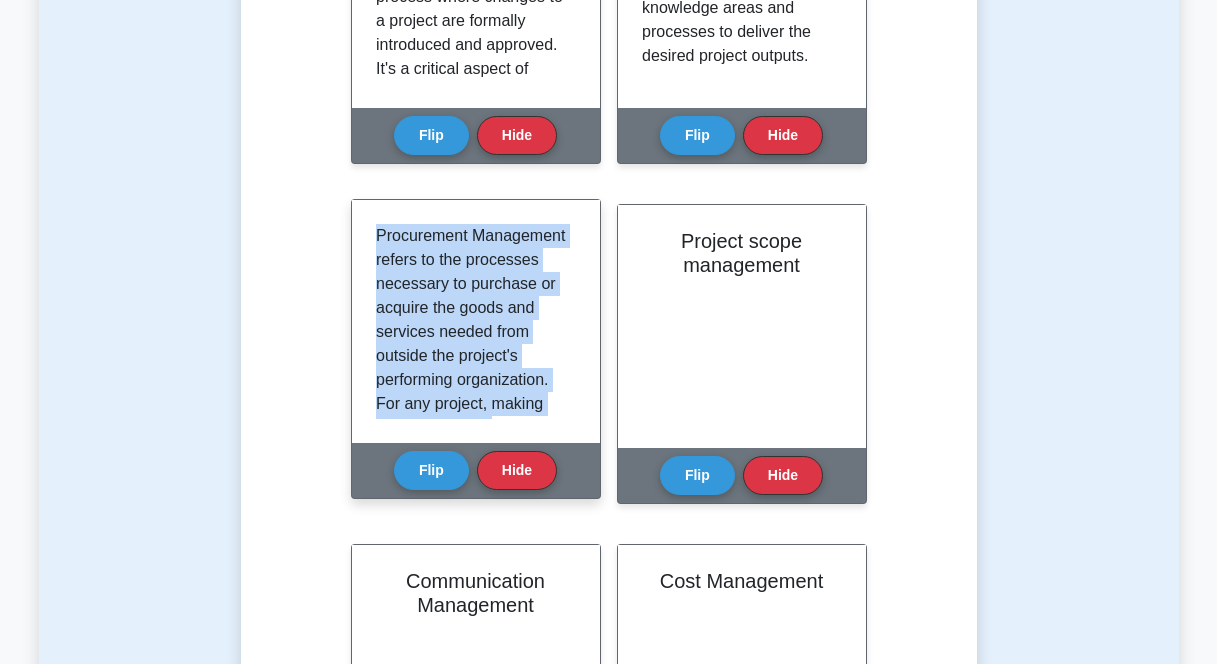 drag, startPoint x: 476, startPoint y: 394, endPoint x: 378, endPoint y: 215, distance: 204.07106 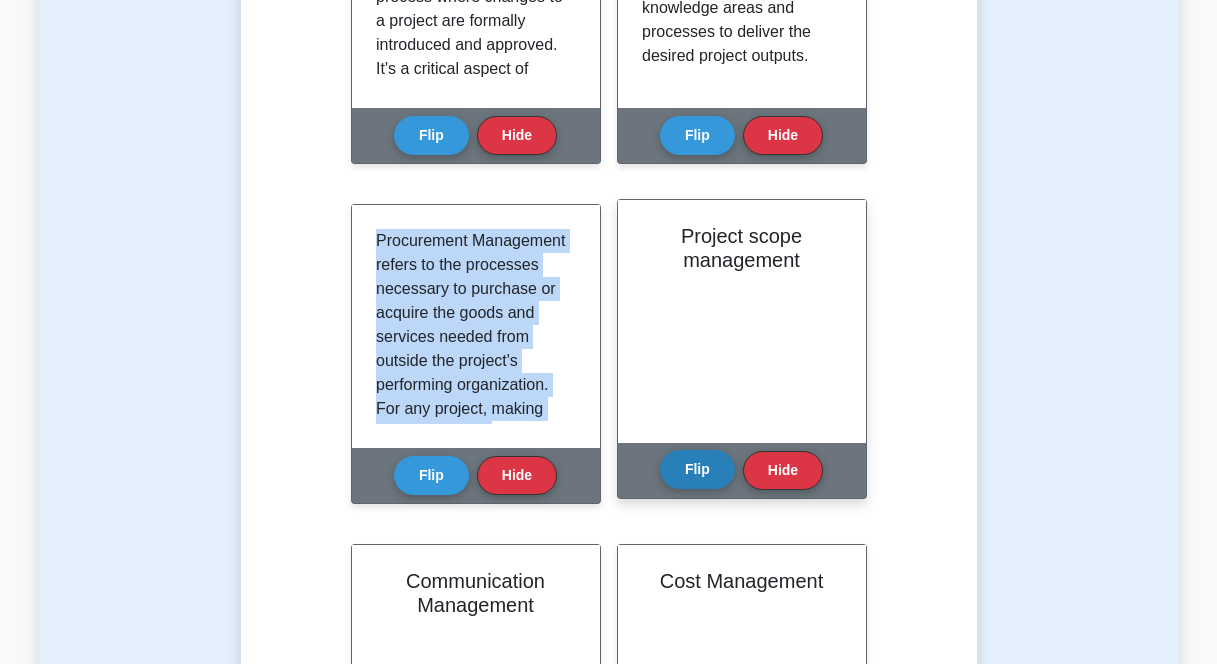 click on "Flip" at bounding box center [697, 469] 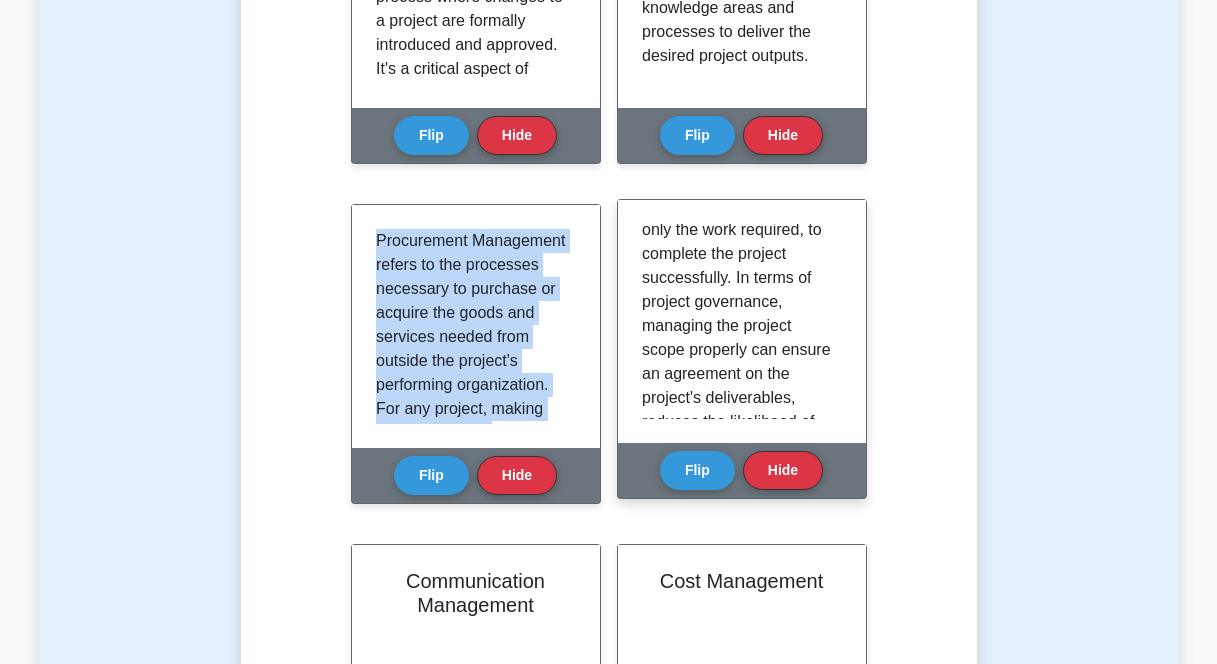 scroll, scrollTop: 349, scrollLeft: 0, axis: vertical 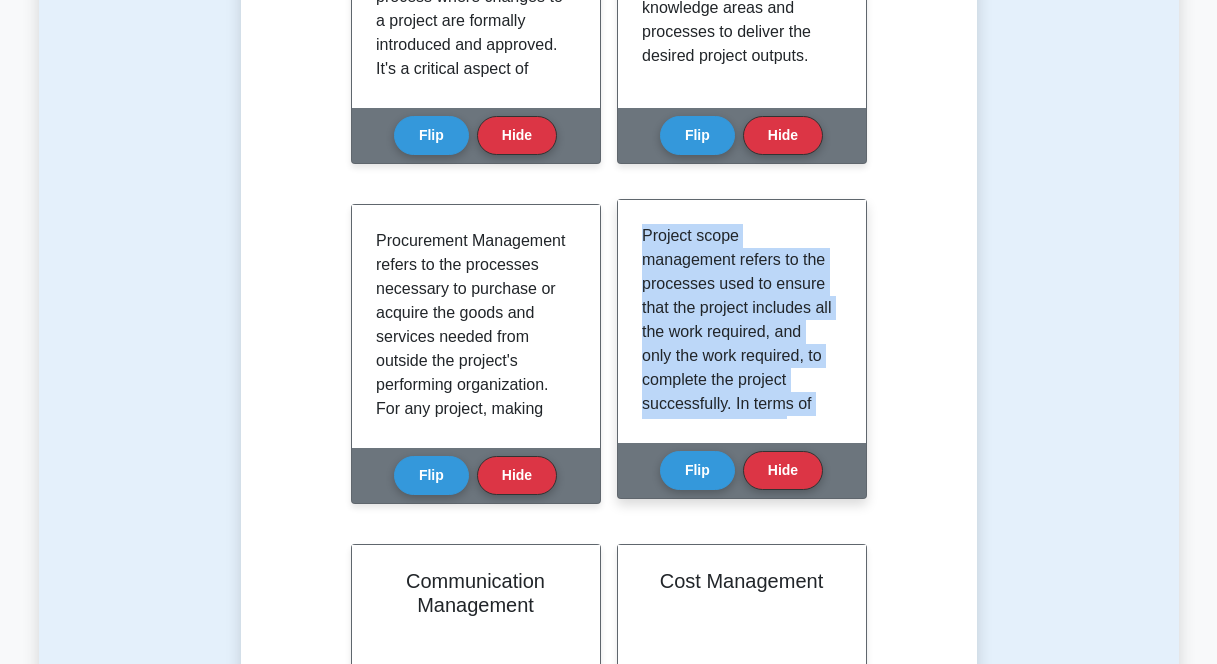 drag, startPoint x: 721, startPoint y: 392, endPoint x: 641, endPoint y: 213, distance: 196.06377 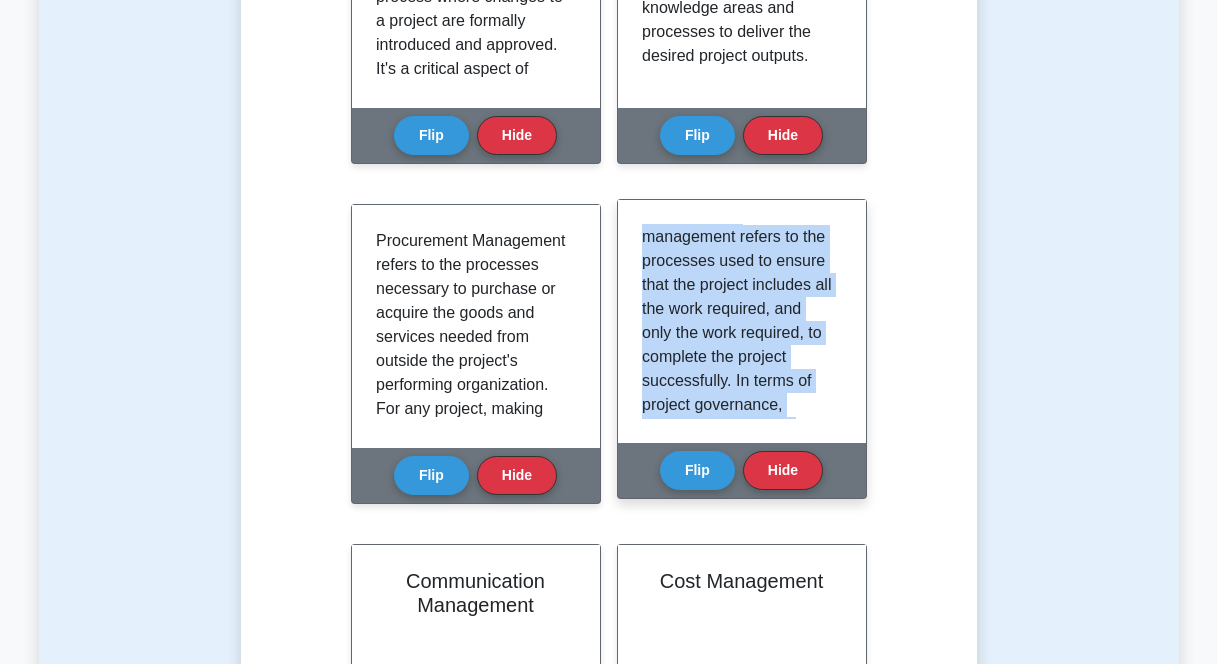 scroll, scrollTop: 189, scrollLeft: 0, axis: vertical 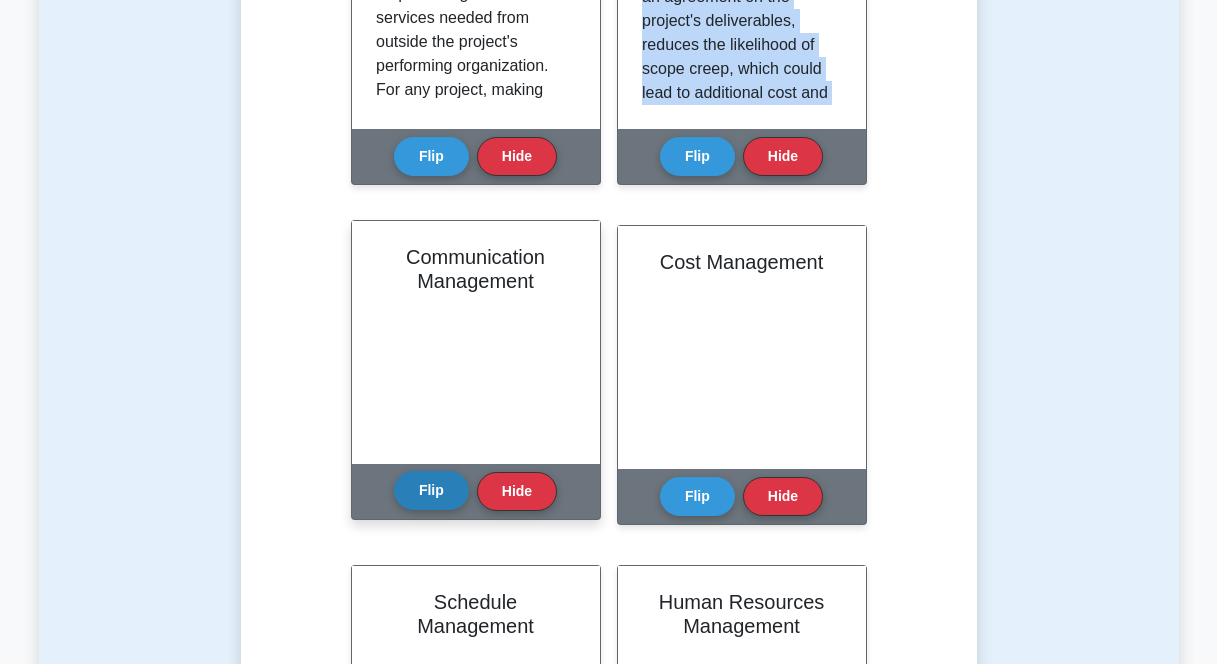 click on "Flip" at bounding box center (431, 490) 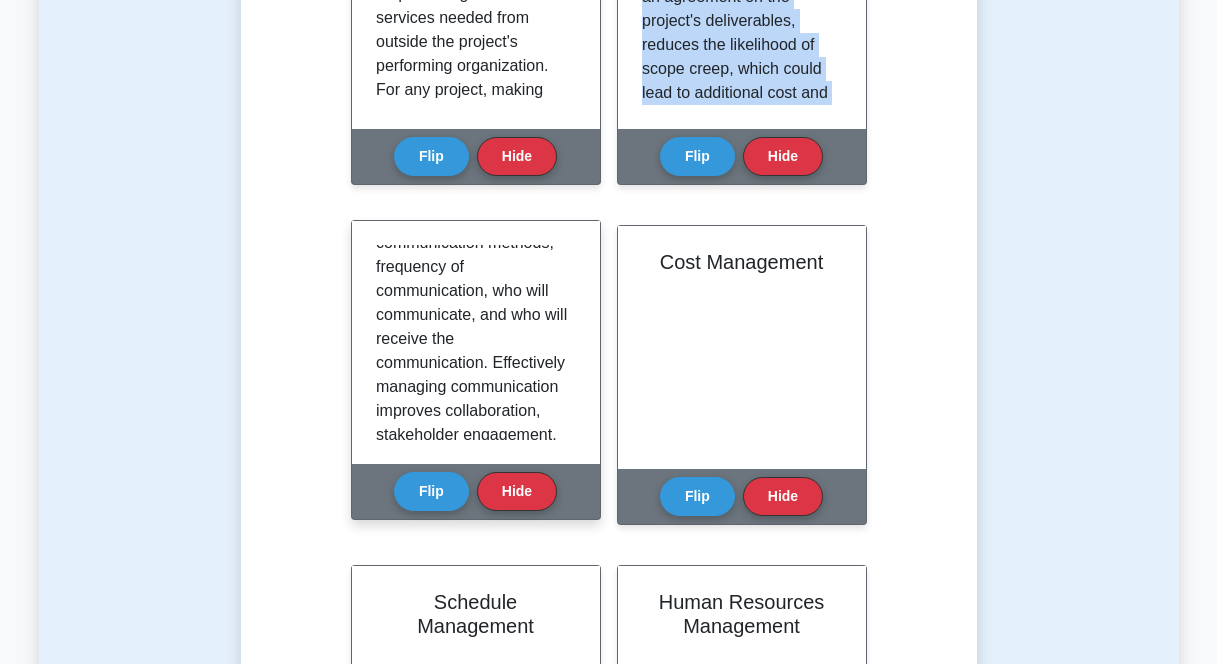 scroll, scrollTop: 637, scrollLeft: 0, axis: vertical 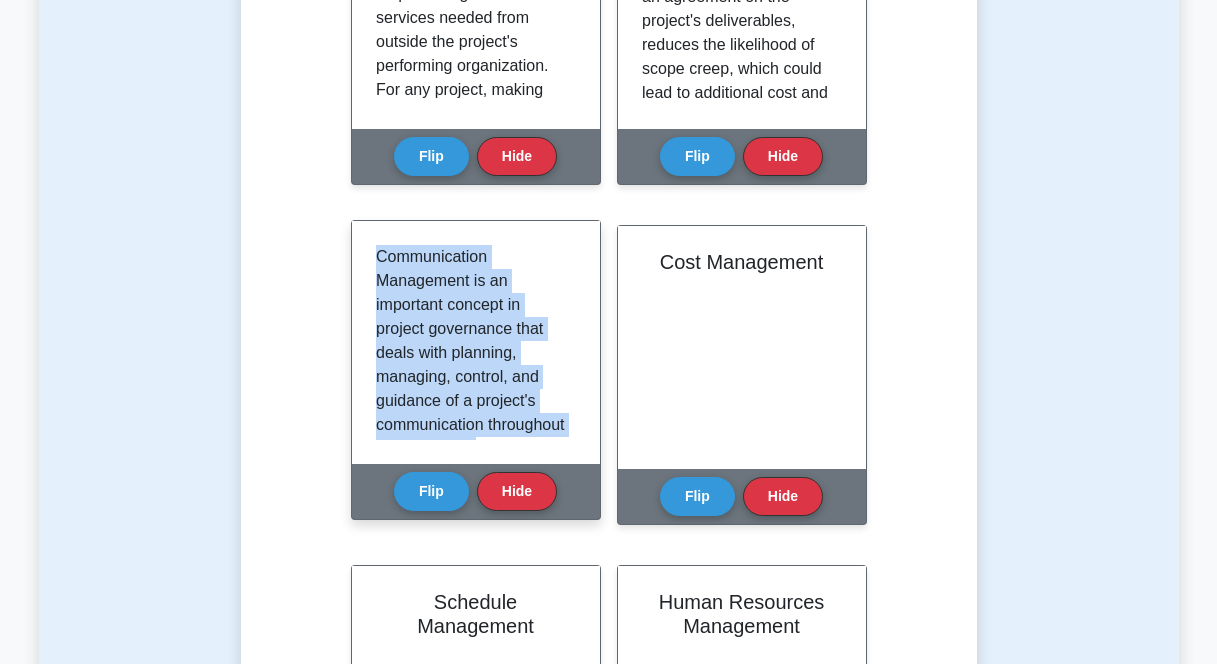 drag, startPoint x: 494, startPoint y: 422, endPoint x: 391, endPoint y: 222, distance: 224.96445 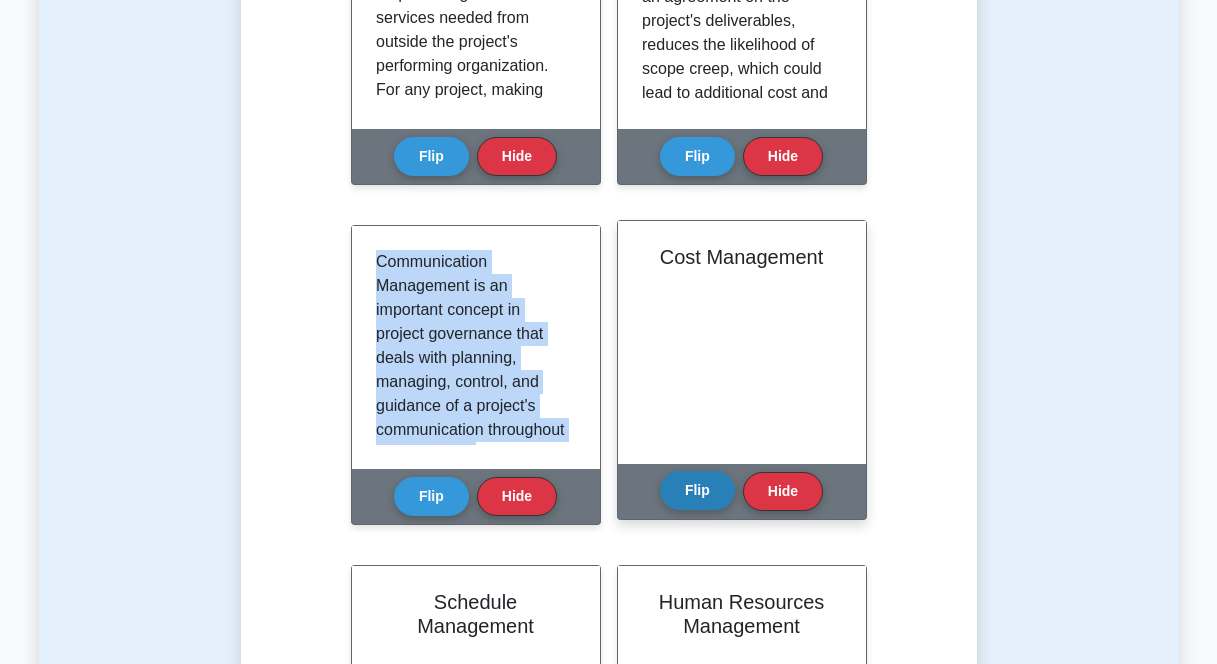 click on "Flip" at bounding box center (697, 490) 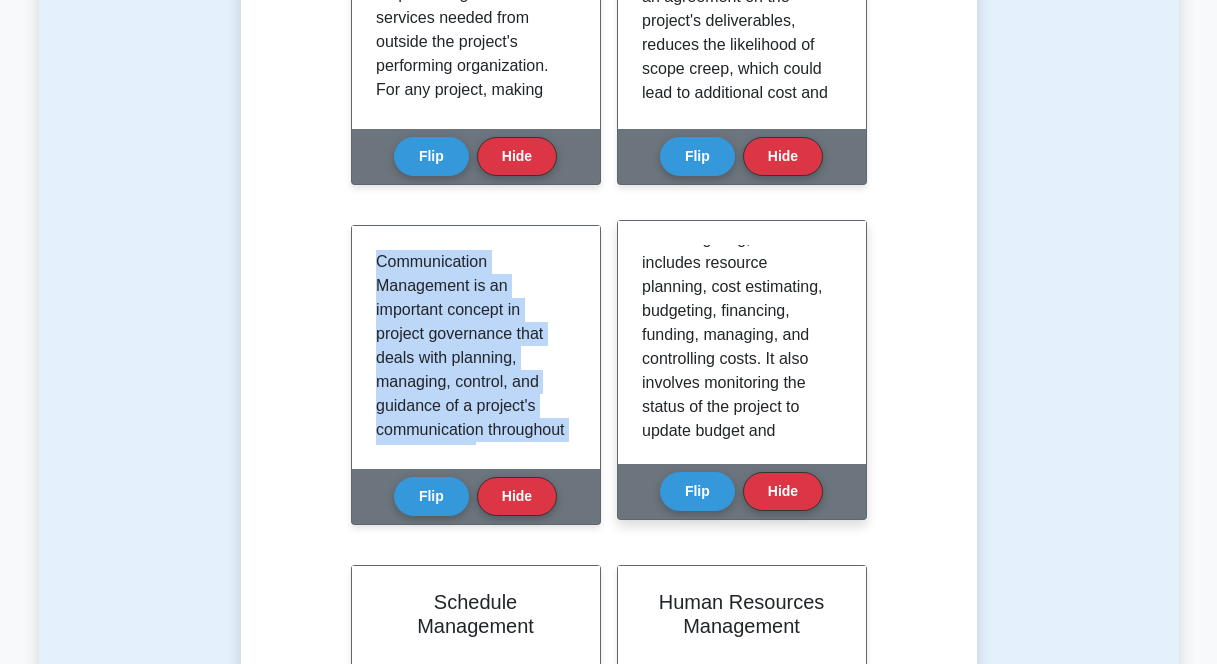 scroll, scrollTop: 541, scrollLeft: 0, axis: vertical 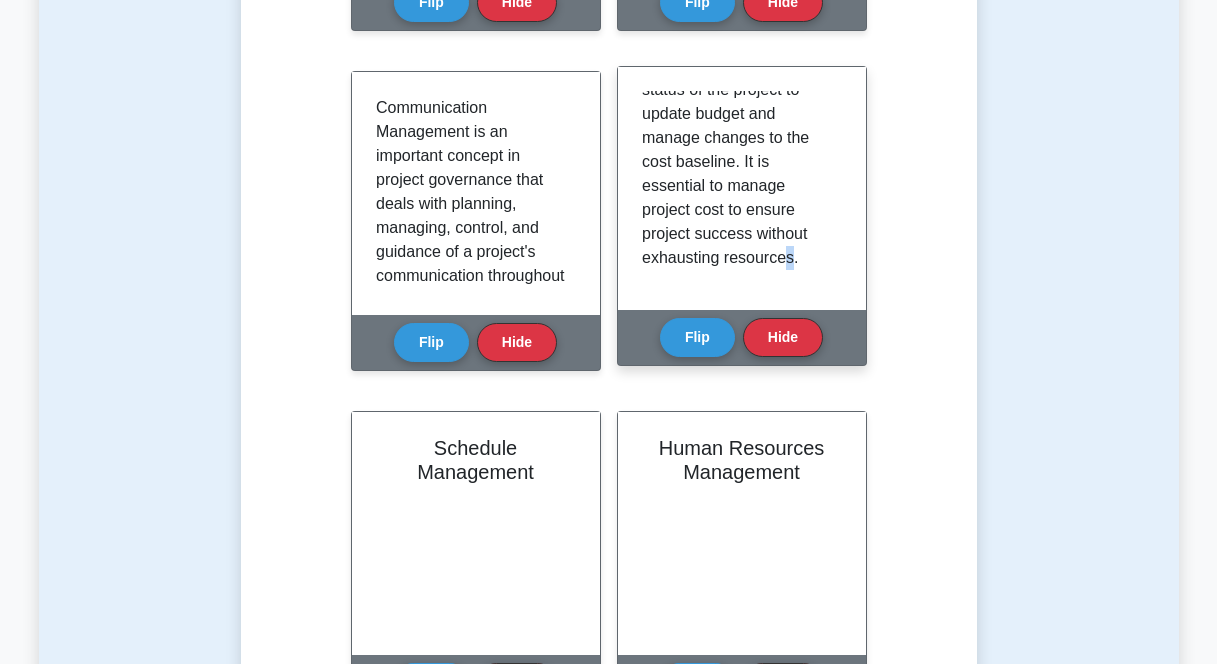 click on "Cost Management is a key concept of project governance that involves estimating, budgeting, and controlling costs so the project can be completed within the approved budget. The main goal of cost management is to avoid going over budget while maintaining the quality of the project delivery. The process begins with cost estimating, followed by cost budgeting, which includes resource planning, cost estimating, budgeting, financing, funding, managing, and controlling costs. It also involves monitoring the status of the project to update budget and manage changes to the cost baseline. It is essential to manage project cost to ensure project success without exhausting resources." at bounding box center (738, -90) 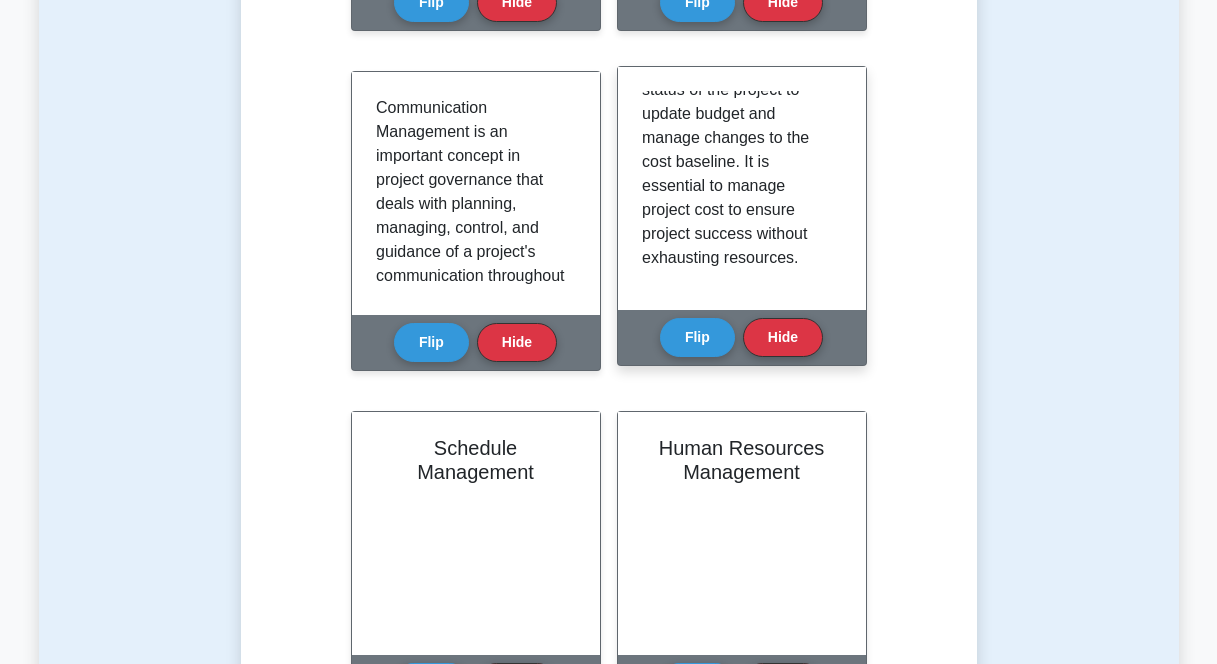 click on "Cost Management is a key concept of project governance that involves estimating, budgeting, and controlling costs so the project can be completed within the approved budget. The main goal of cost management is to avoid going over budget while maintaining the quality of the project delivery. The process begins with cost estimating, followed by cost budgeting, which includes resource planning, cost estimating, budgeting, financing, funding, managing, and controlling costs. It also involves monitoring the status of the project to update budget and manage changes to the cost baseline. It is essential to manage project cost to ensure project success without exhausting resources." at bounding box center (738, -90) 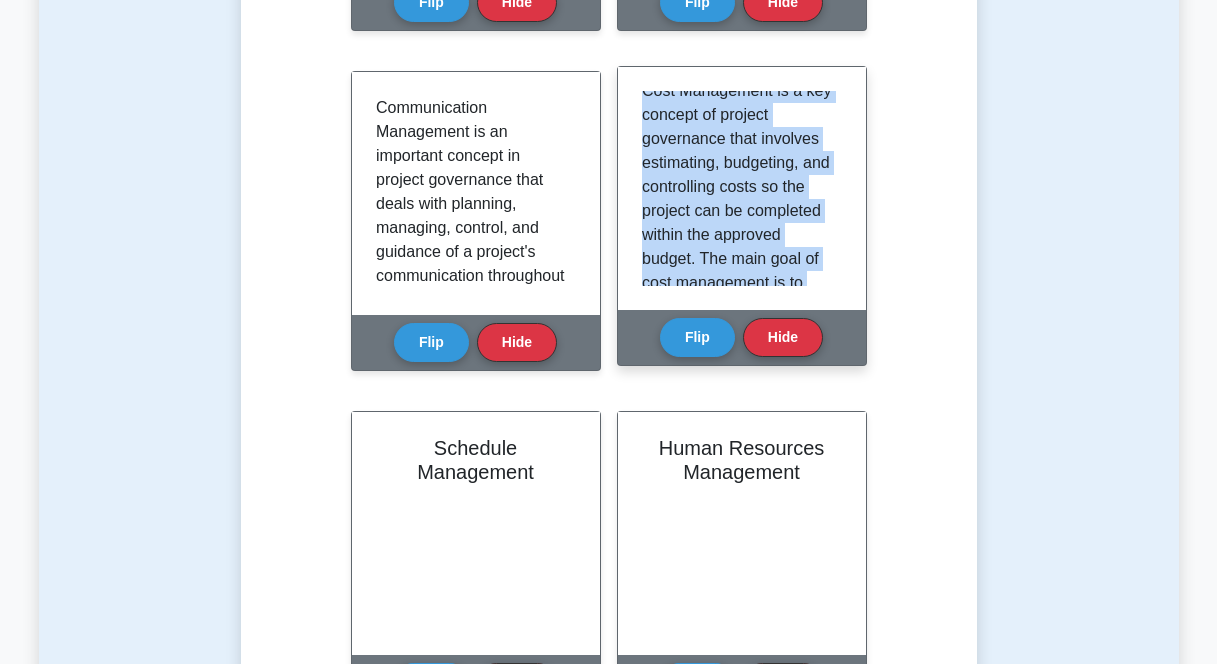 scroll, scrollTop: 0, scrollLeft: 0, axis: both 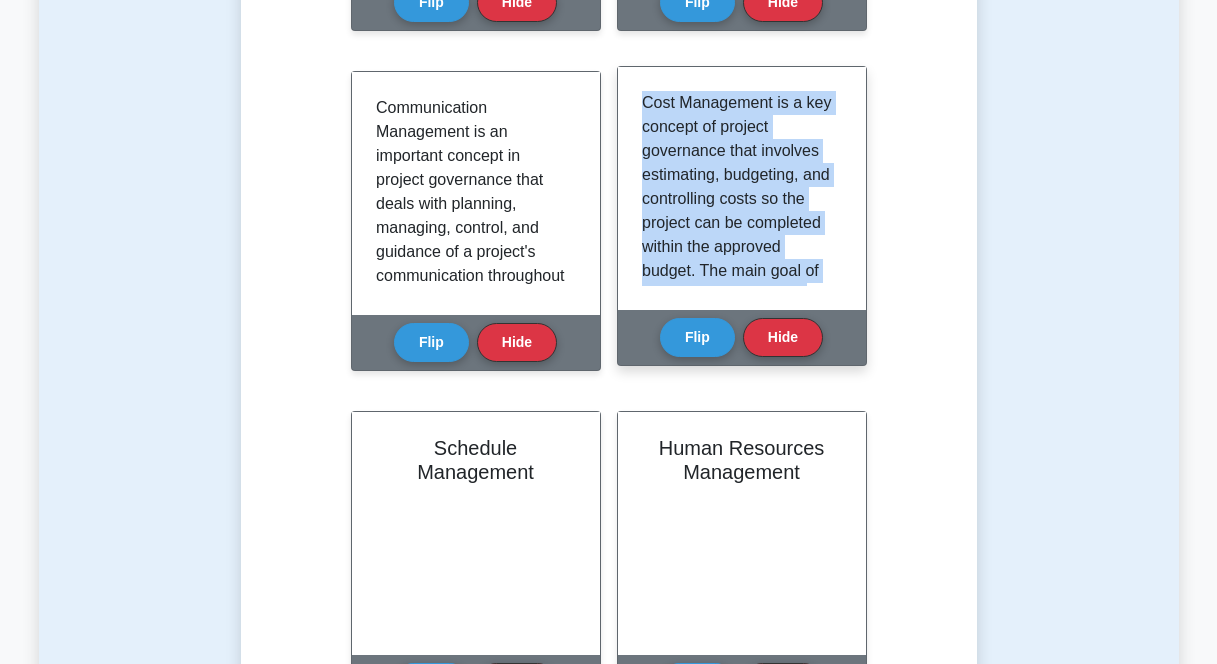 drag, startPoint x: 803, startPoint y: 262, endPoint x: 642, endPoint y: 95, distance: 231.96982 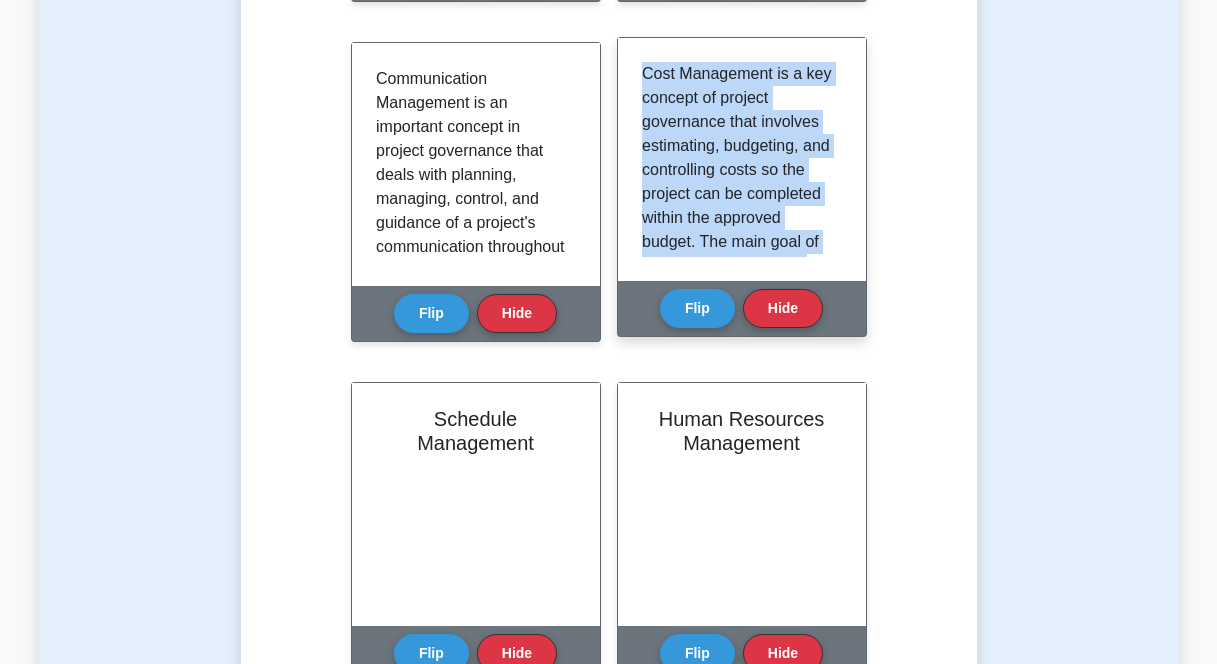 scroll, scrollTop: 1878, scrollLeft: 0, axis: vertical 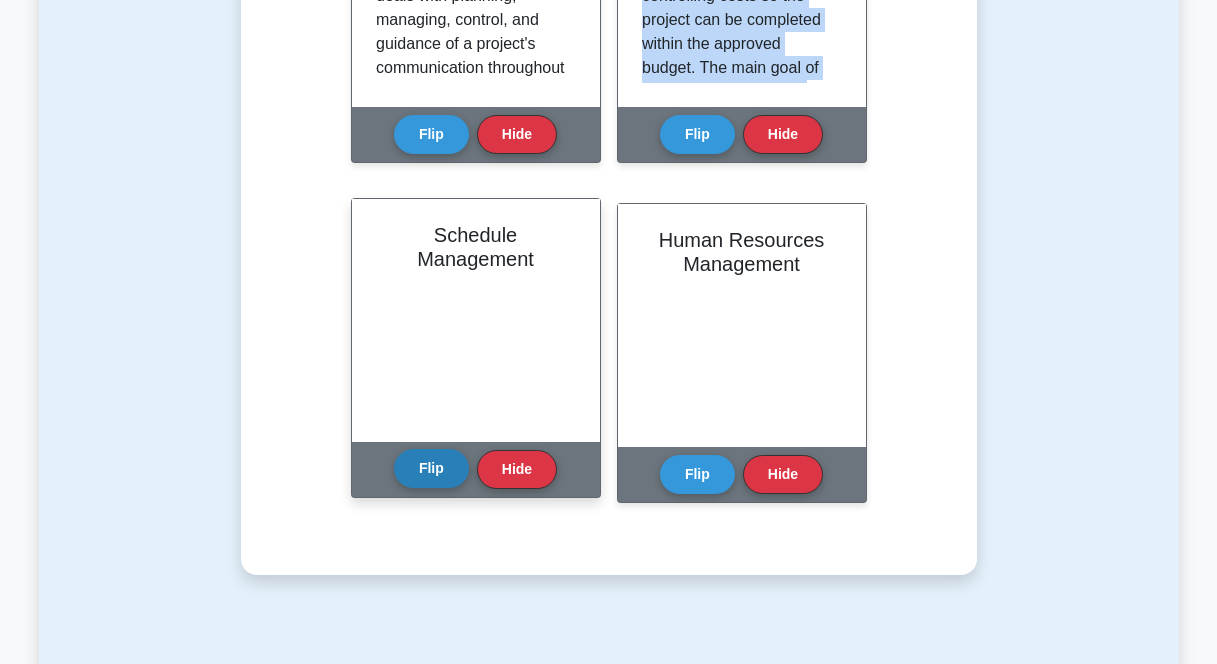 click on "Flip" at bounding box center (431, 468) 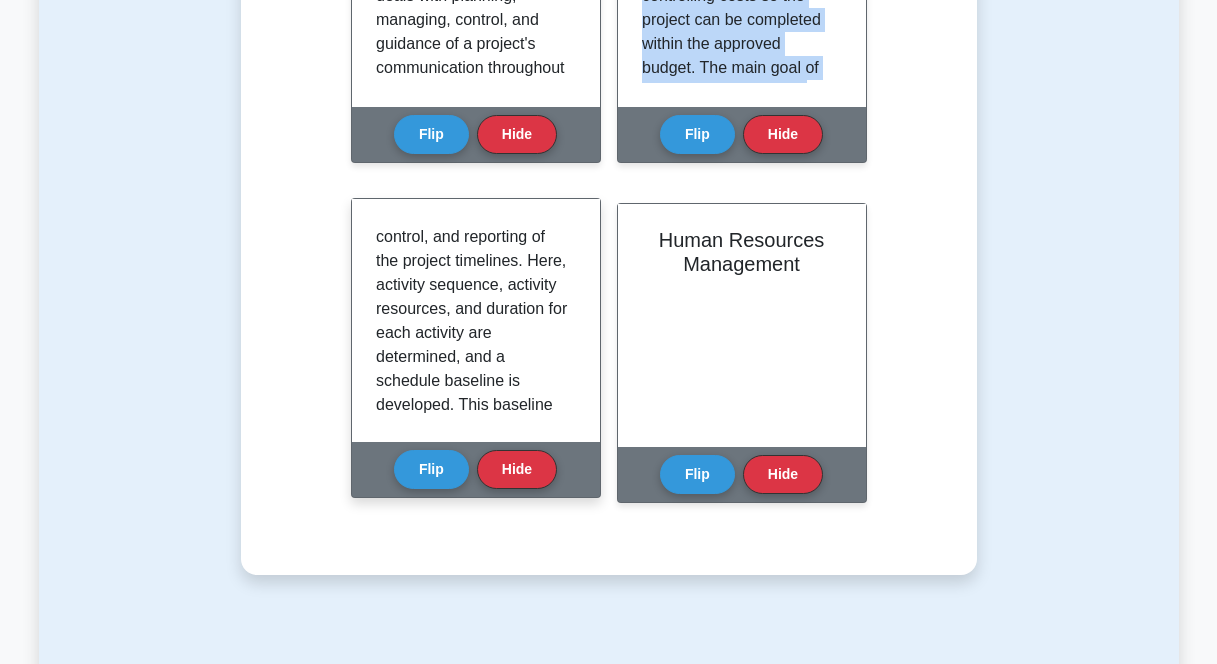scroll, scrollTop: 349, scrollLeft: 0, axis: vertical 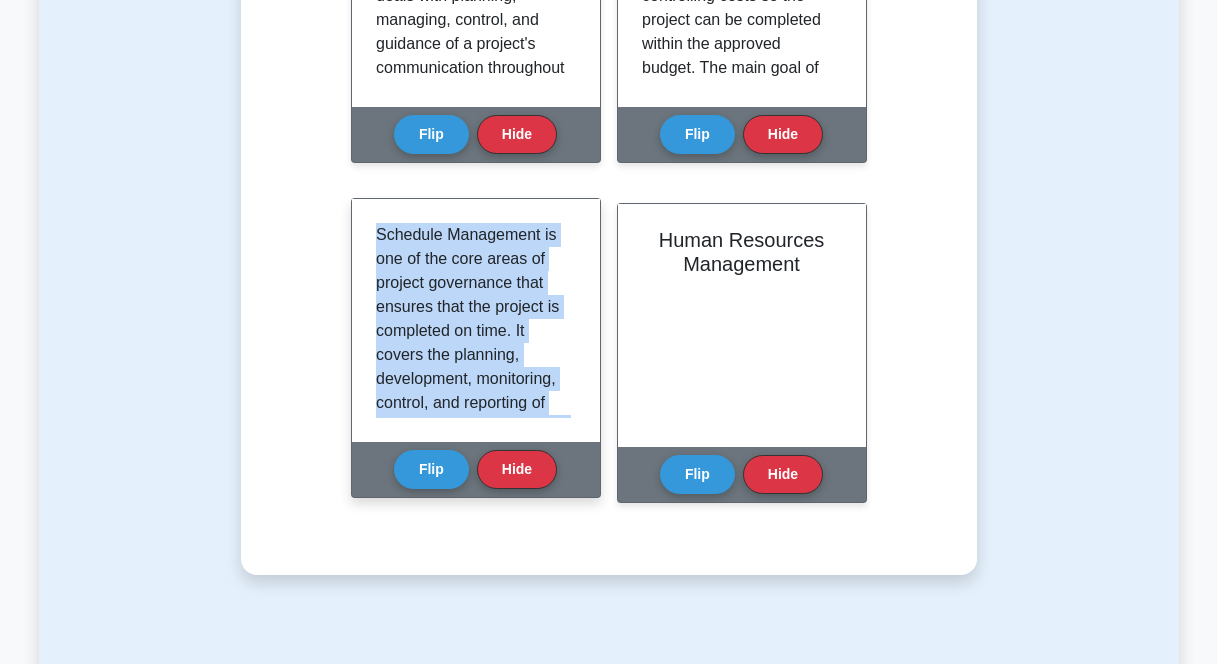 drag, startPoint x: 481, startPoint y: 404, endPoint x: 368, endPoint y: 227, distance: 209.99524 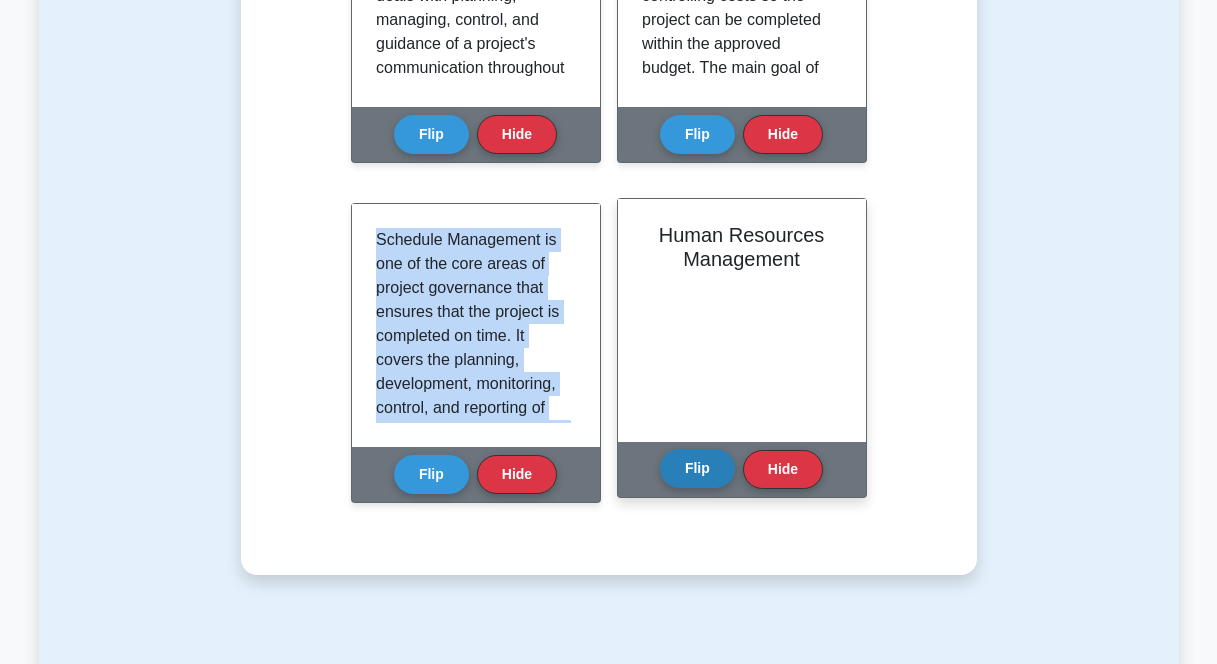 click on "Flip" at bounding box center (697, 468) 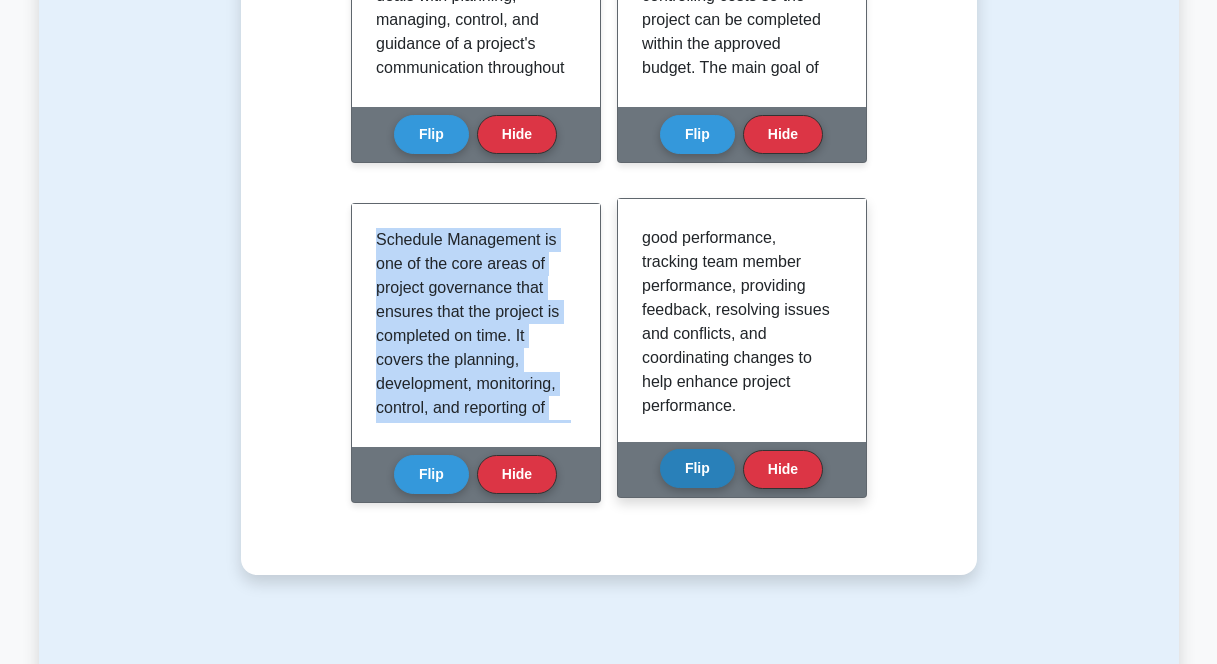 scroll, scrollTop: 565, scrollLeft: 0, axis: vertical 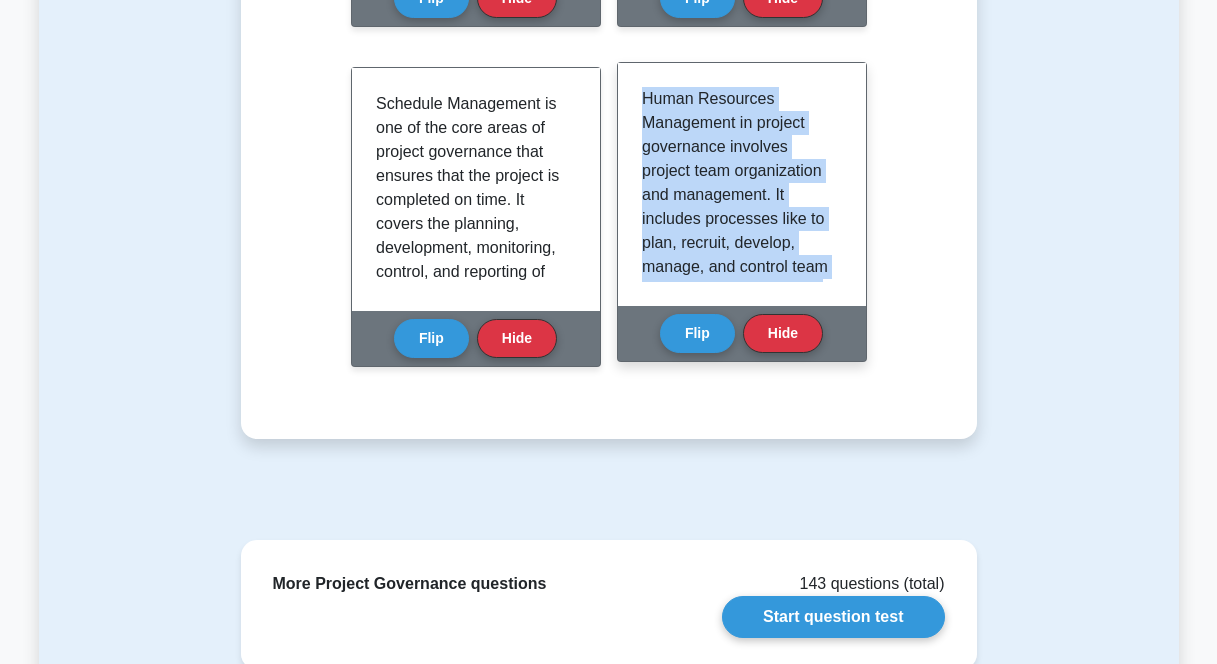 drag, startPoint x: 740, startPoint y: 261, endPoint x: 643, endPoint y: 69, distance: 215.1116 